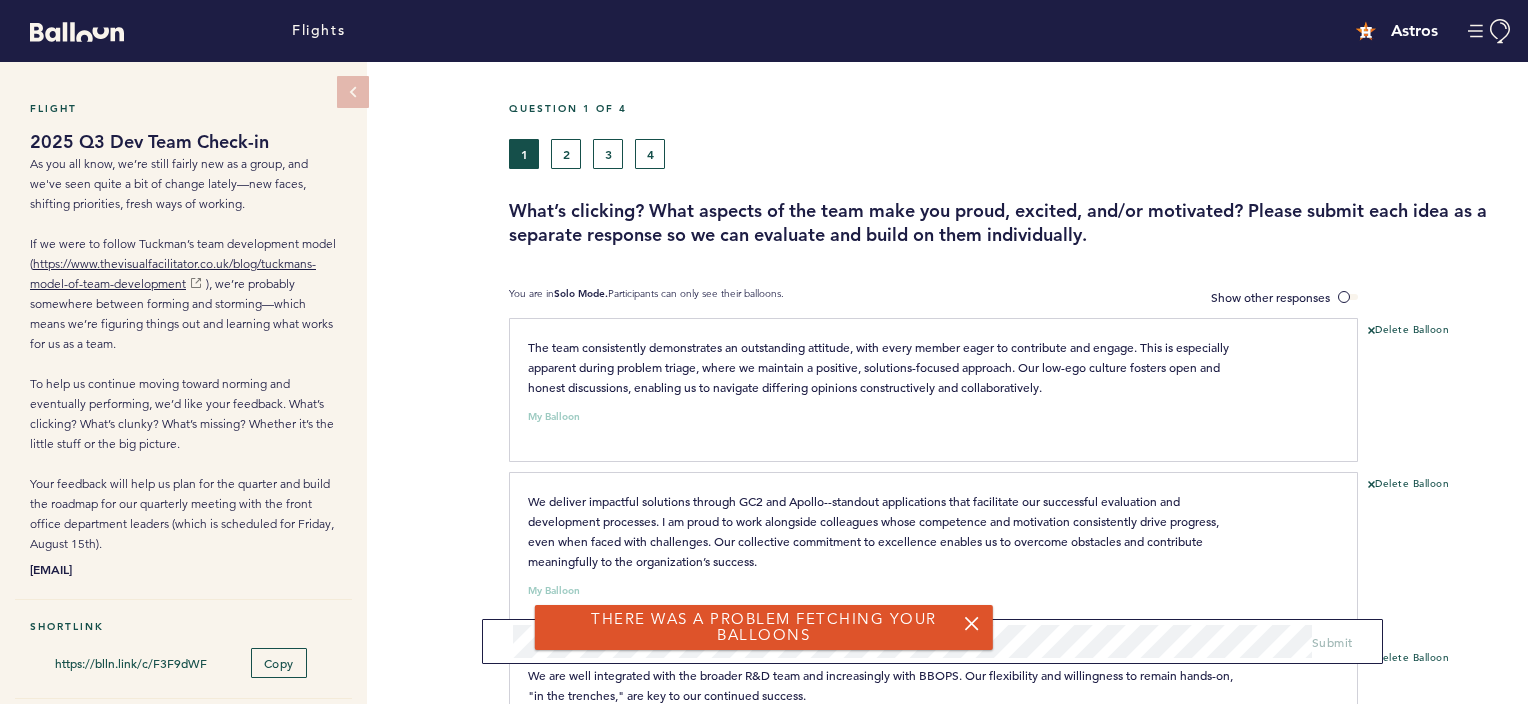 scroll, scrollTop: 0, scrollLeft: 0, axis: both 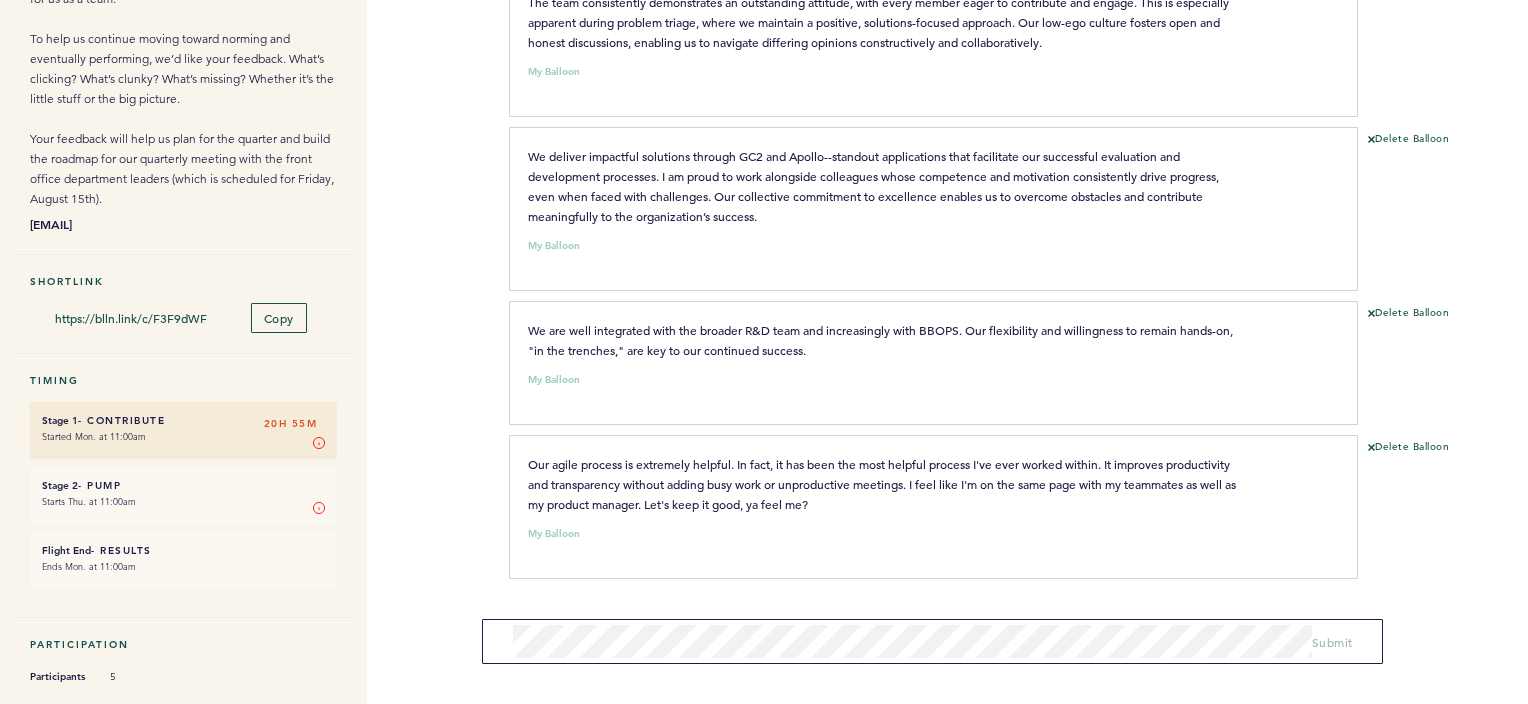 click on "Our agile process is extremely helpful. In fact, it has been the most helpful process I've ever worked within. It improves productivity and transparency without adding busy work or unproductive meetings. I feel like I'm on the same page with my teammates as well as my product manager. Let's keep it good, ya feel me?  My Balloon   clear   submit" at bounding box center (922, 504) 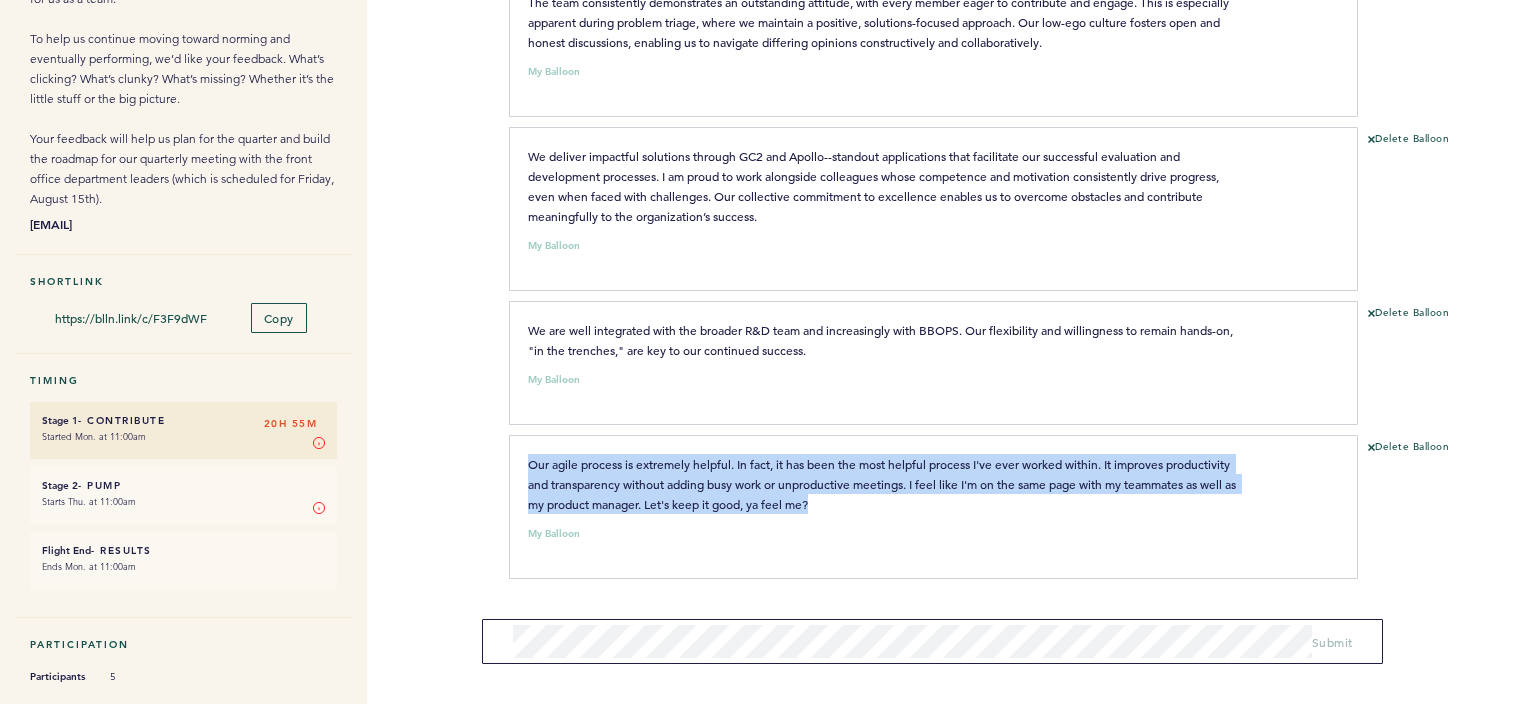 drag, startPoint x: 828, startPoint y: 493, endPoint x: 501, endPoint y: 457, distance: 328.97568 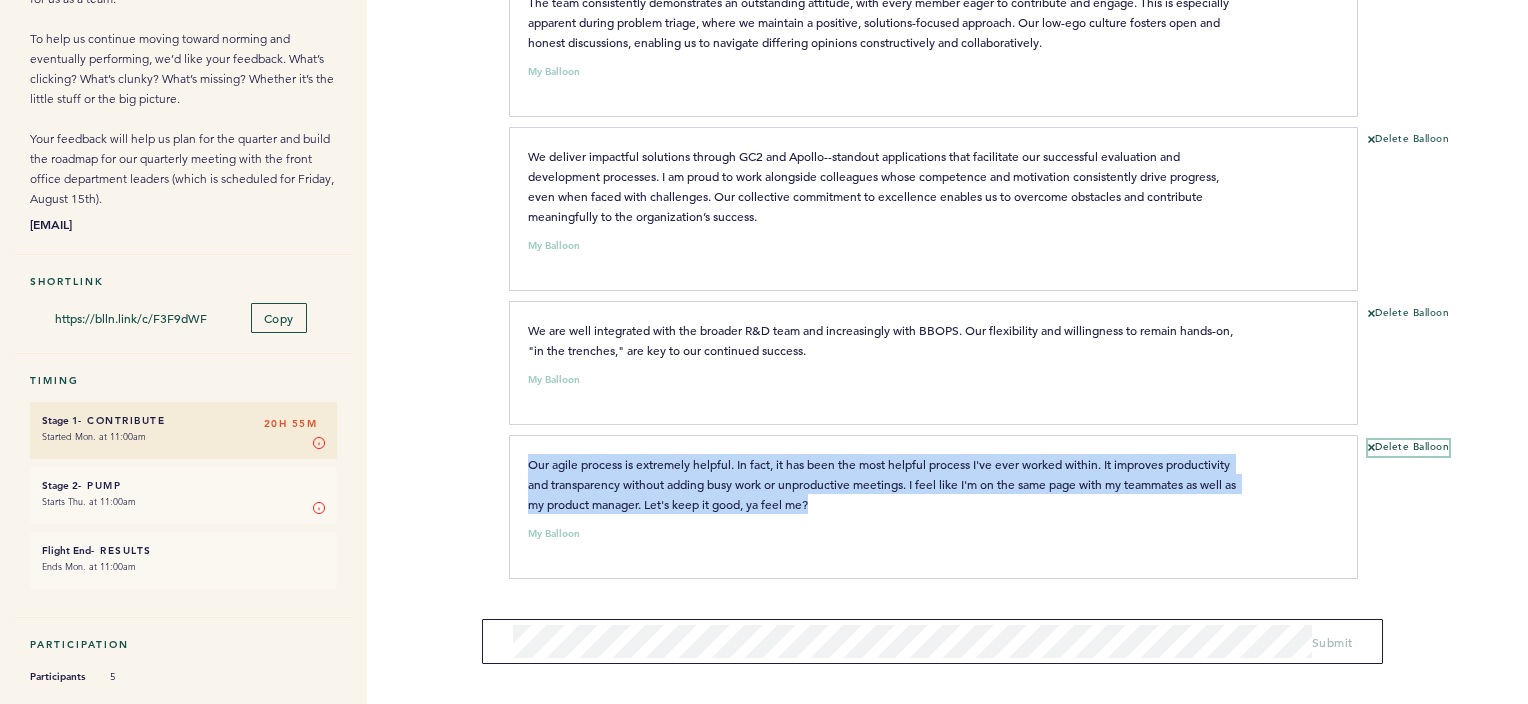 click on "Delete Balloon" at bounding box center (1408, 448) 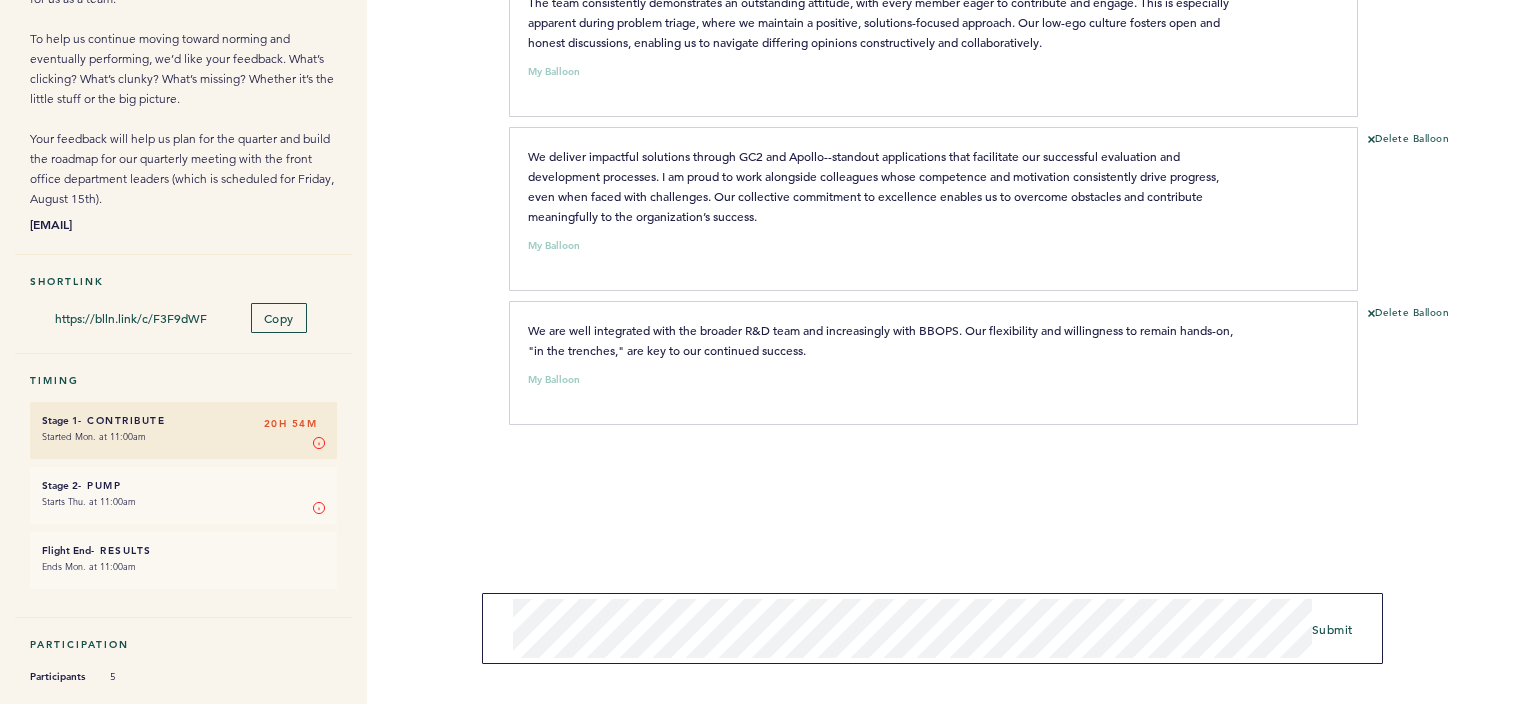 click on "Submit" at bounding box center (933, 628) 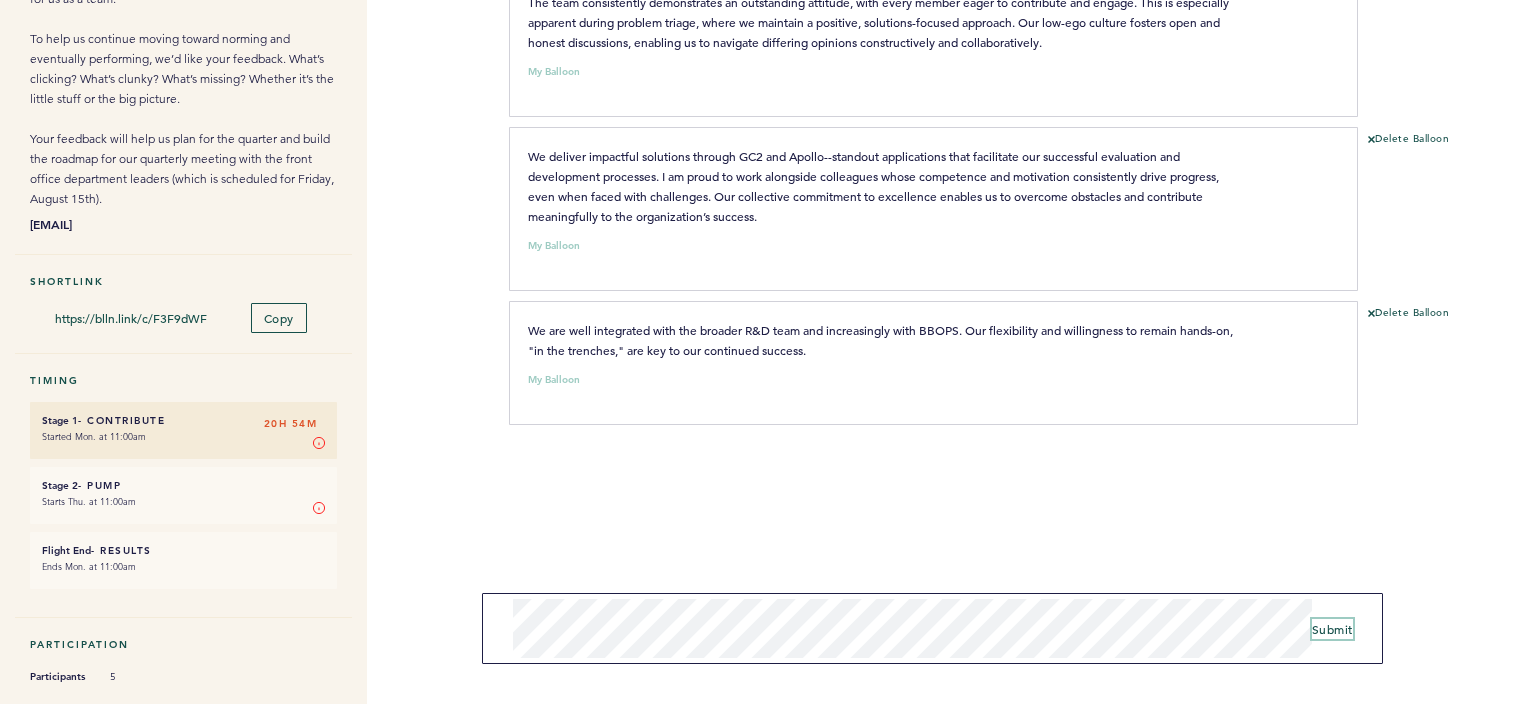 click on "Submit" at bounding box center [1332, 629] 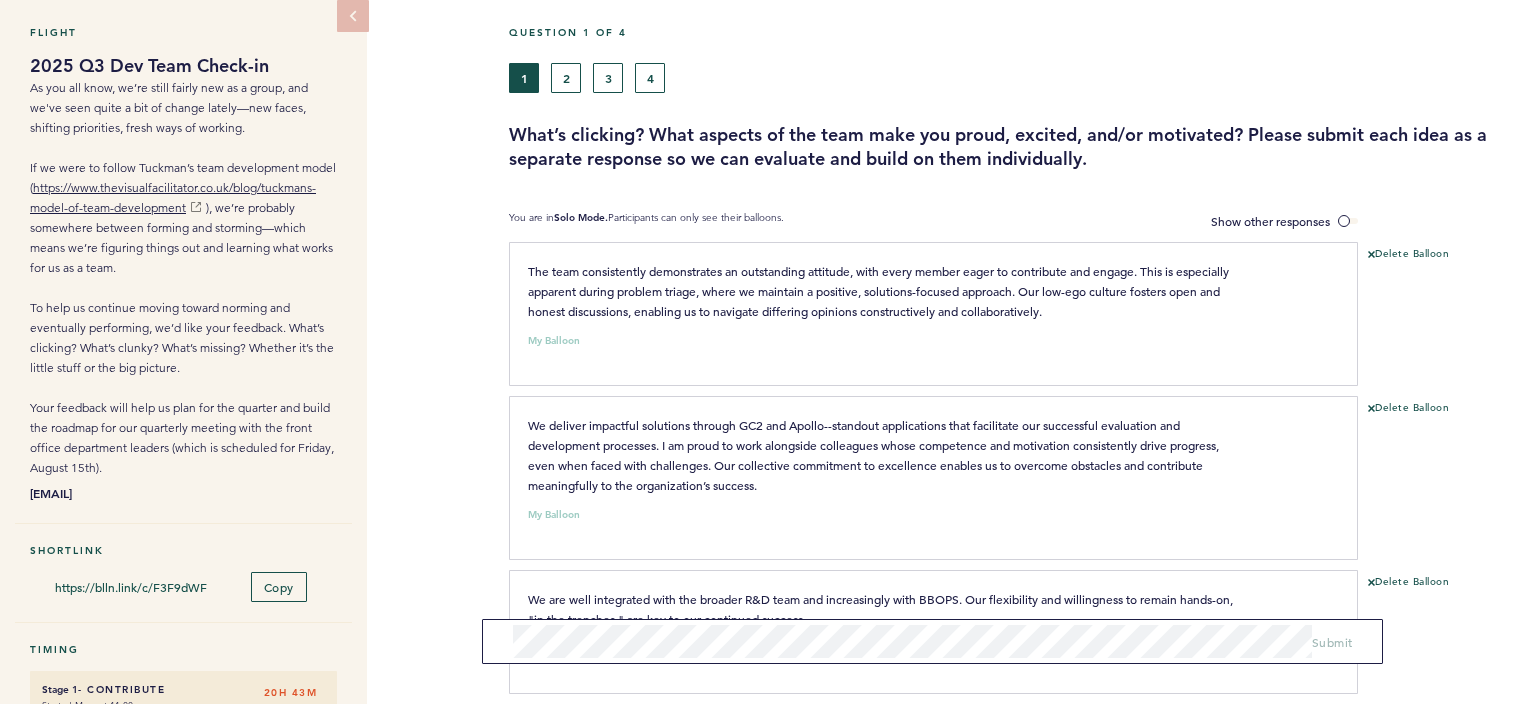 scroll, scrollTop: 0, scrollLeft: 0, axis: both 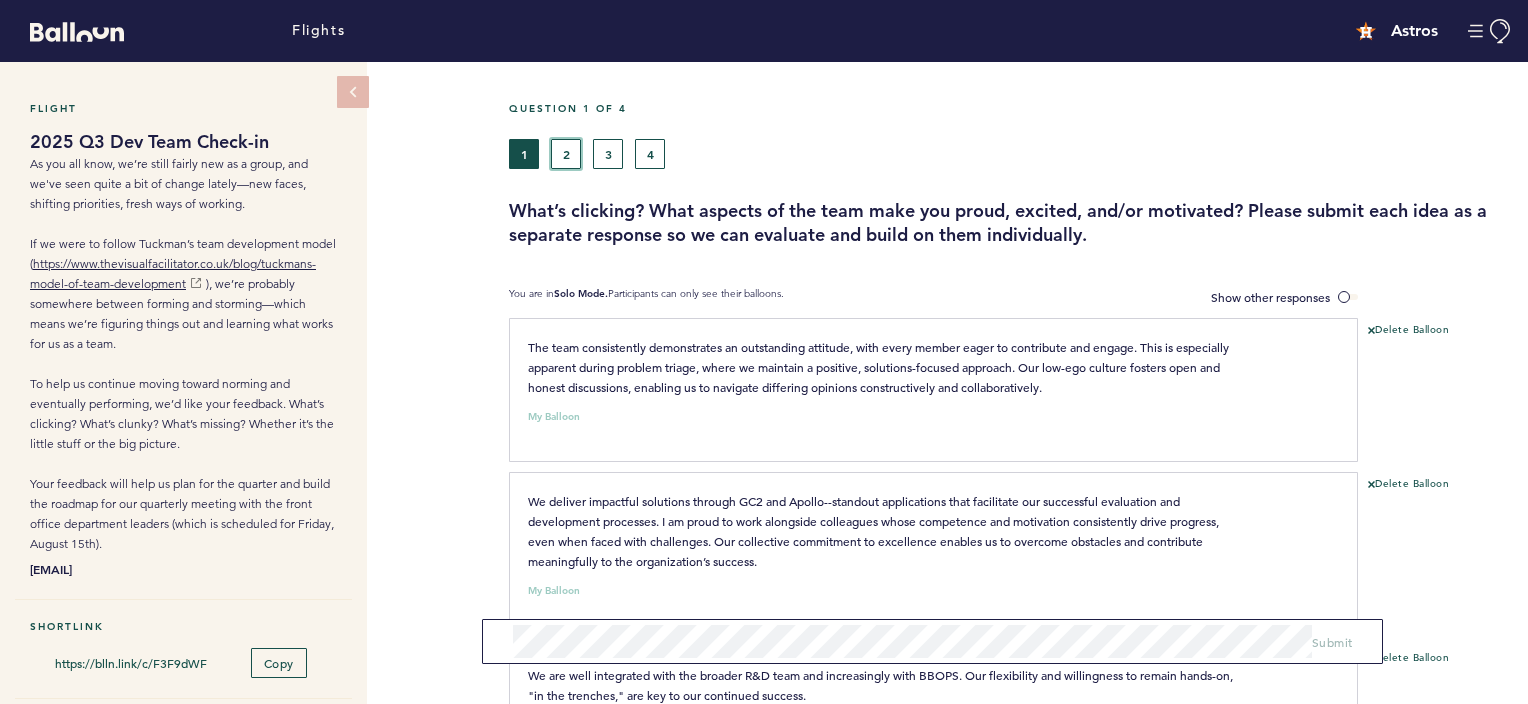 click on "2" at bounding box center [566, 154] 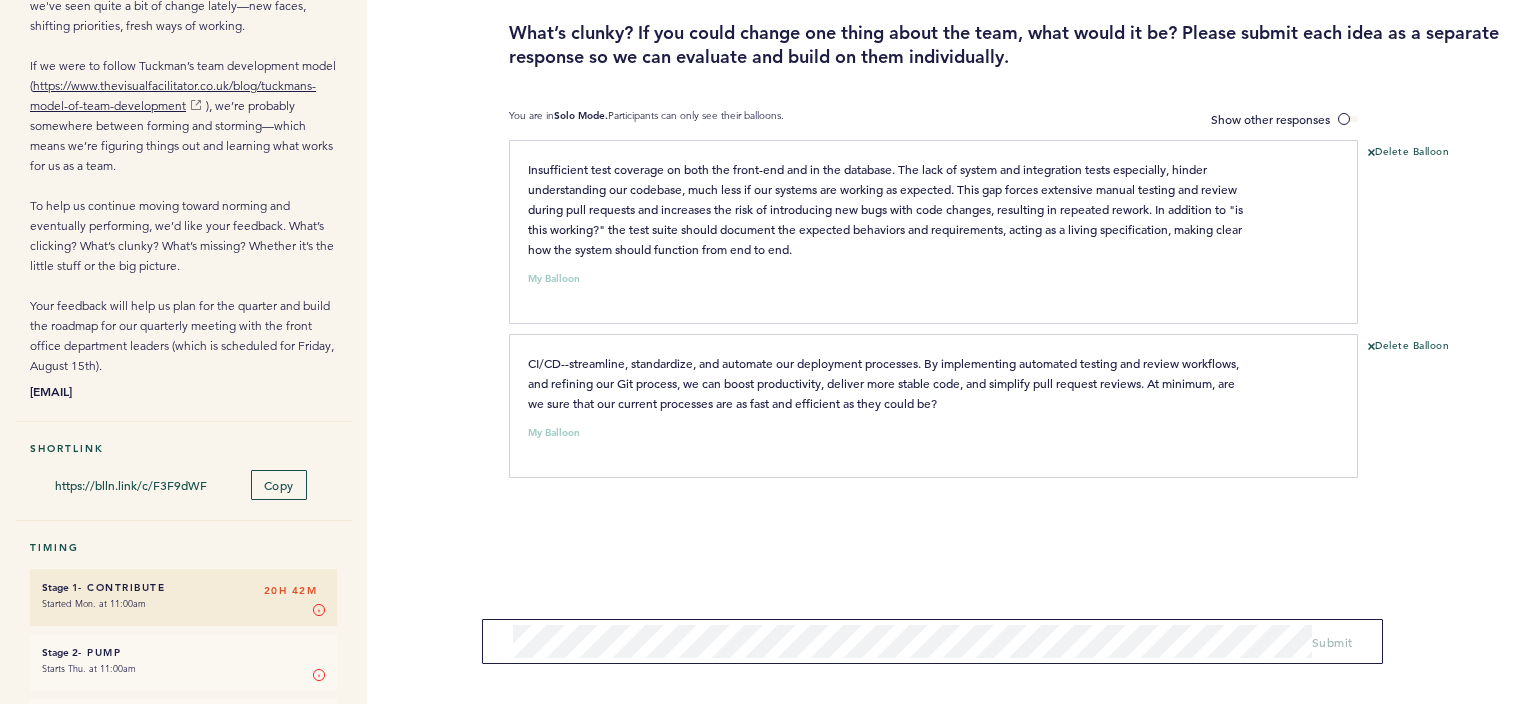scroll, scrollTop: 162, scrollLeft: 0, axis: vertical 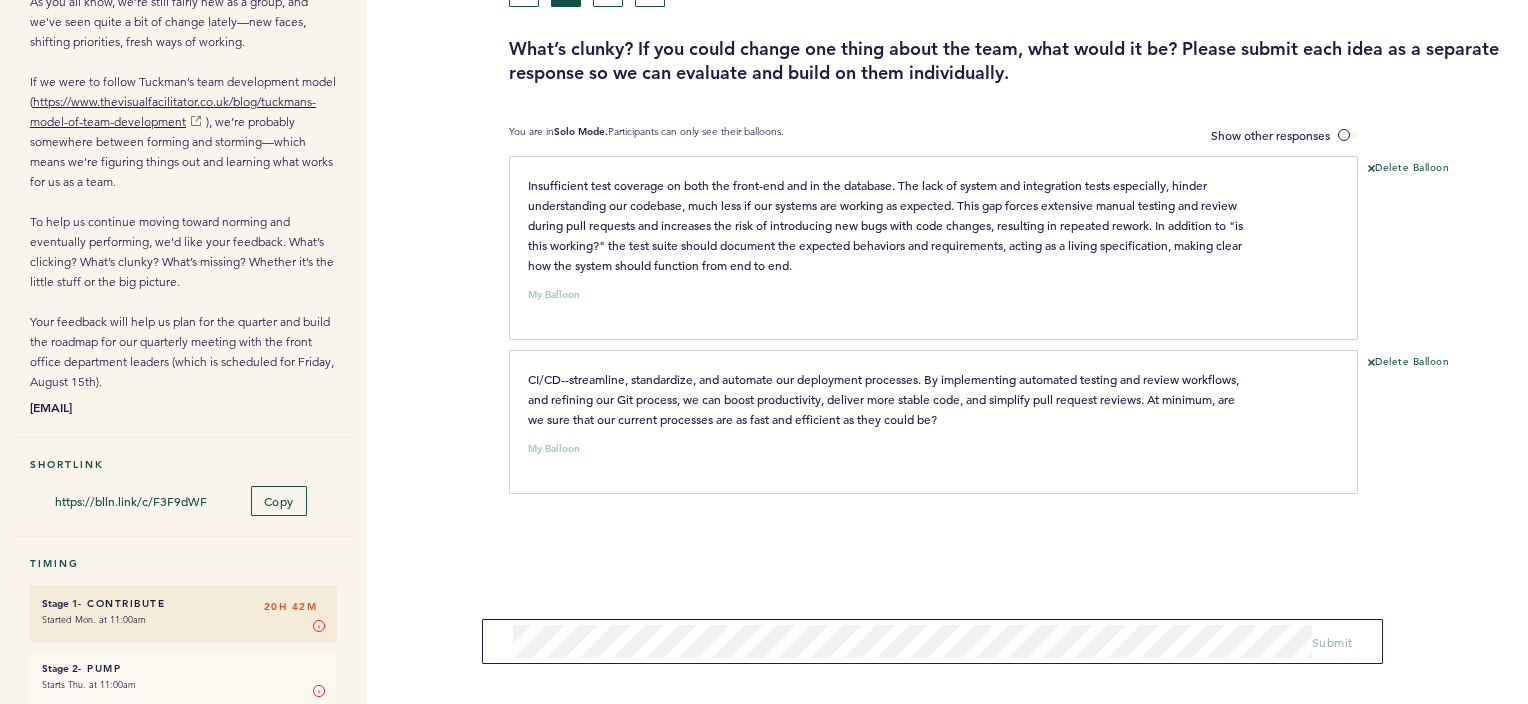 drag, startPoint x: 830, startPoint y: 277, endPoint x: 529, endPoint y: 193, distance: 312.5012 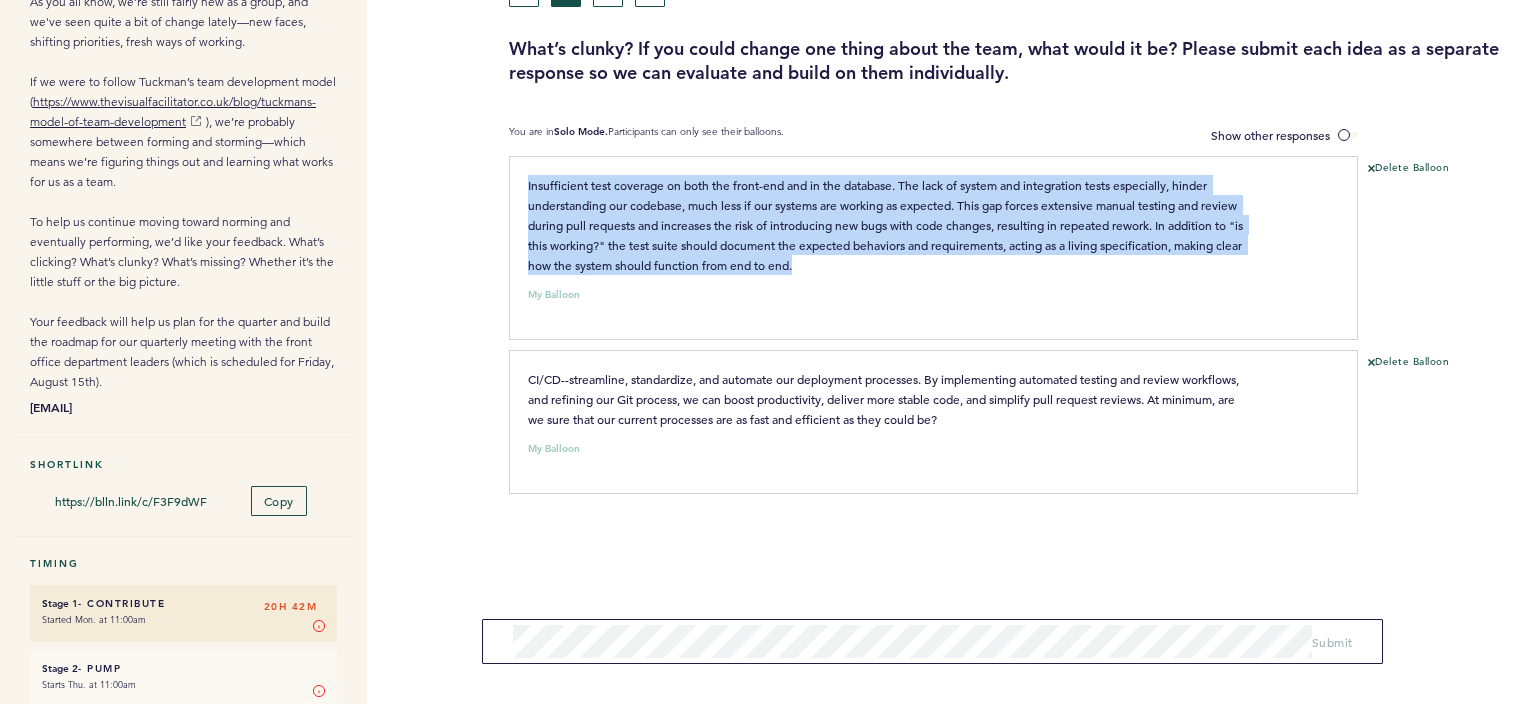 drag, startPoint x: 768, startPoint y: 242, endPoint x: 520, endPoint y: 182, distance: 255.15486 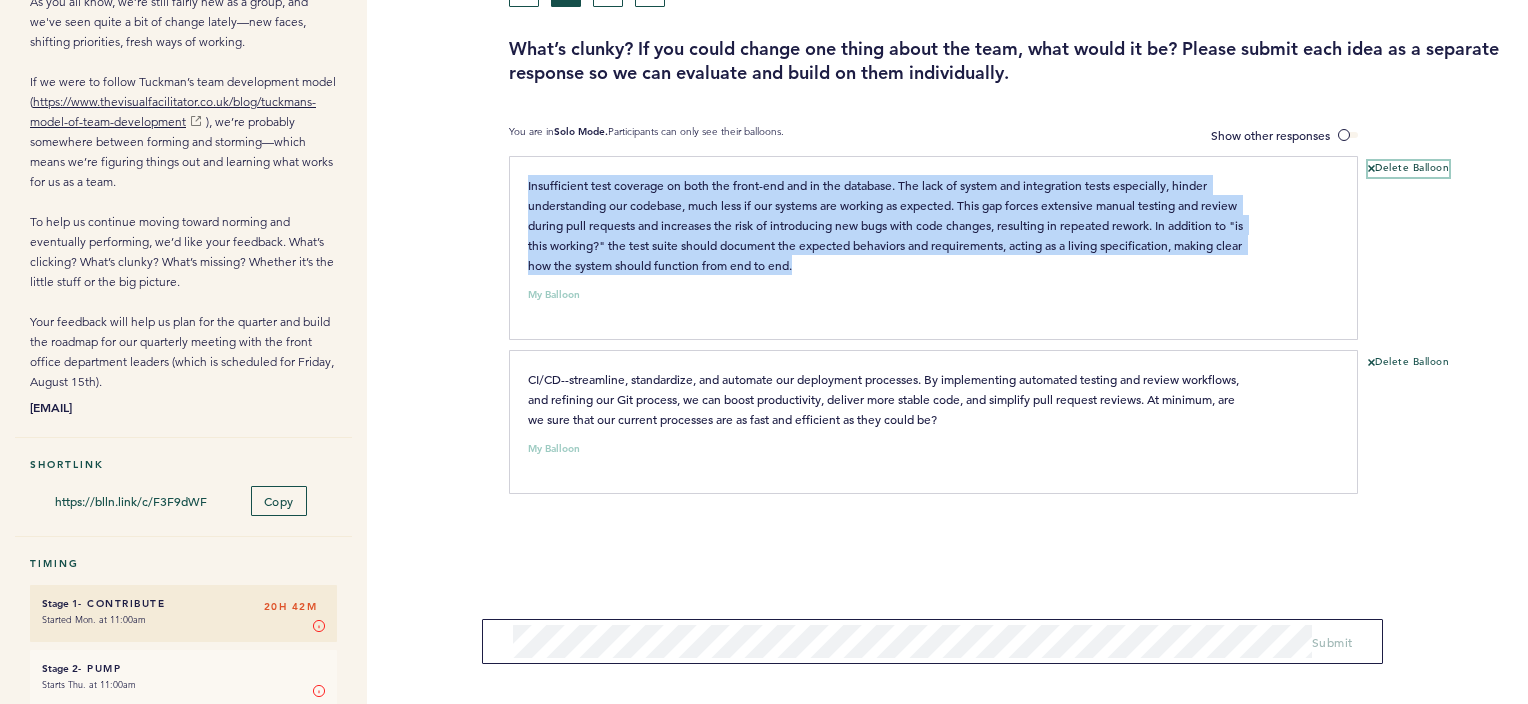 click on "Delete Balloon" at bounding box center (1408, 169) 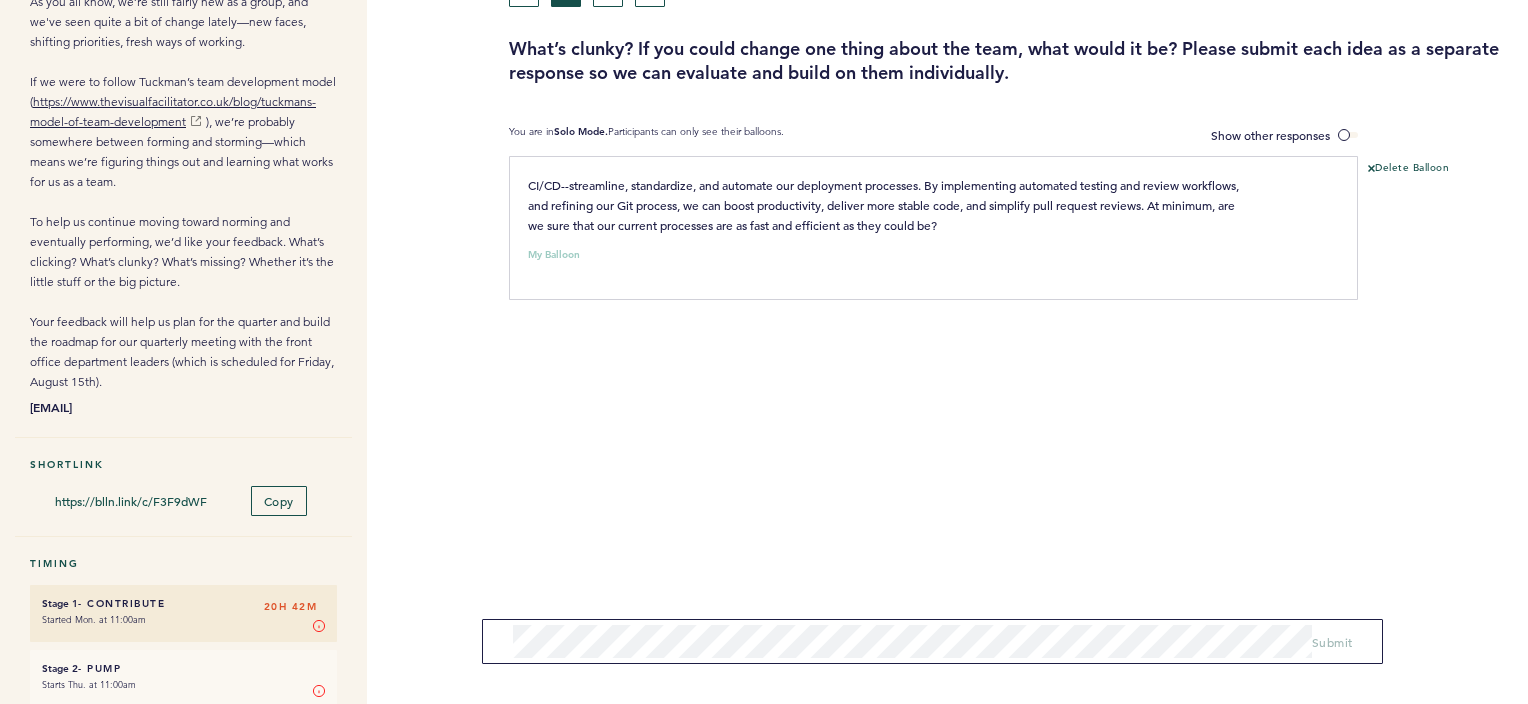 click on "Submit" at bounding box center [933, 641] 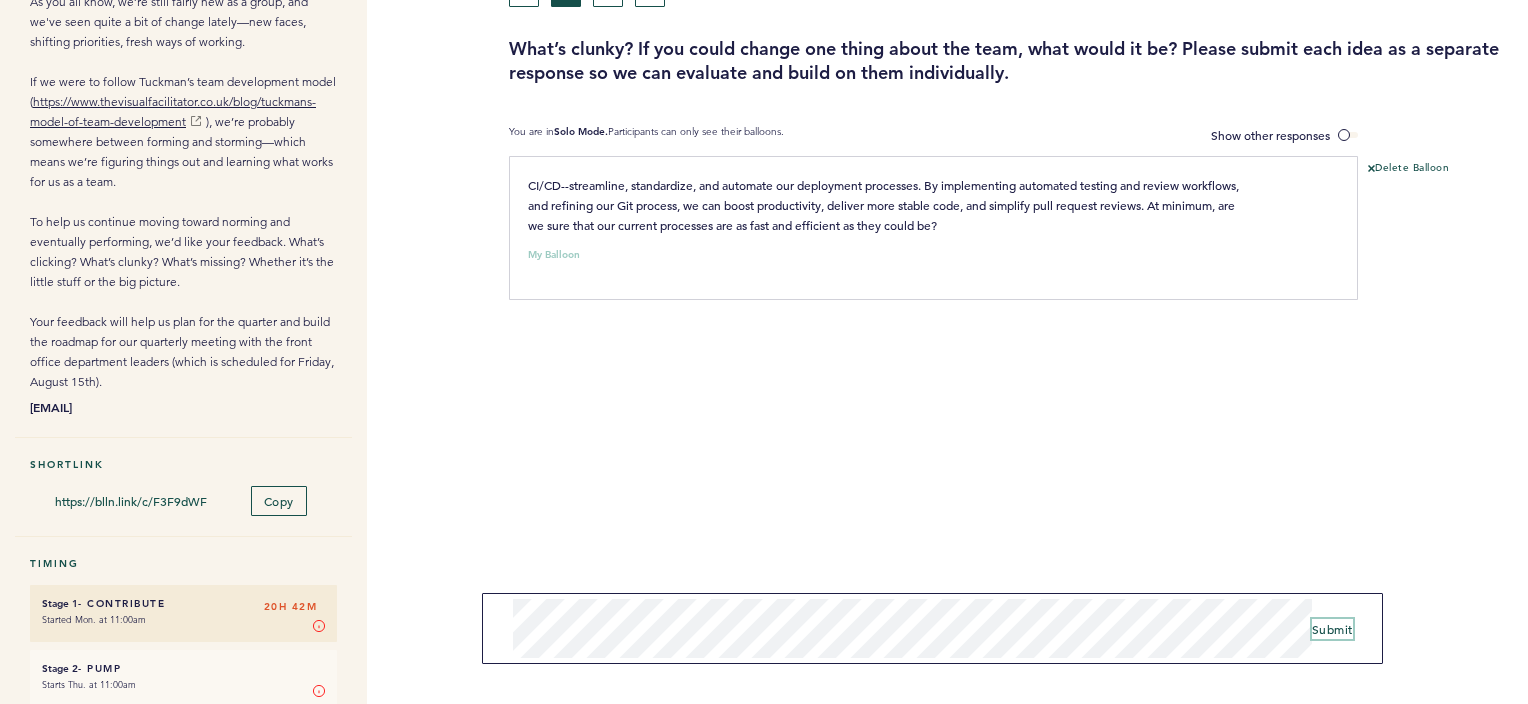 click on "Submit" at bounding box center (1332, 629) 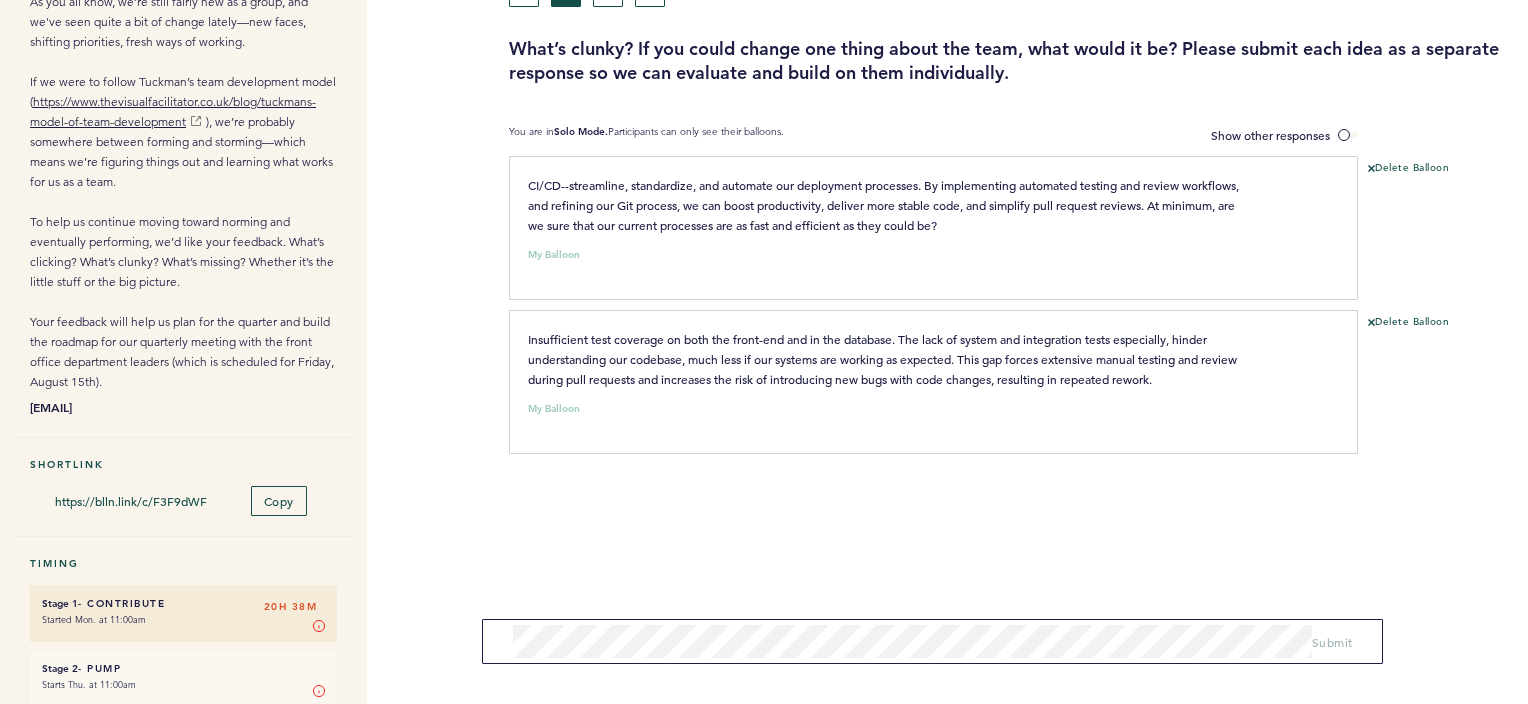 scroll, scrollTop: 0, scrollLeft: 0, axis: both 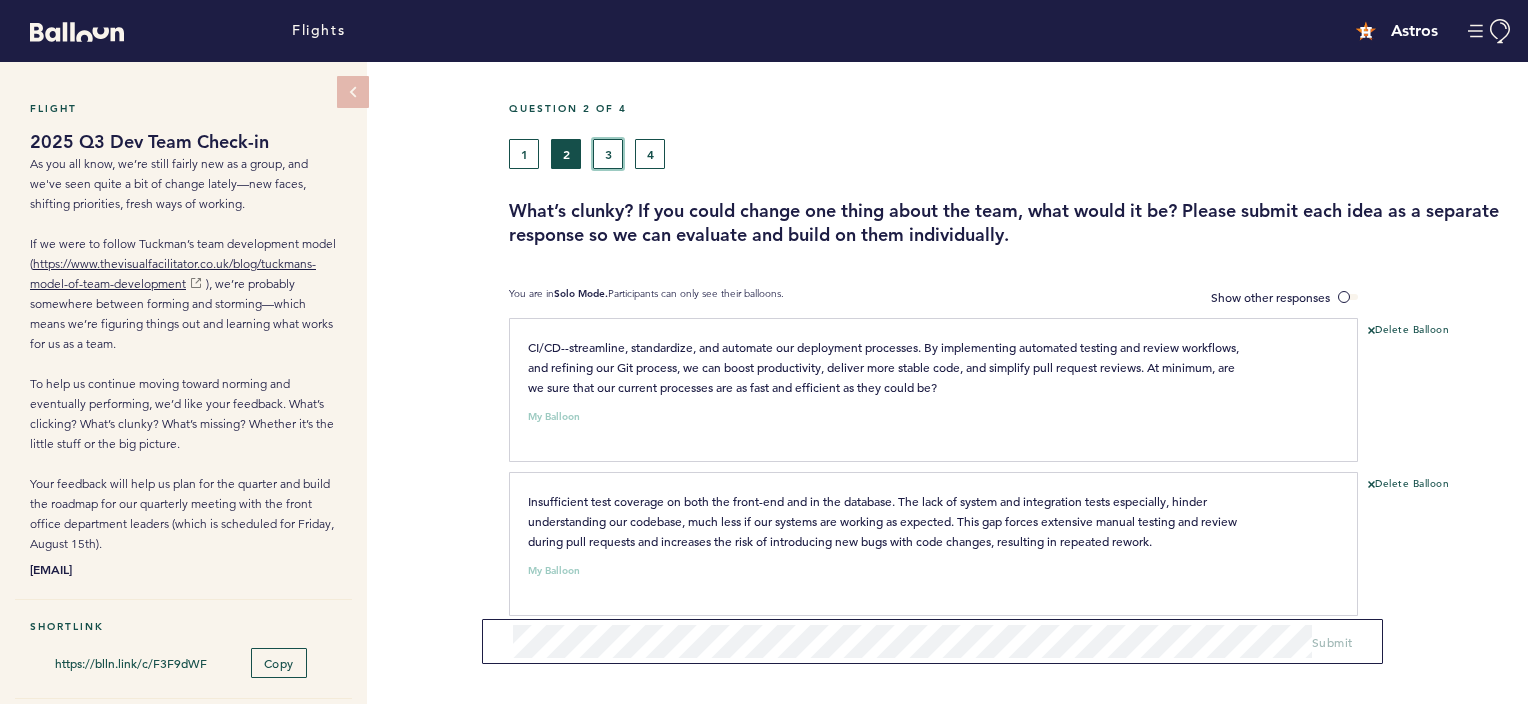 click on "3" at bounding box center [608, 154] 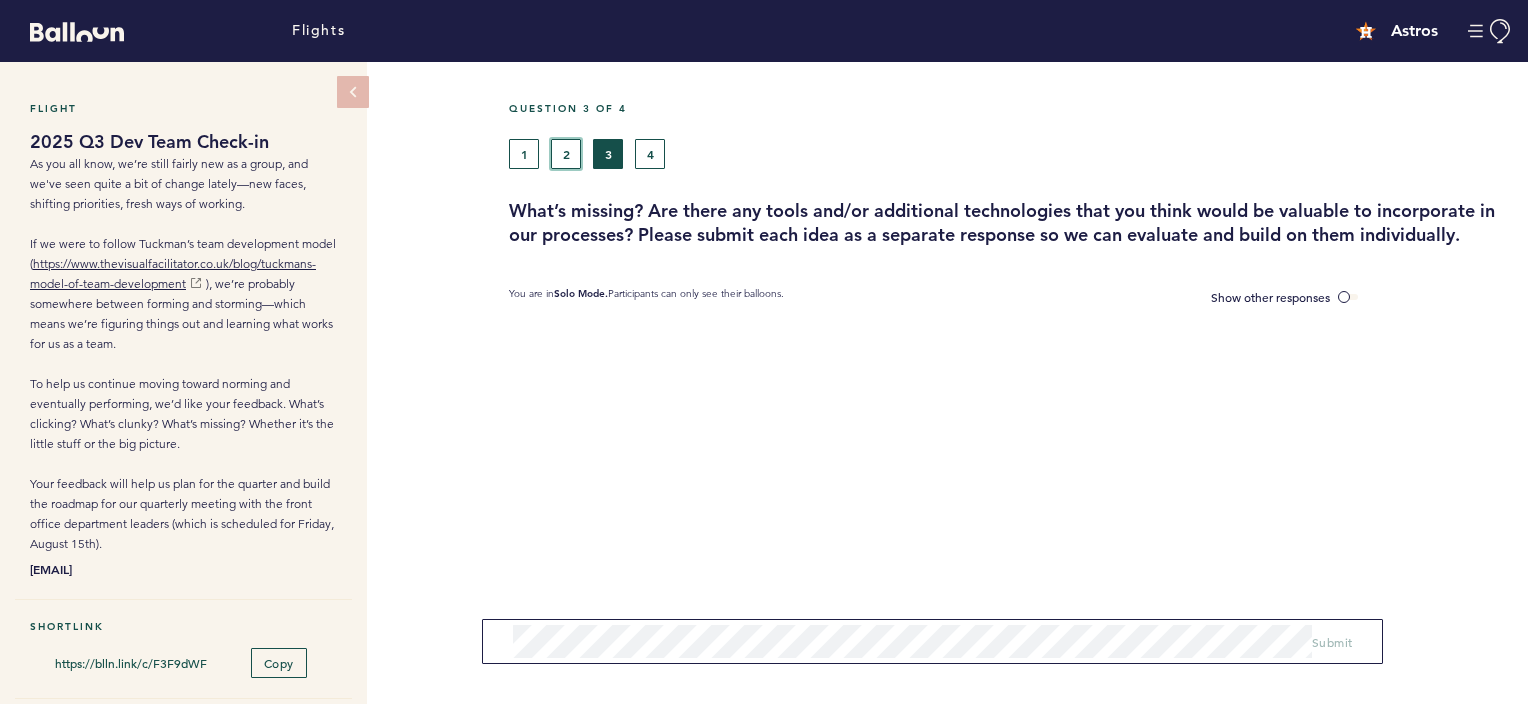 click on "2" at bounding box center [566, 154] 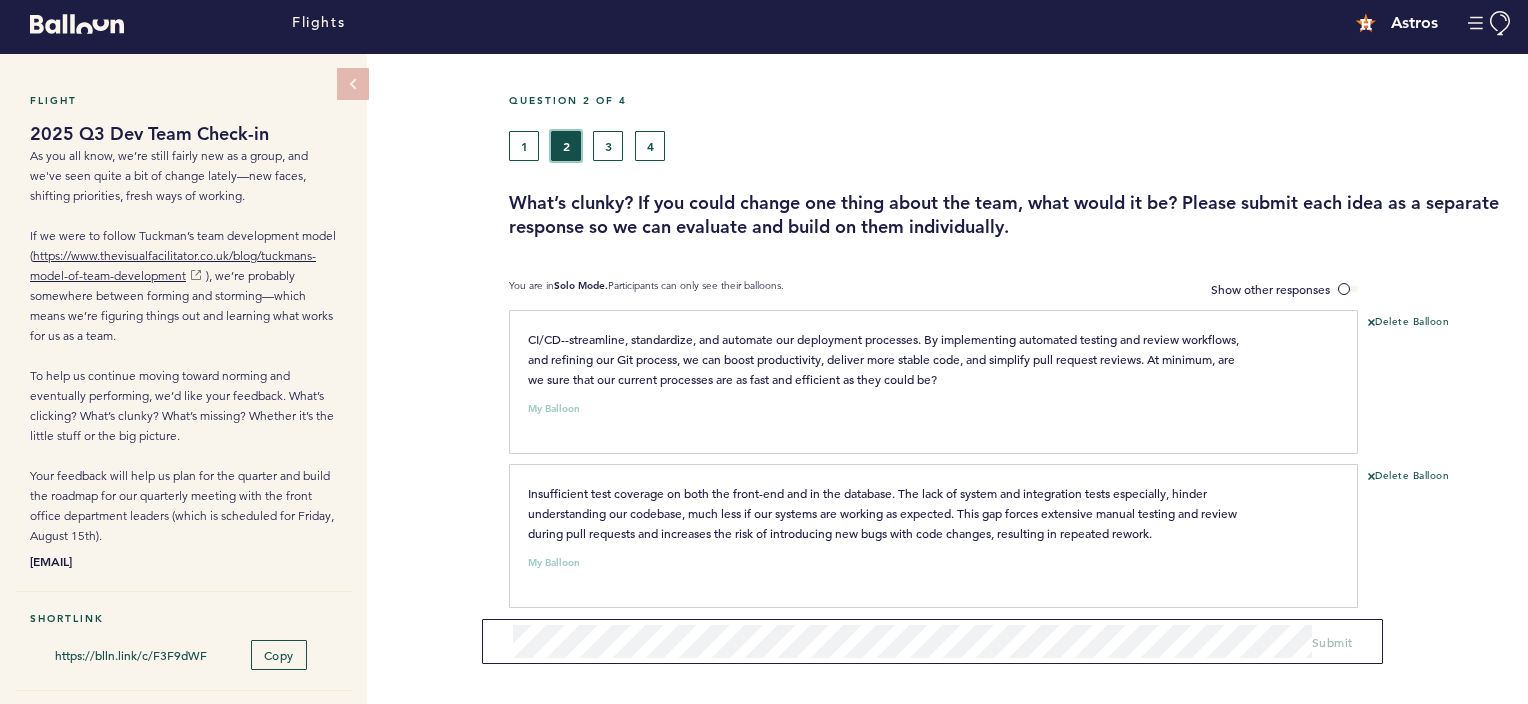scroll, scrollTop: 0, scrollLeft: 0, axis: both 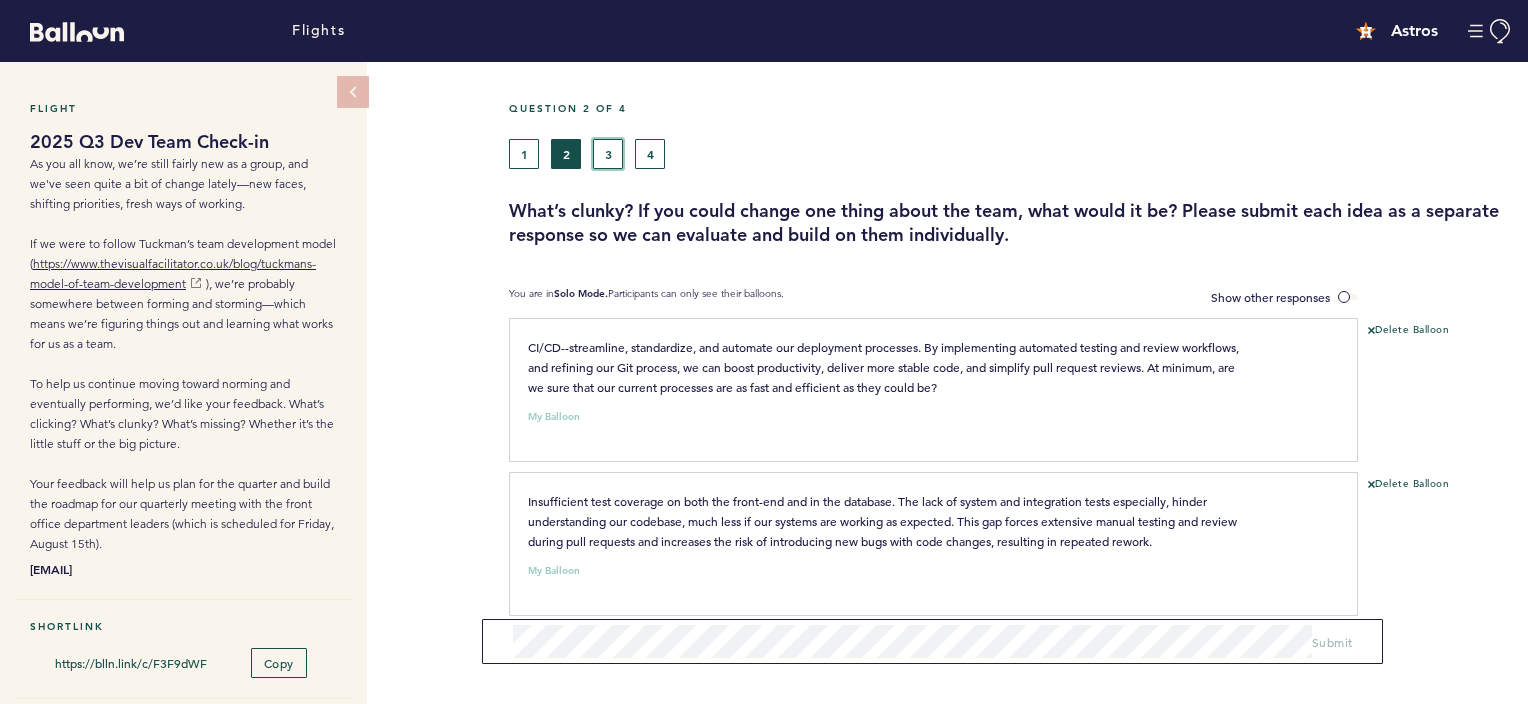 click on "3" at bounding box center (608, 154) 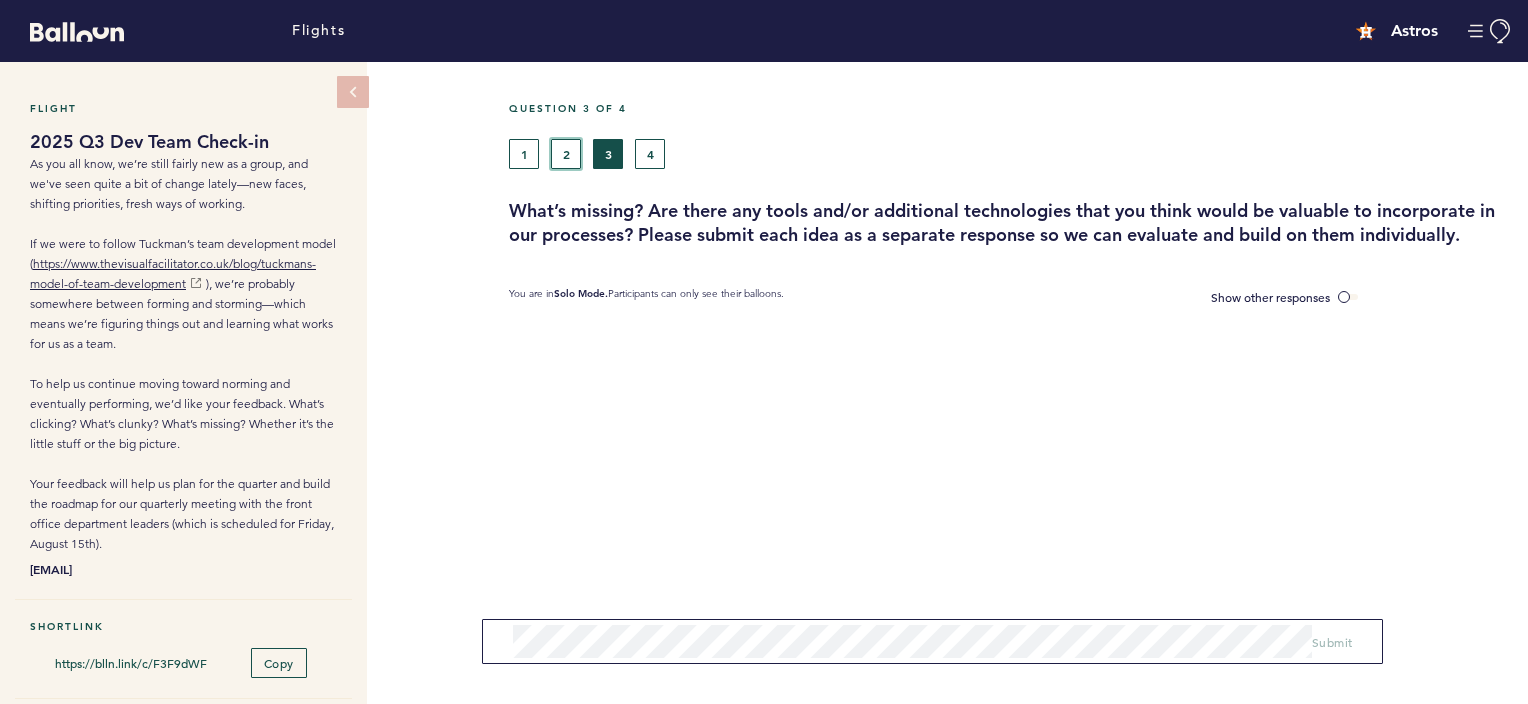 click on "2" at bounding box center (566, 154) 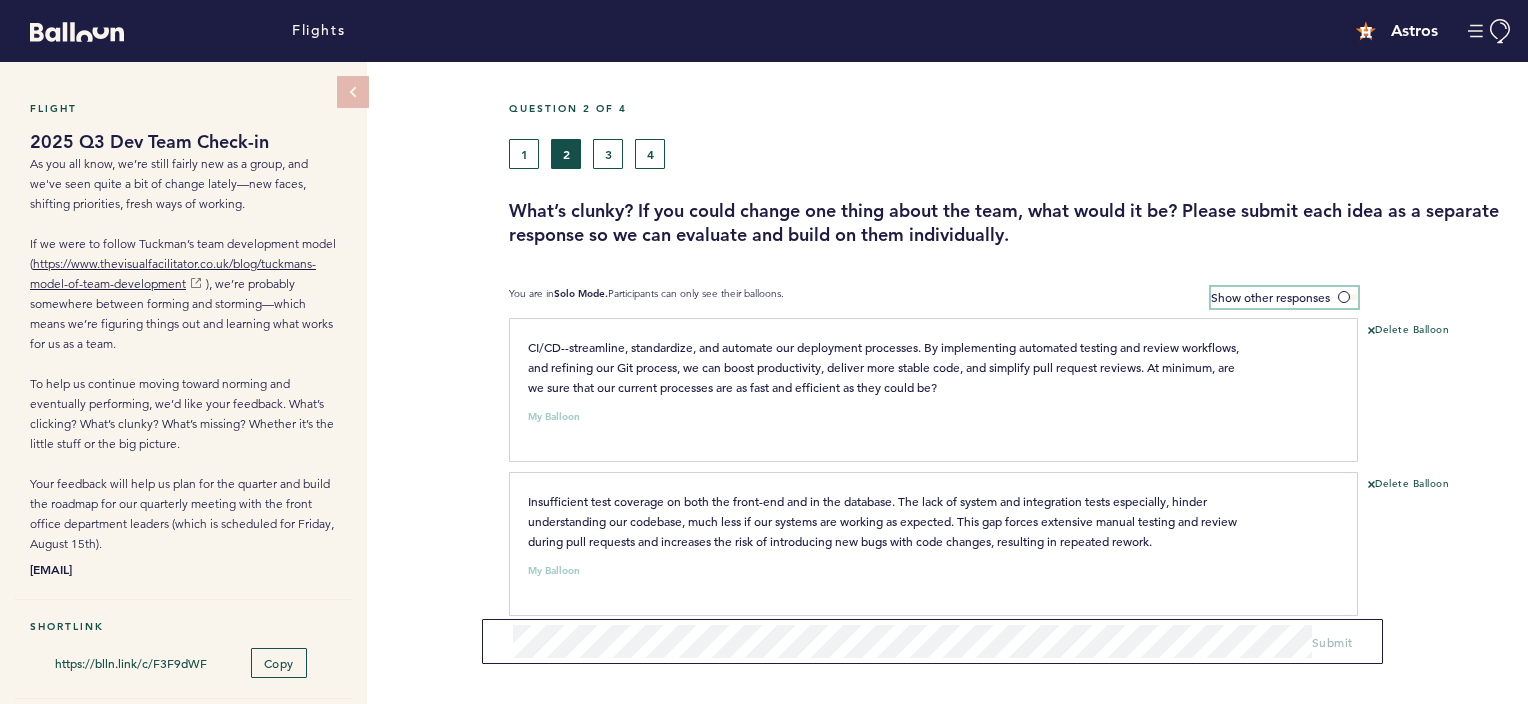 click at bounding box center [1348, 297] 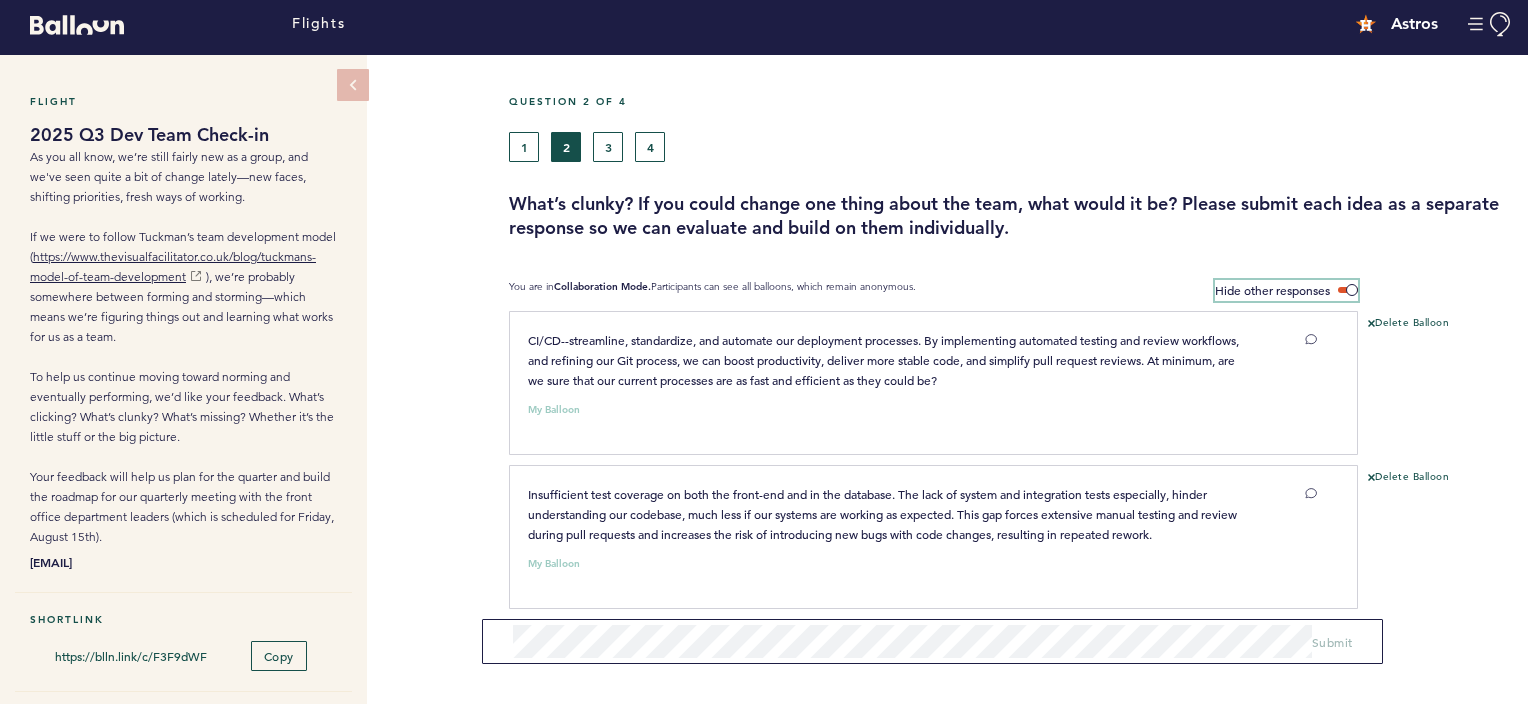 scroll, scrollTop: 4, scrollLeft: 0, axis: vertical 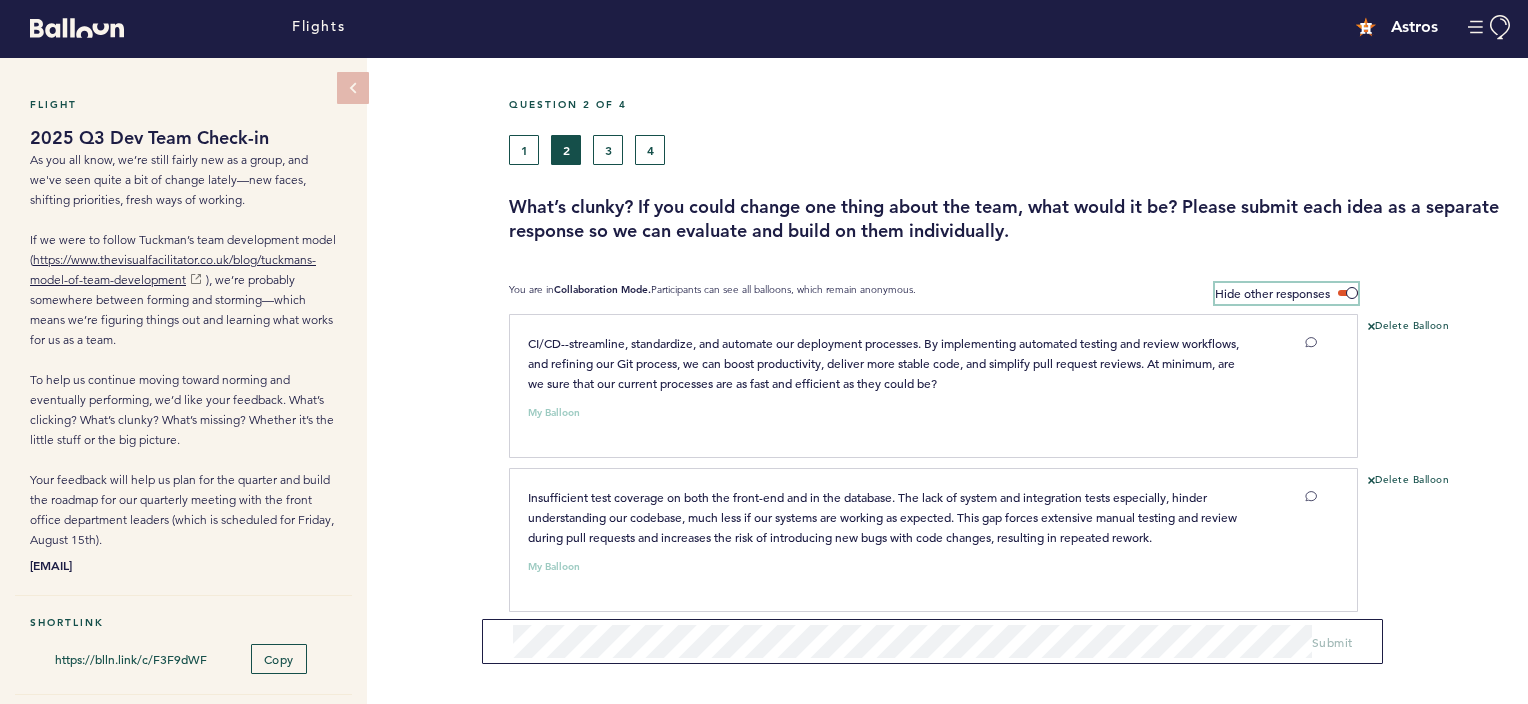 click on "Hide other responses" at bounding box center [1286, 293] 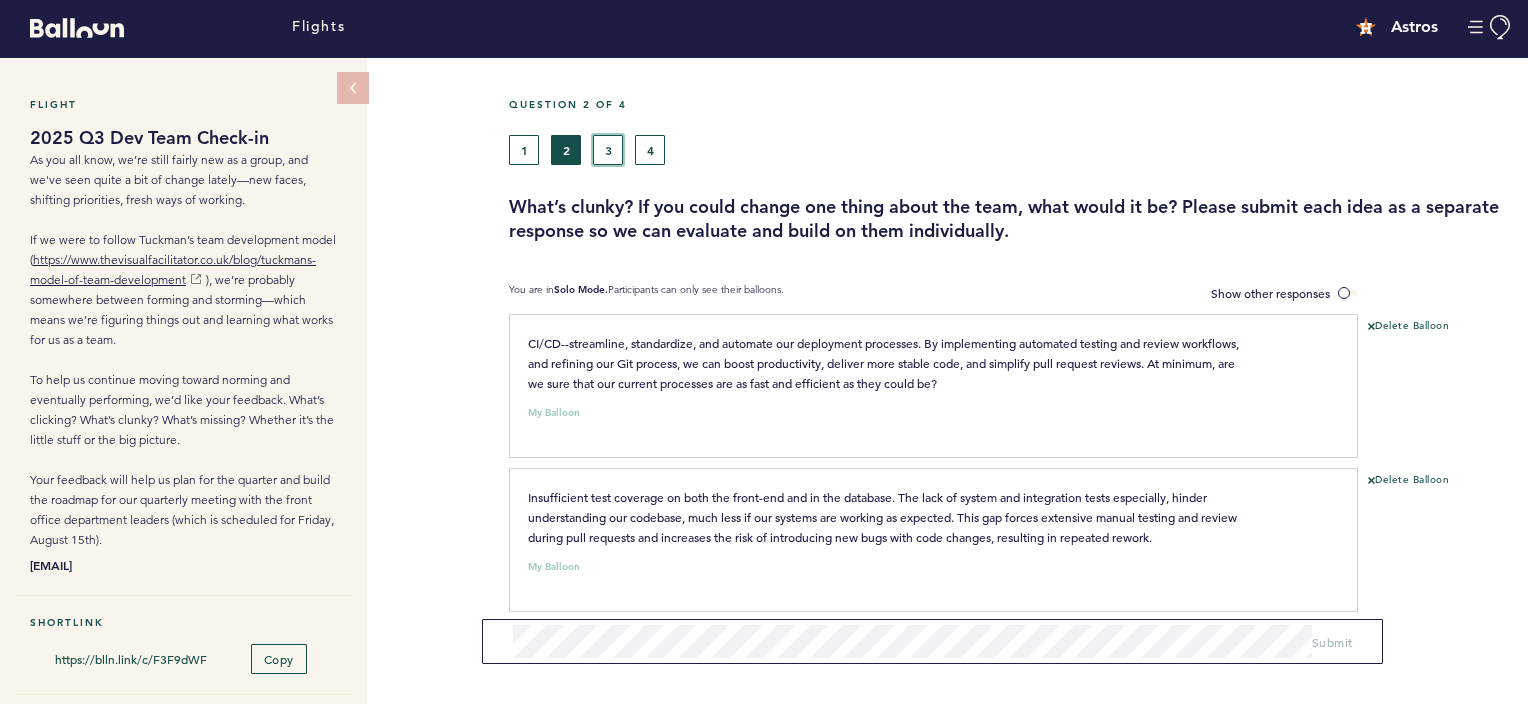 click on "3" at bounding box center (608, 150) 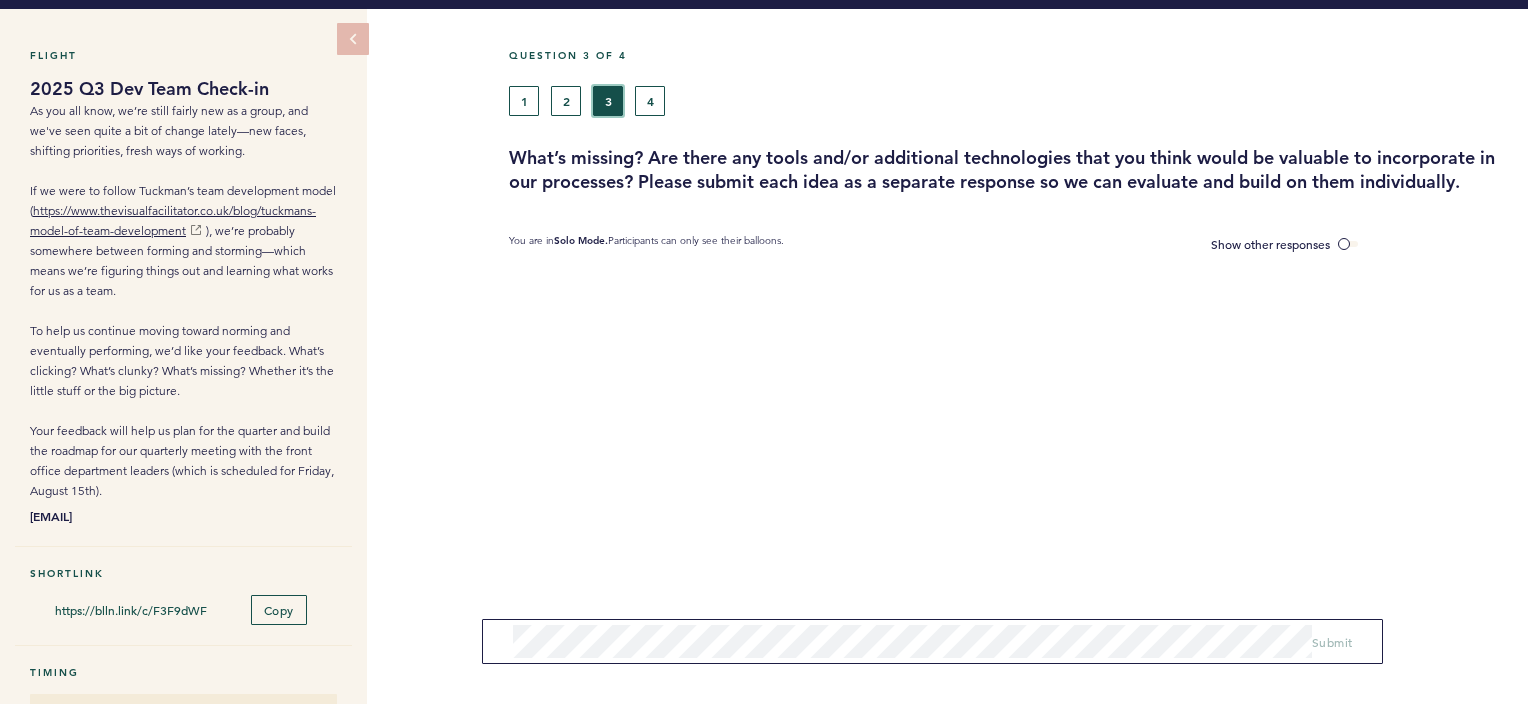 scroll, scrollTop: 0, scrollLeft: 0, axis: both 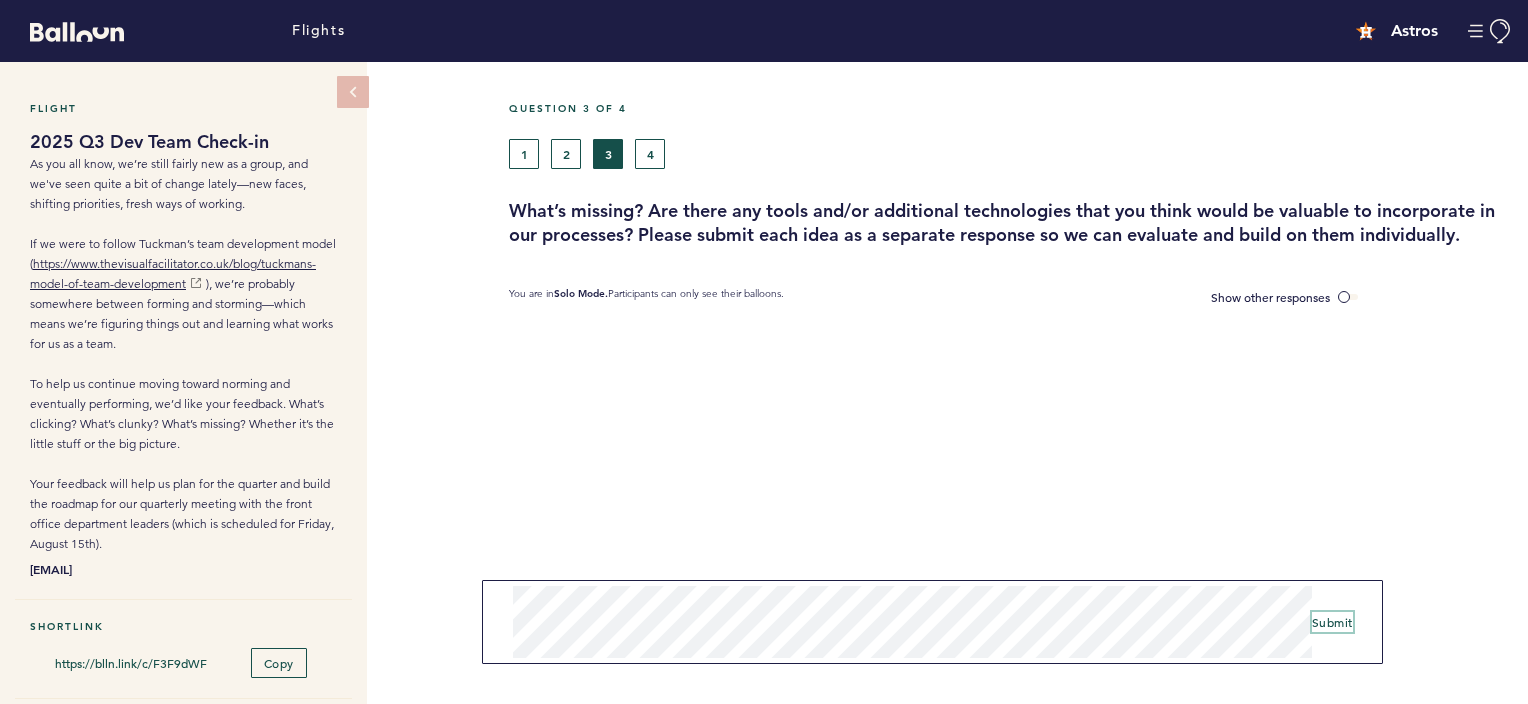 click on "Submit" at bounding box center [1332, 622] 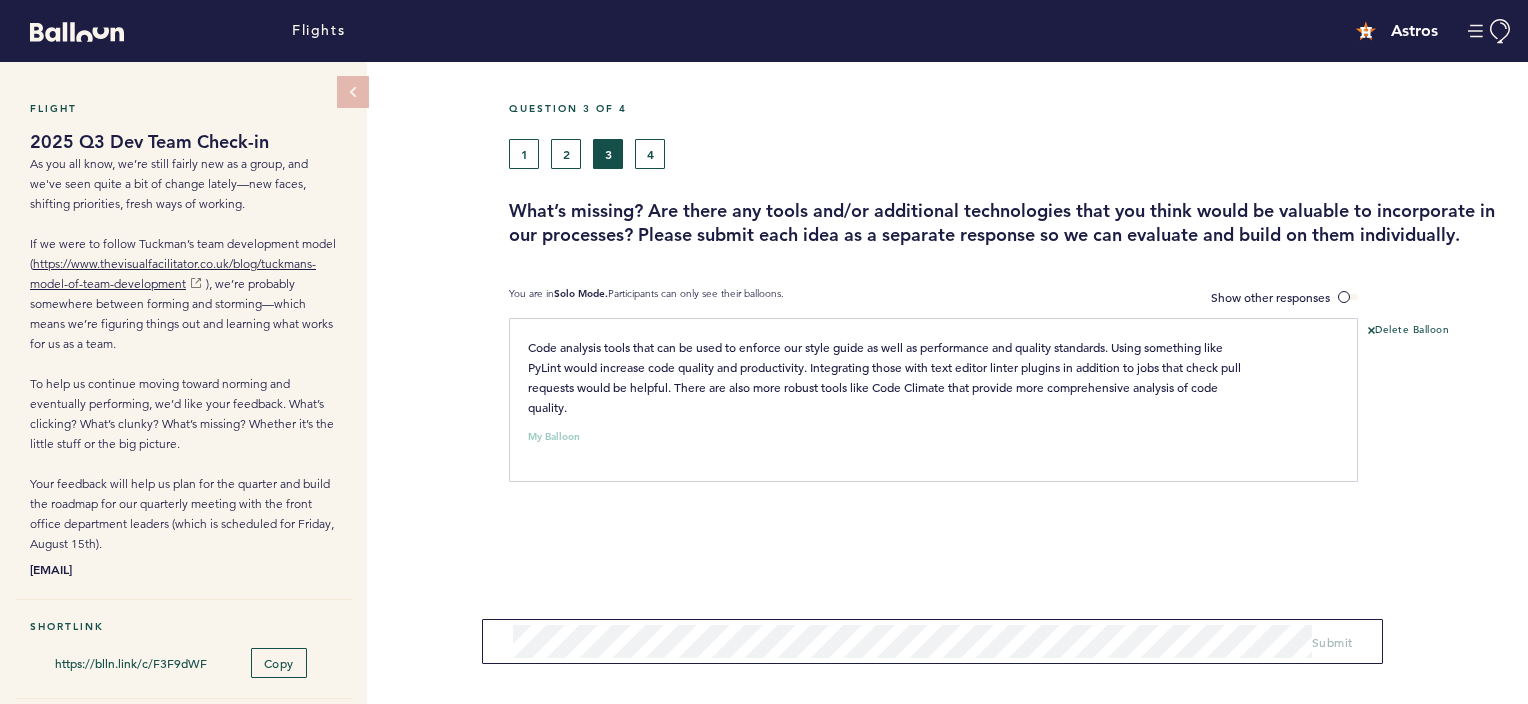 click on "Code analysis tools that can be used to enforce our style guide as well as performance and quality standards. Using something like PyLint would increase code quality and productivity. Integrating those with text editor linter plugins in addition to jobs that check pull requests would be helpful. There are also more robust tools like Code Climate that provide more comprehensive analysis of code quality.  My Balloon   clear   submit   Delete Balloon" at bounding box center [1018, 455] 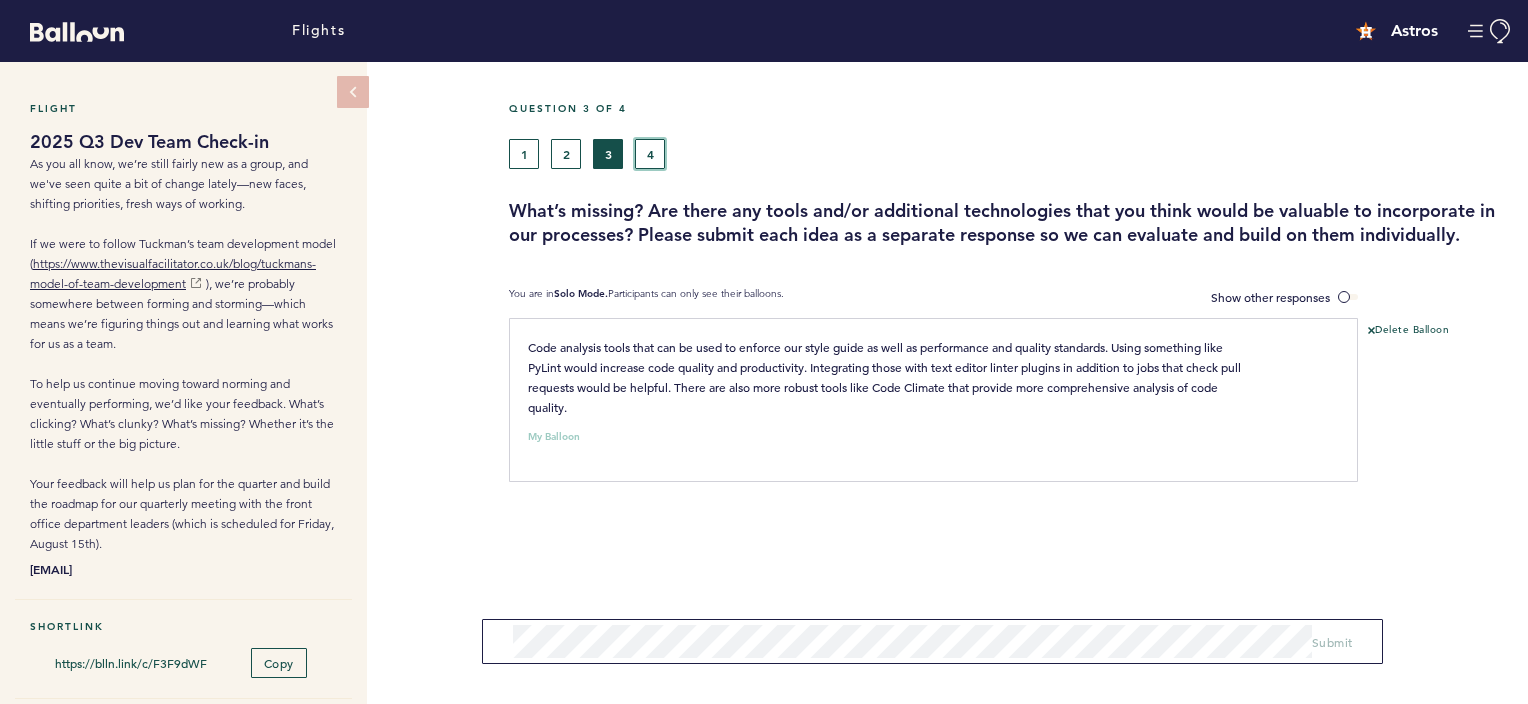 click on "4" at bounding box center [650, 154] 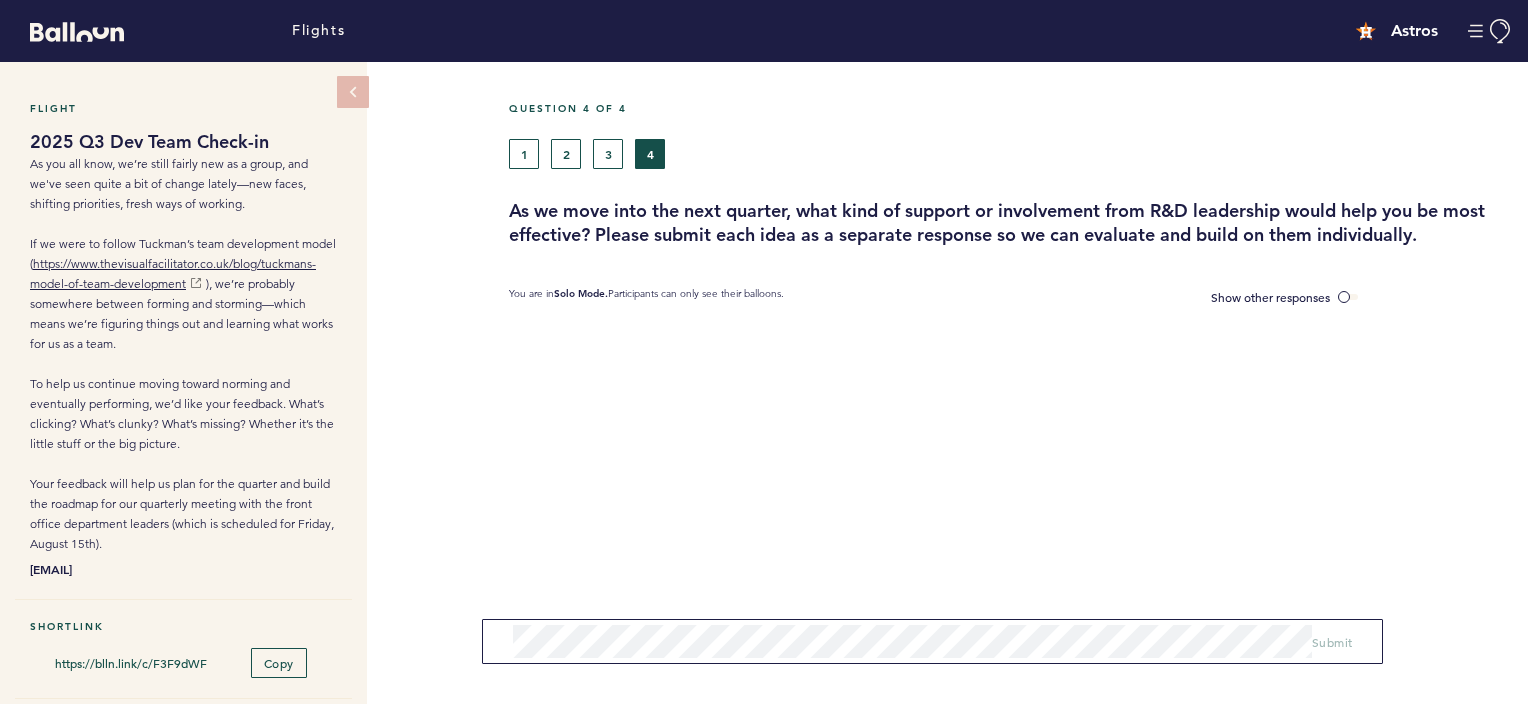 click on "Submit" at bounding box center [933, 641] 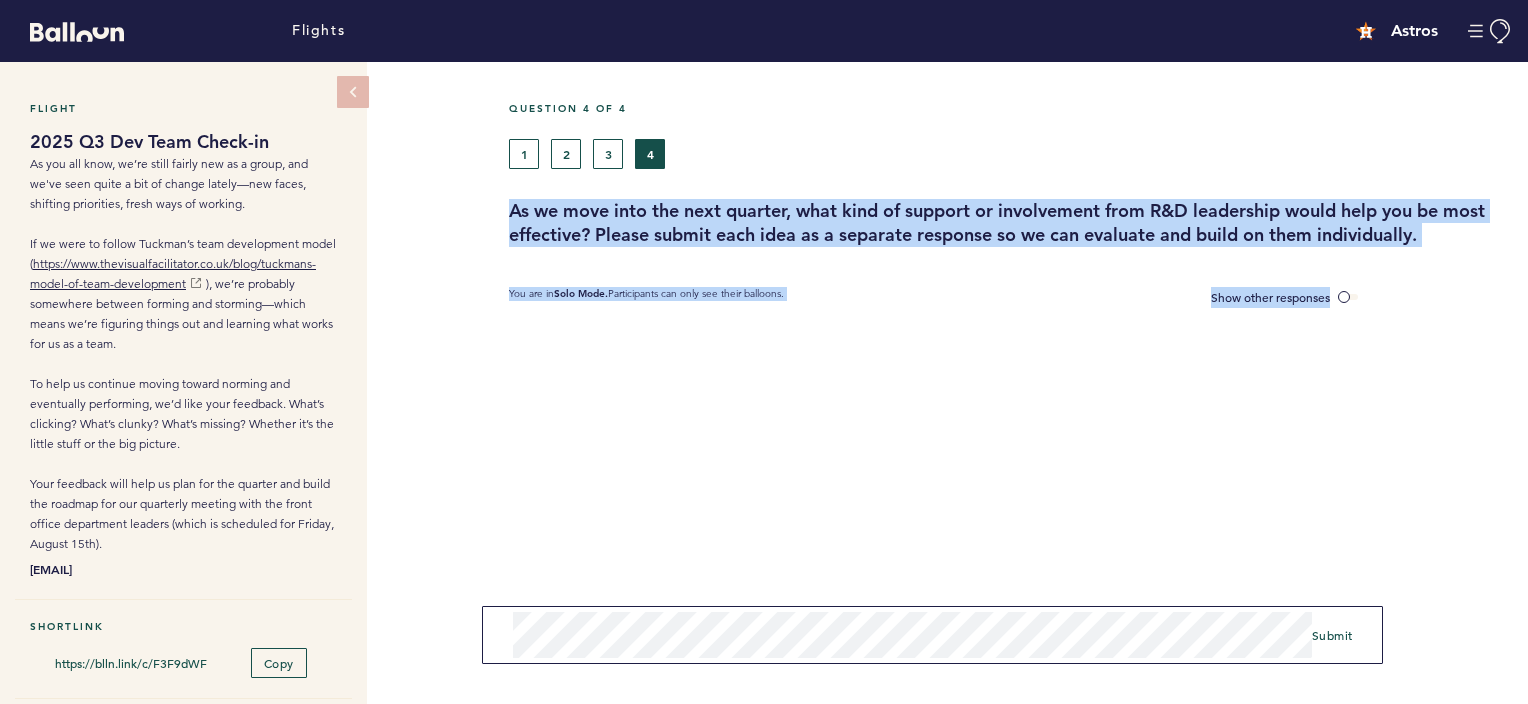scroll, scrollTop: 1, scrollLeft: 0, axis: vertical 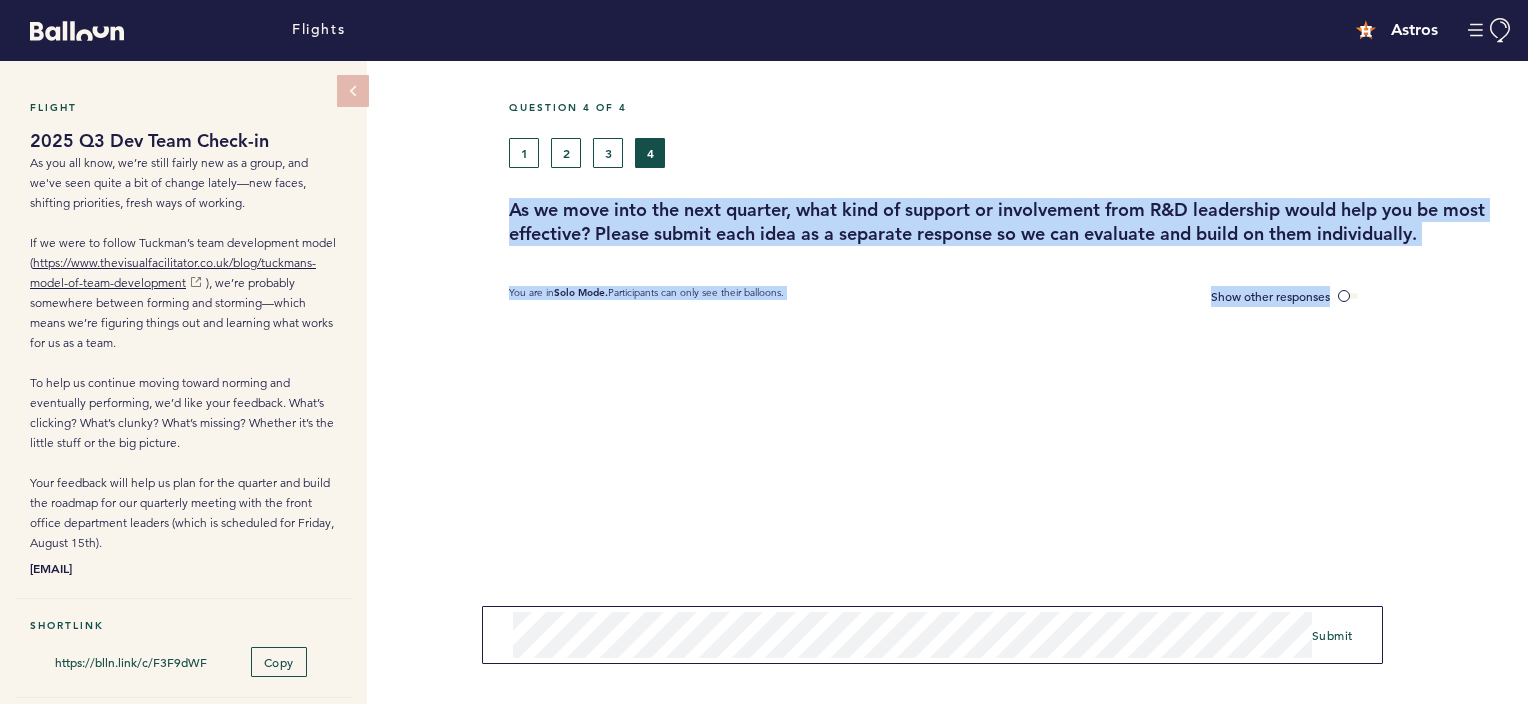 click on "Question 4 of 4   1   2   3   4  As we move into the next quarter, what kind of support or involvement from R&D leadership would help you be most effective?
Please submit each idea as a separate response so we can evaluate and build on them individually.  You are in  Solo Mode.  Participants can only see their balloons.   Show other responses   Submit" at bounding box center [1018, 626] 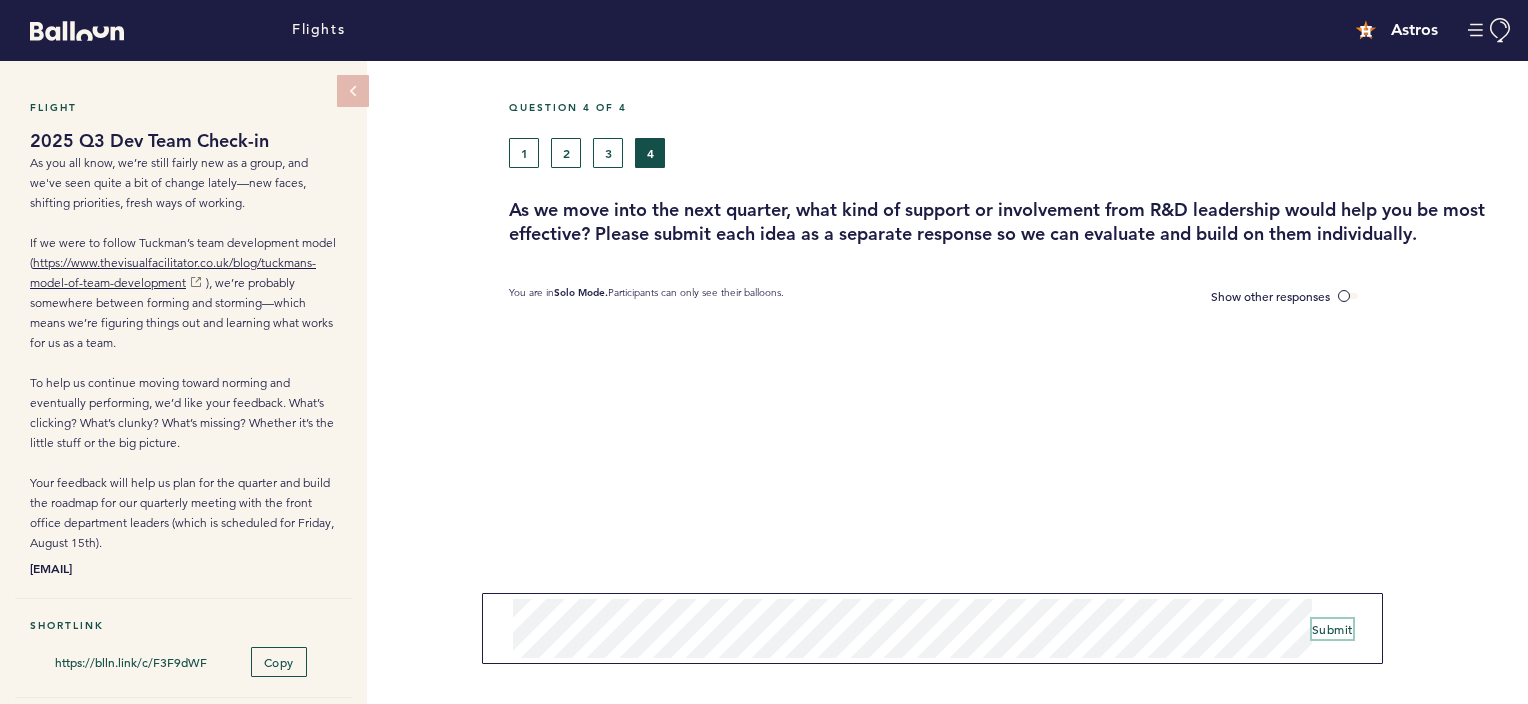 click on "Submit" at bounding box center [1332, 629] 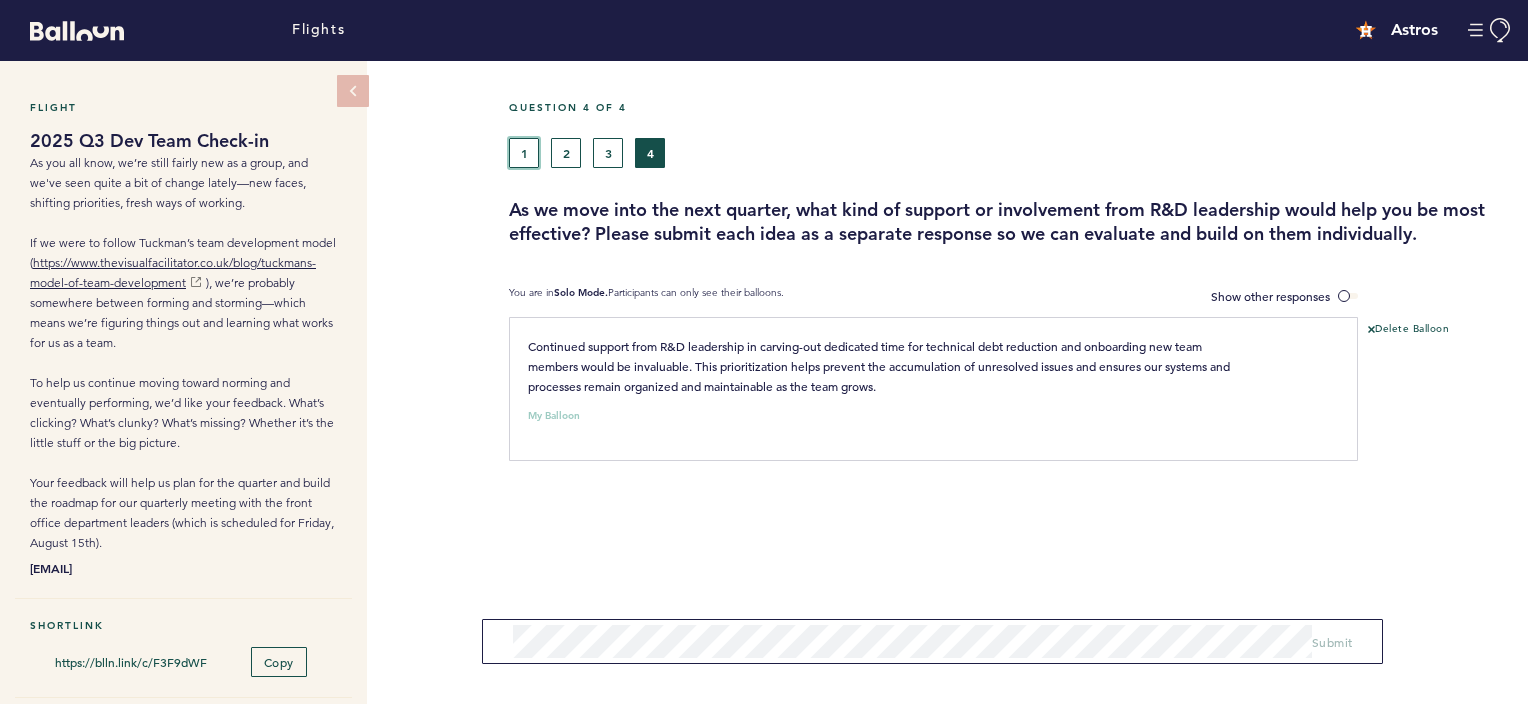 click on "1" at bounding box center [524, 153] 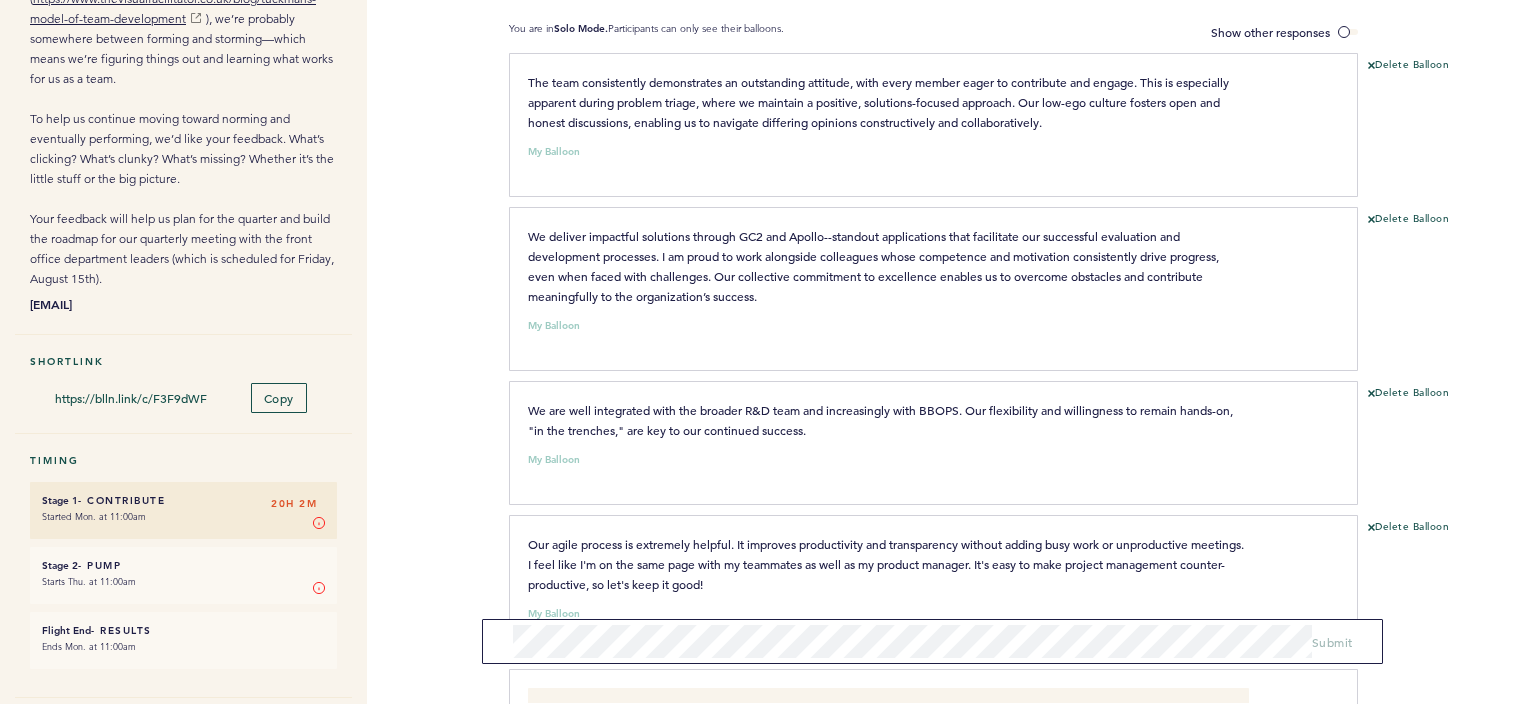 scroll, scrollTop: 266, scrollLeft: 0, axis: vertical 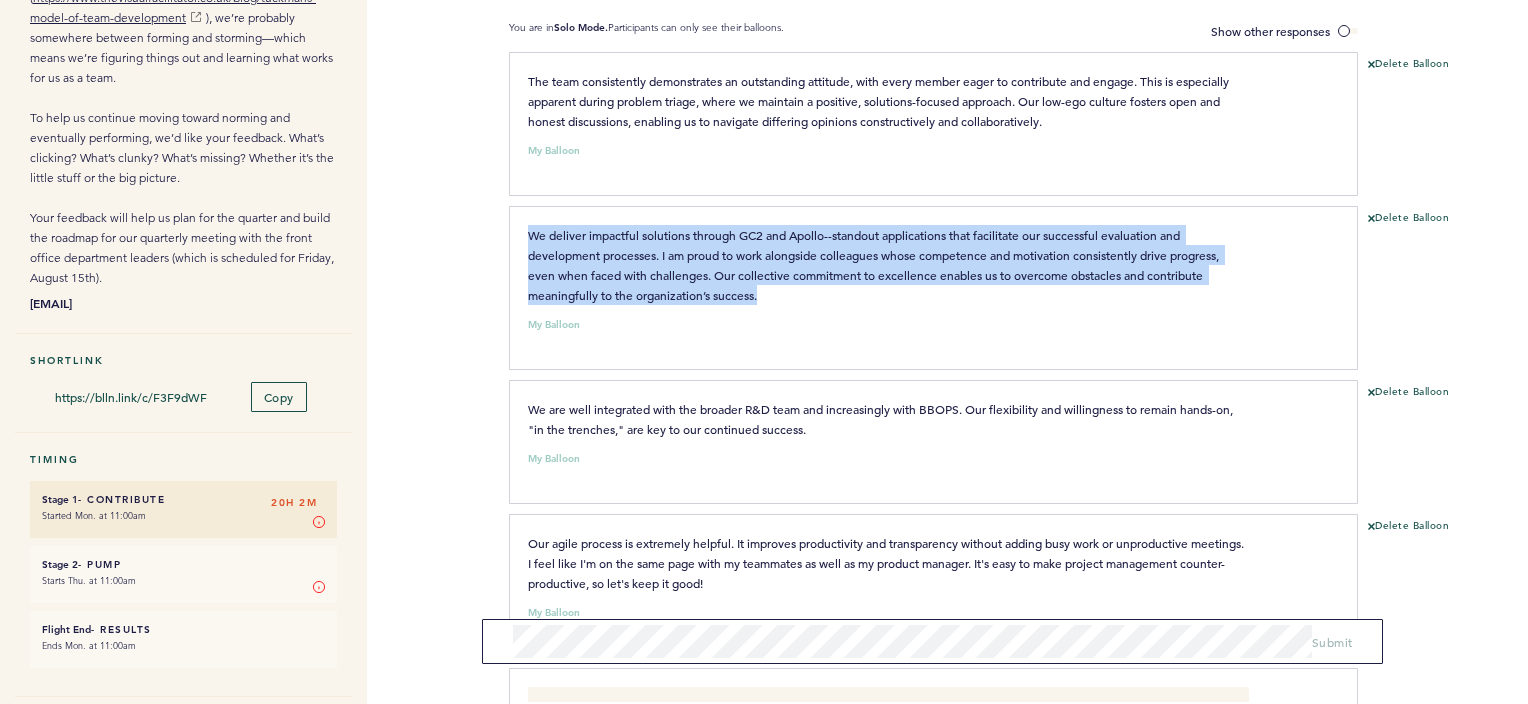 drag, startPoint x: 793, startPoint y: 294, endPoint x: 484, endPoint y: 230, distance: 315.55823 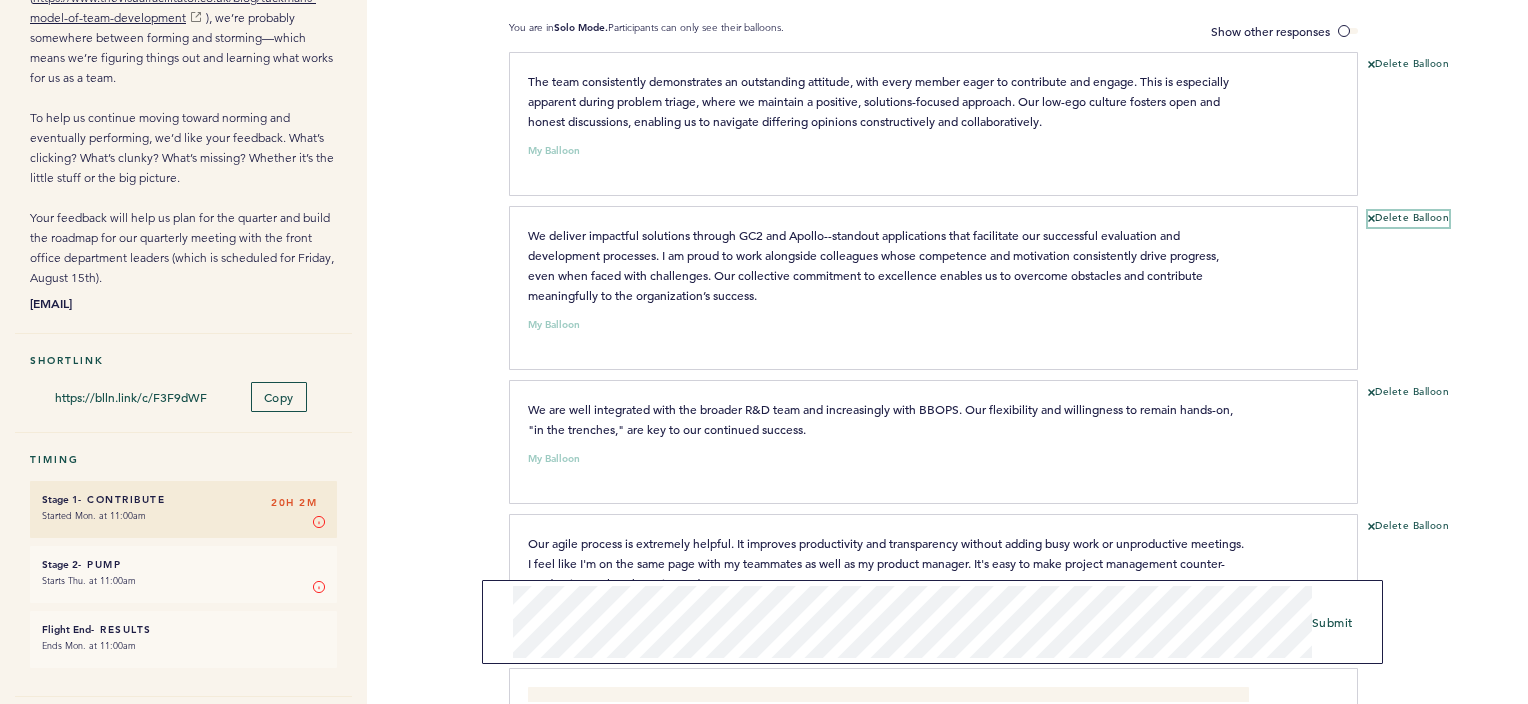 click on "Delete Balloon" at bounding box center [1408, 219] 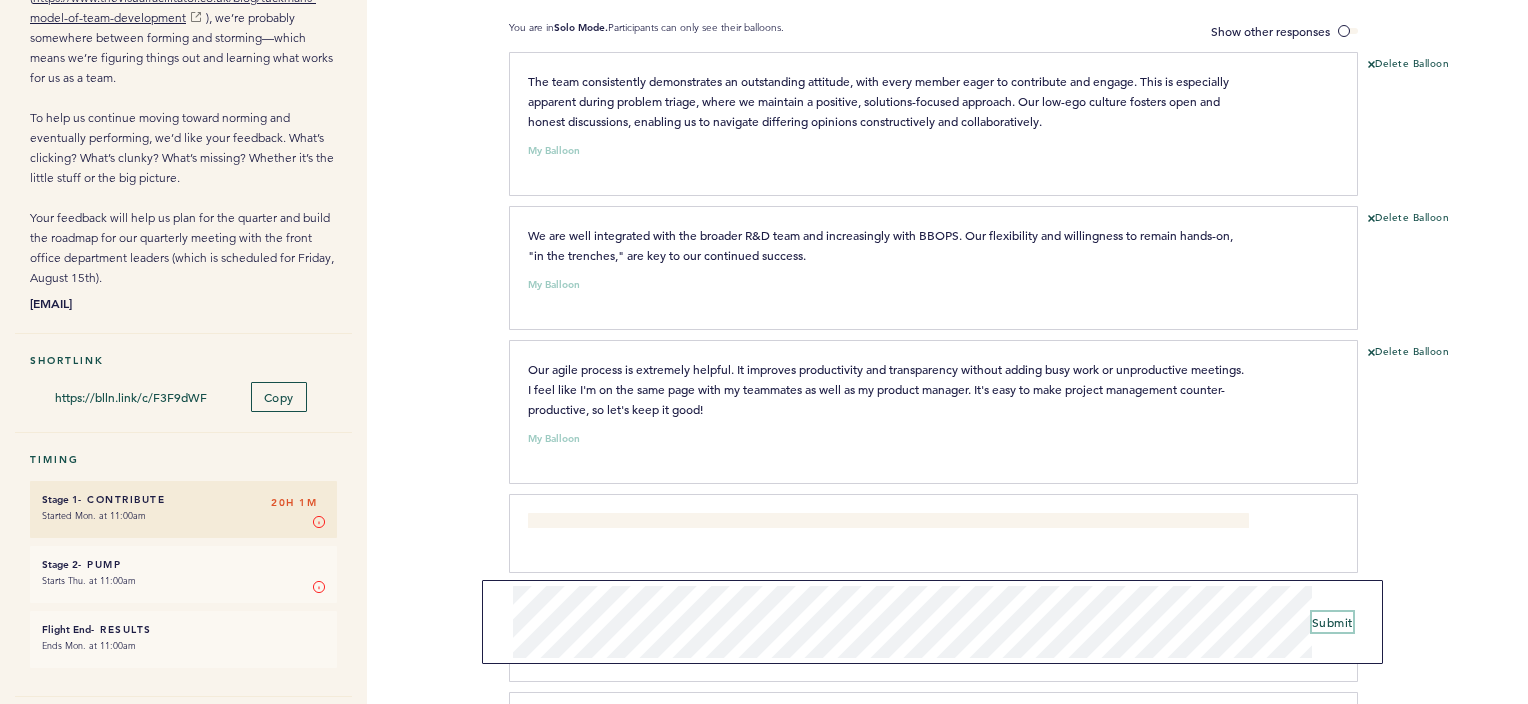 click on "Submit" at bounding box center (1332, 622) 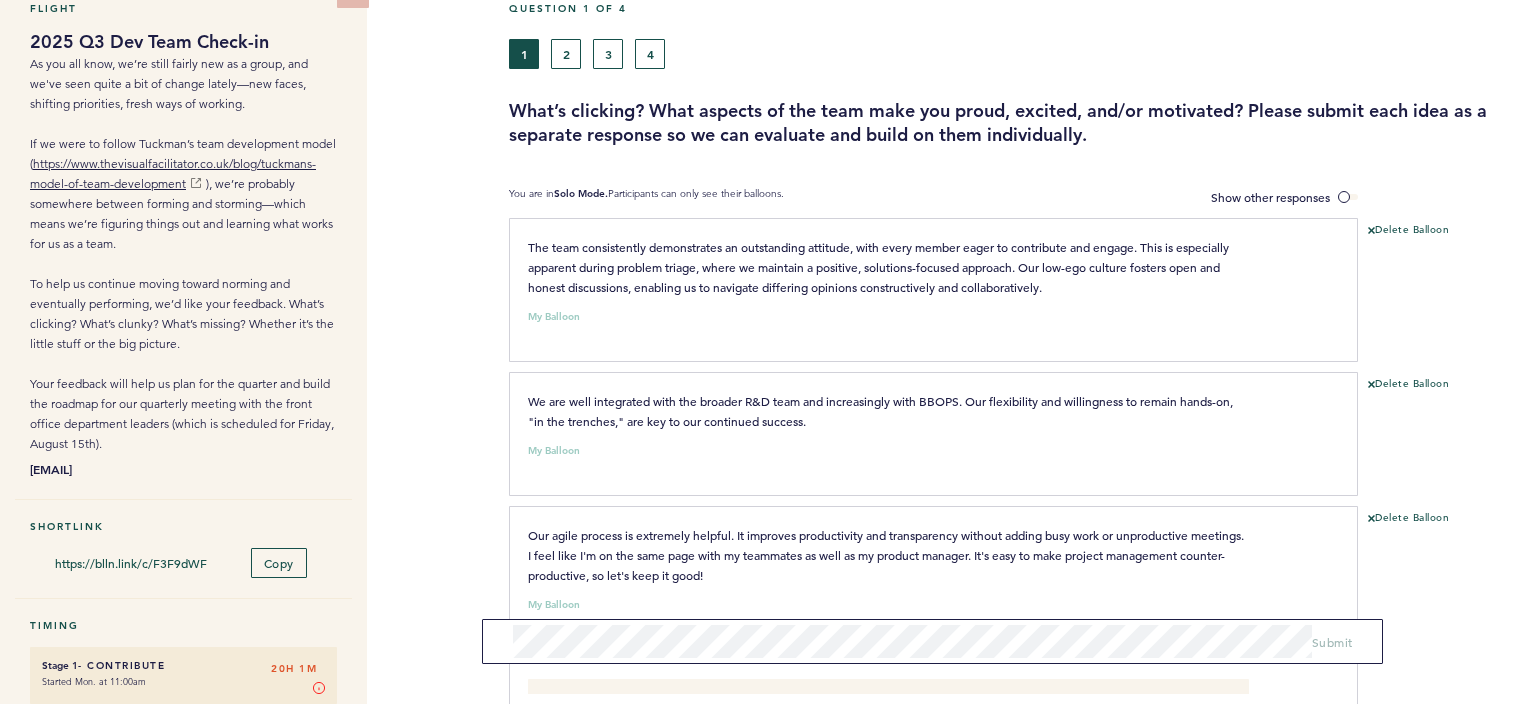 scroll, scrollTop: 86, scrollLeft: 0, axis: vertical 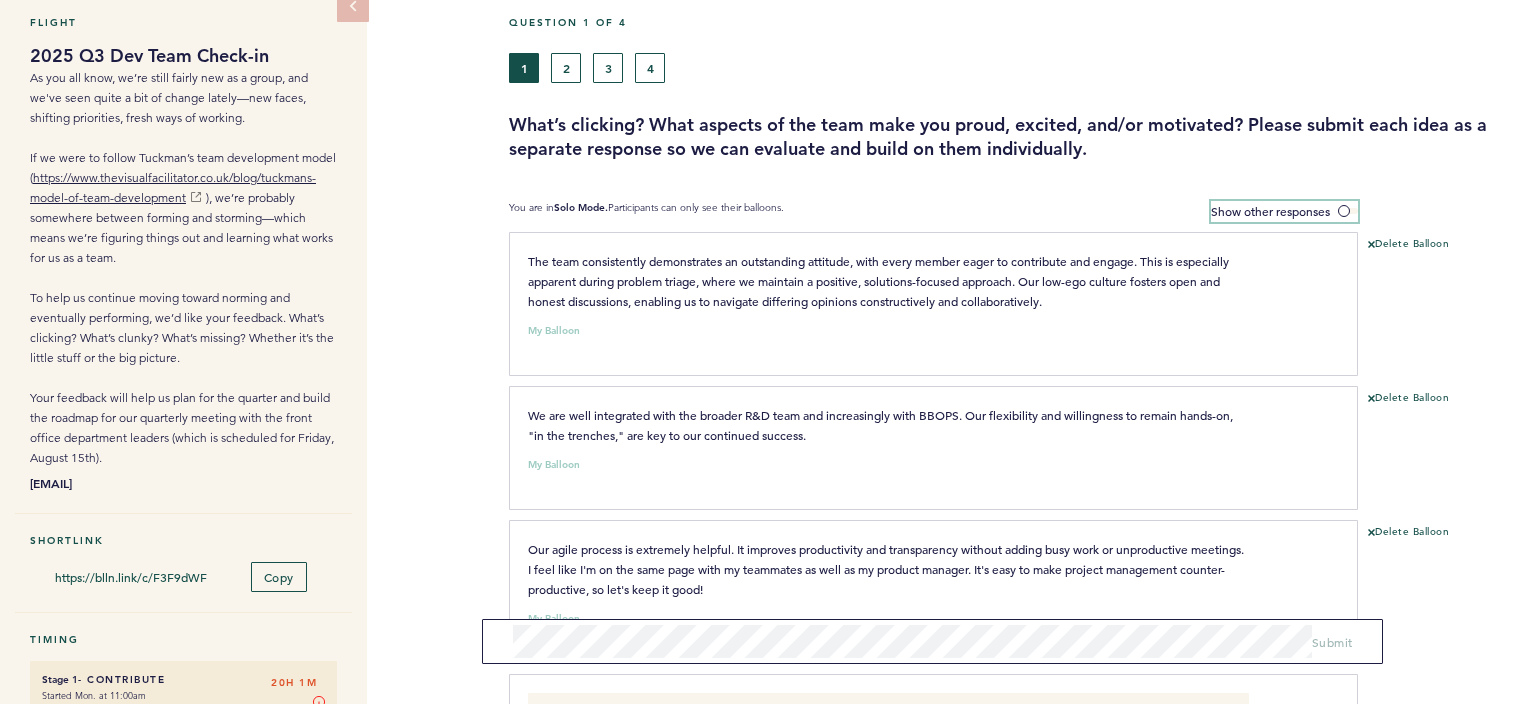 click at bounding box center (1348, 211) 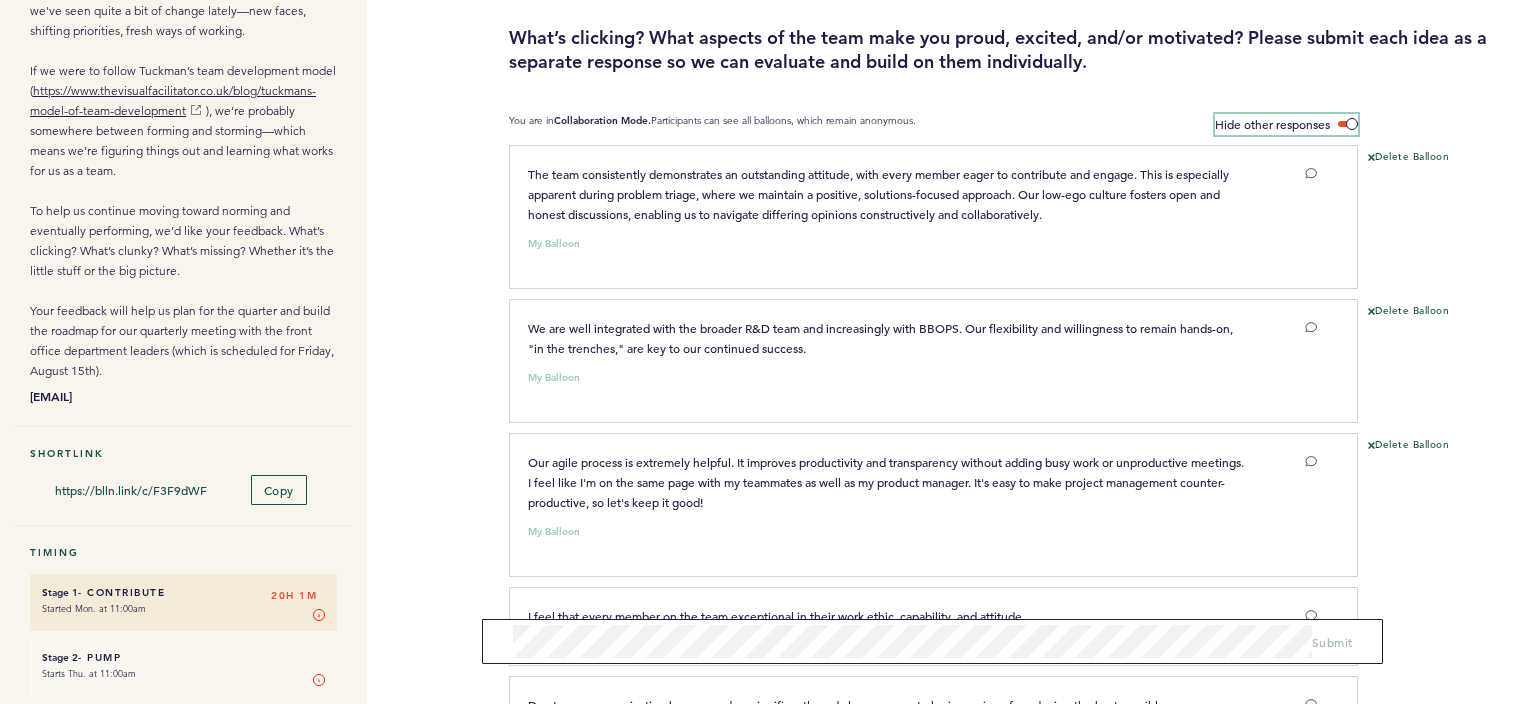 scroll, scrollTop: 165, scrollLeft: 0, axis: vertical 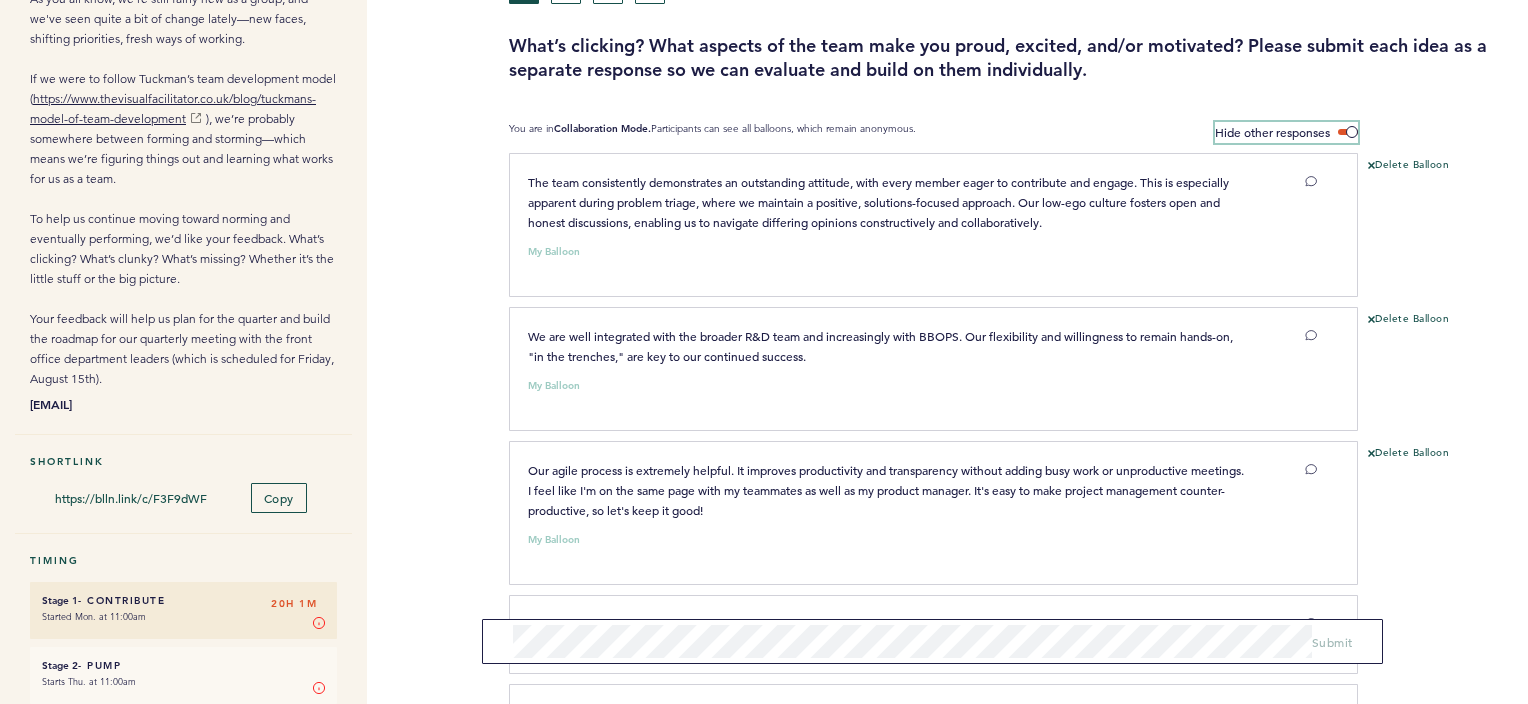 click on "Hide other responses" at bounding box center (1286, 132) 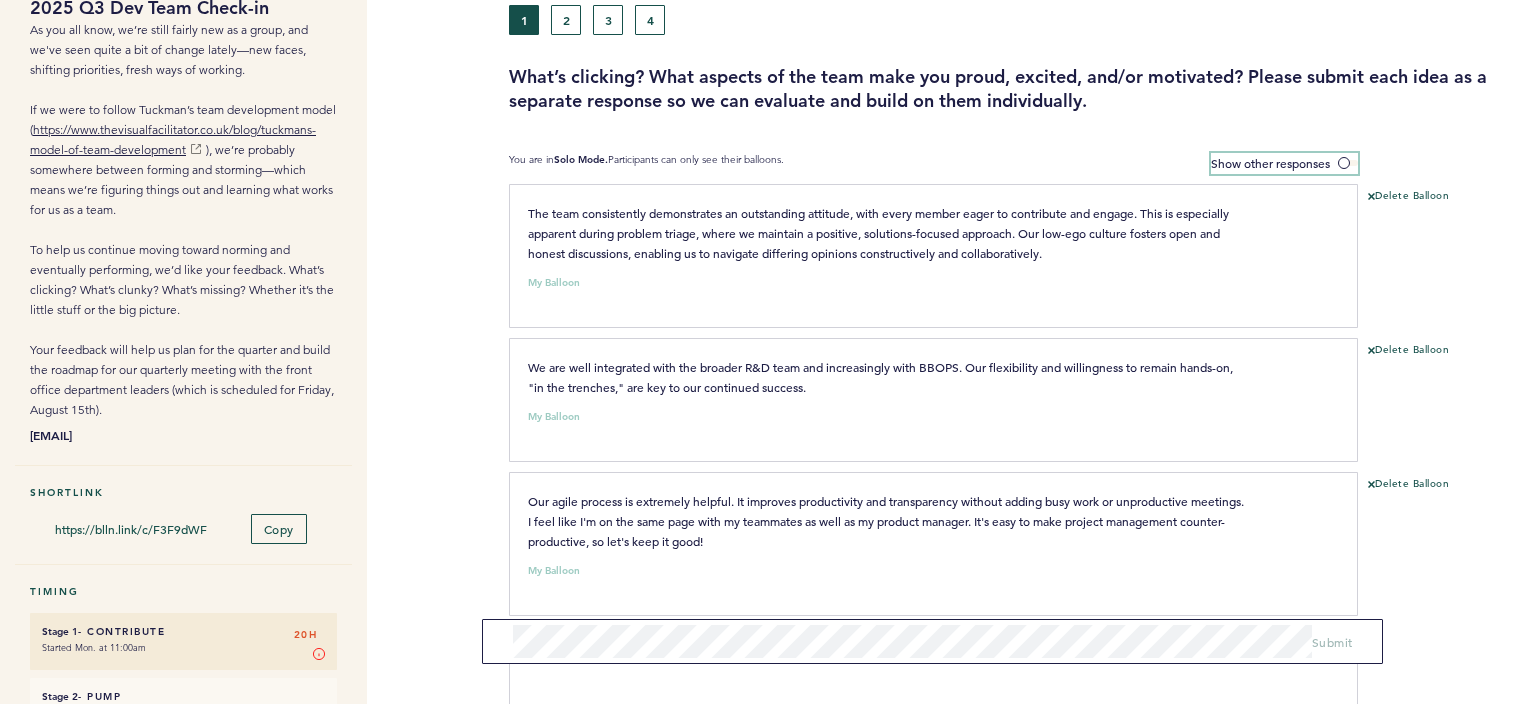 scroll, scrollTop: 0, scrollLeft: 0, axis: both 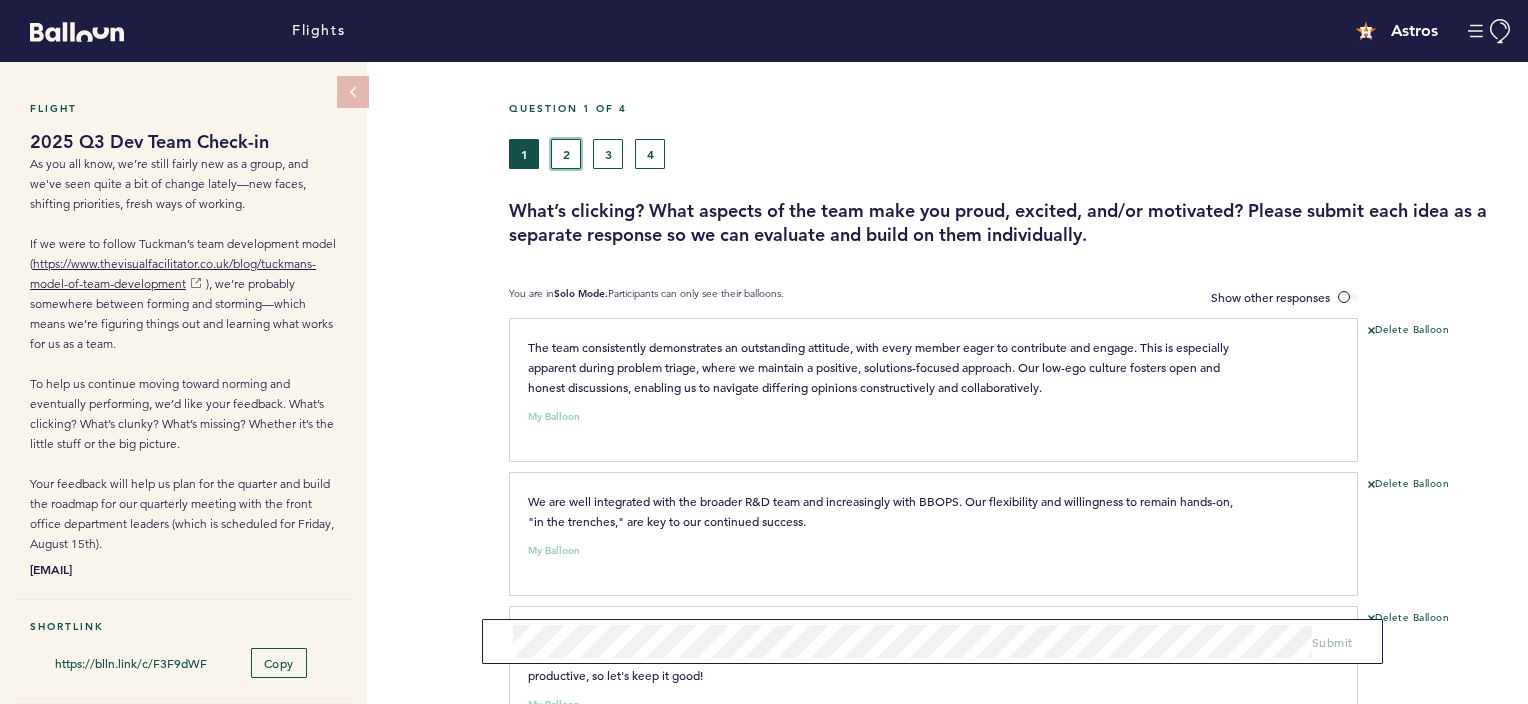 click on "2" at bounding box center (566, 154) 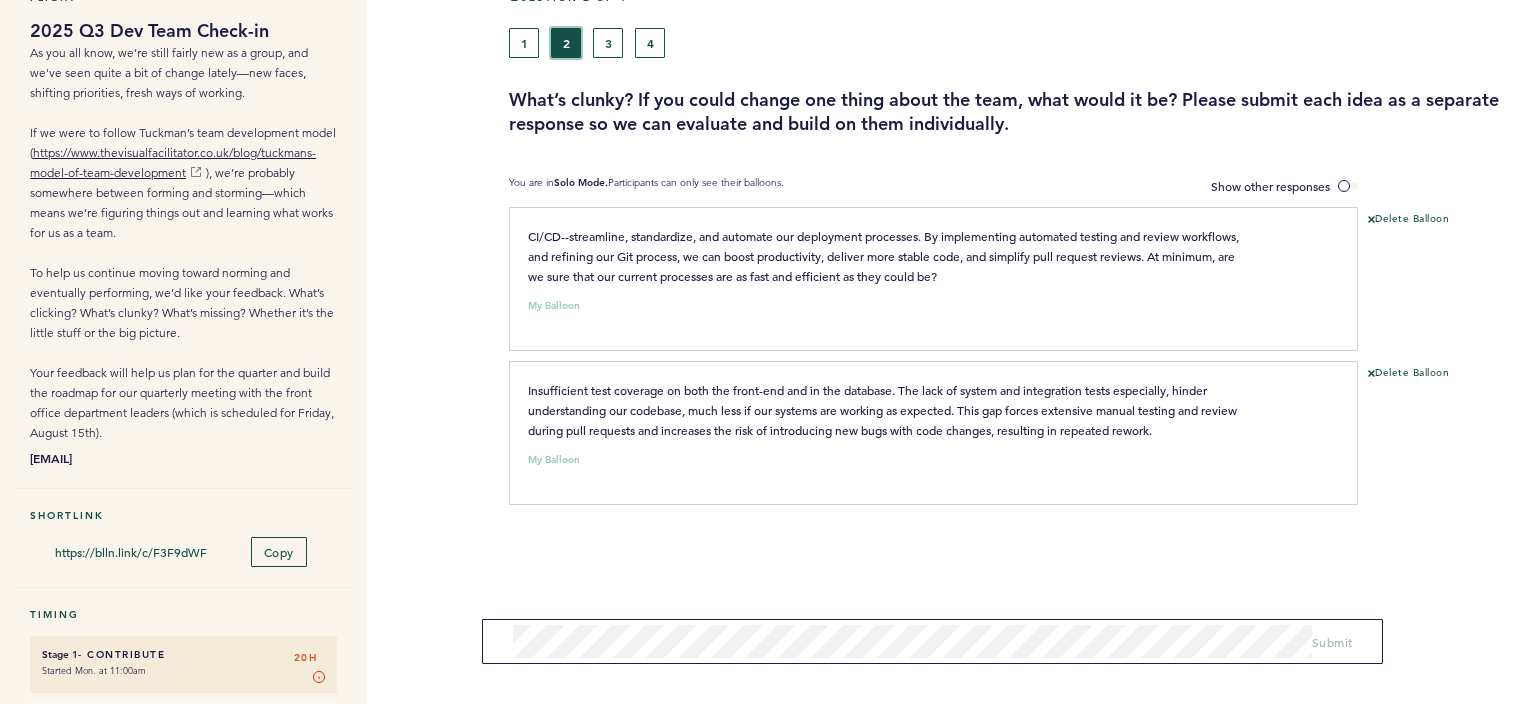 scroll, scrollTop: 112, scrollLeft: 0, axis: vertical 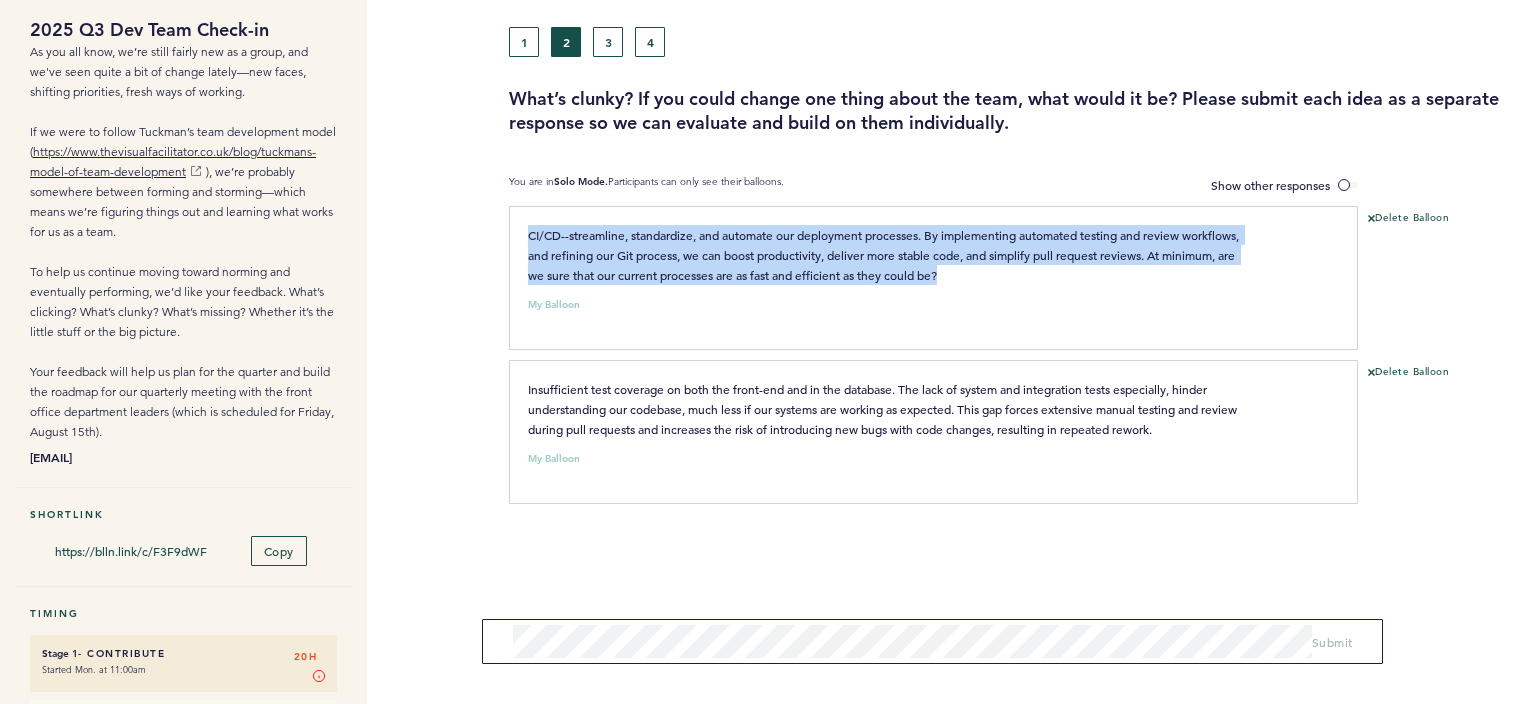drag, startPoint x: 1038, startPoint y: 272, endPoint x: 504, endPoint y: 235, distance: 535.2803 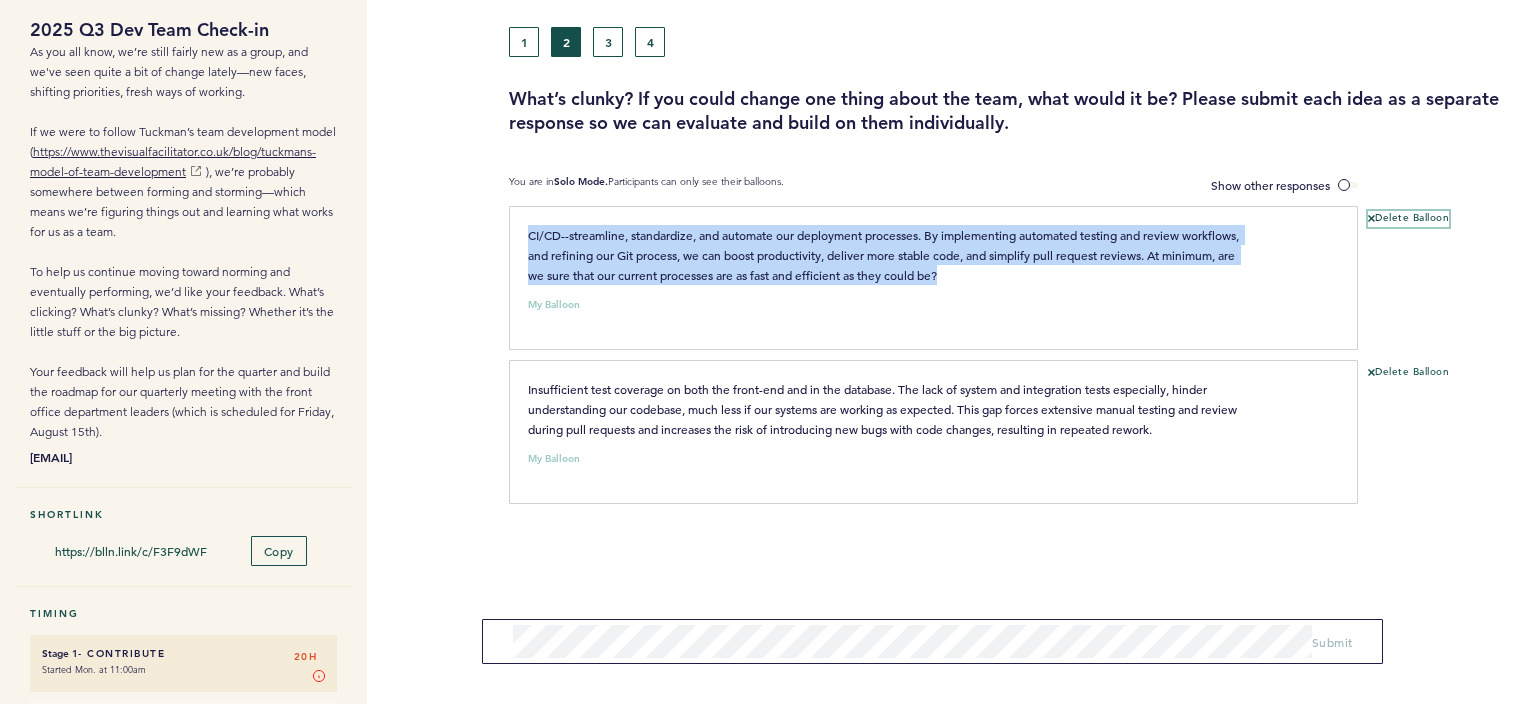 click on "Delete Balloon" at bounding box center [1408, 219] 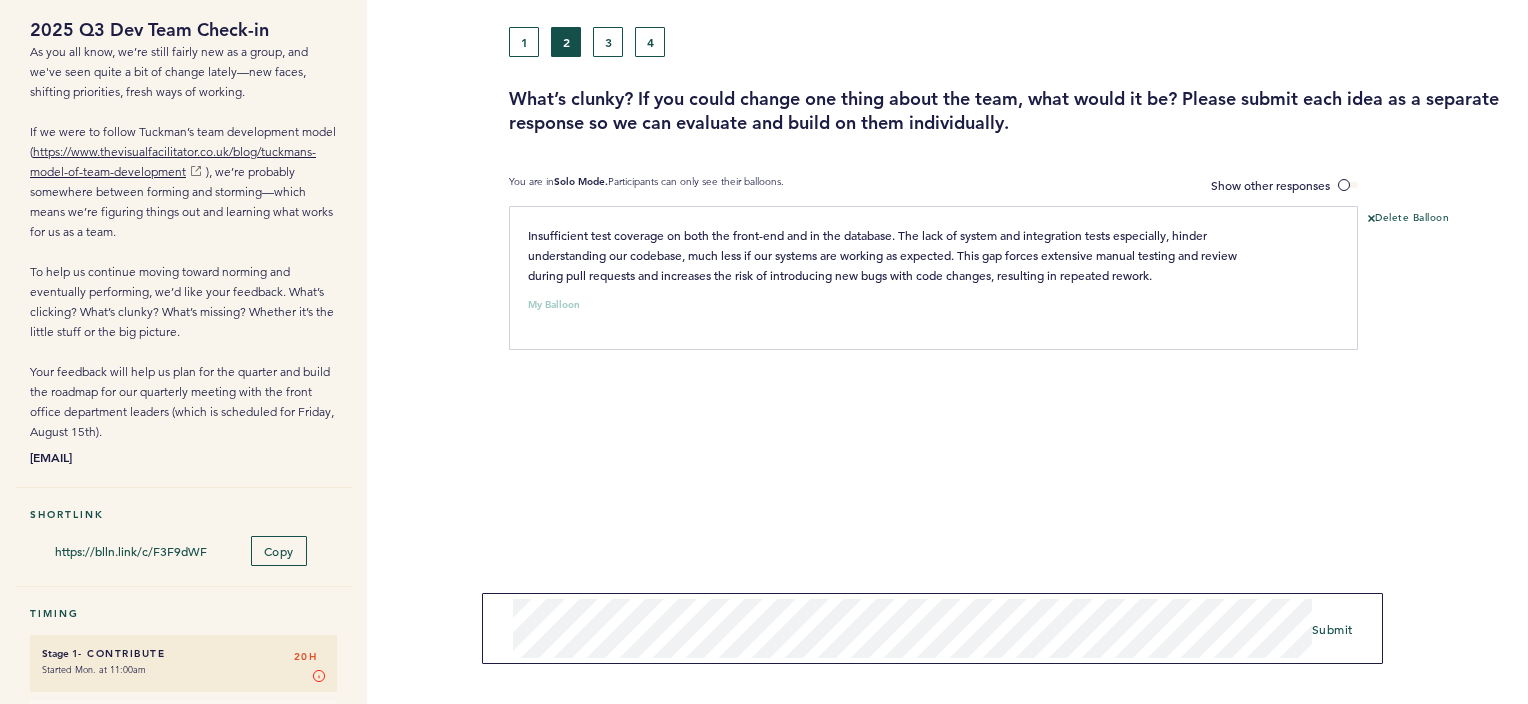click on "Question 2 of 4   1   2   3   4  What’s clunky? If you could change one thing about the team, what would it be?
Please submit each idea as a separate response so we can evaluate and build on them individually.  You are in  Solo Mode.  Participants can only see their balloons.   Show other responses  Insufficient test coverage on both the front-end and in the database. The lack of system and integration tests especially, hinder understanding our codebase, much less if our systems are working as expected. This gap forces extensive manual testing and review during pull requests and increases the risk of introducing new bugs with code changes, resulting in repeated rework.  My Balloon   clear   submit   Delete Balloon   Submit" at bounding box center [1018, 515] 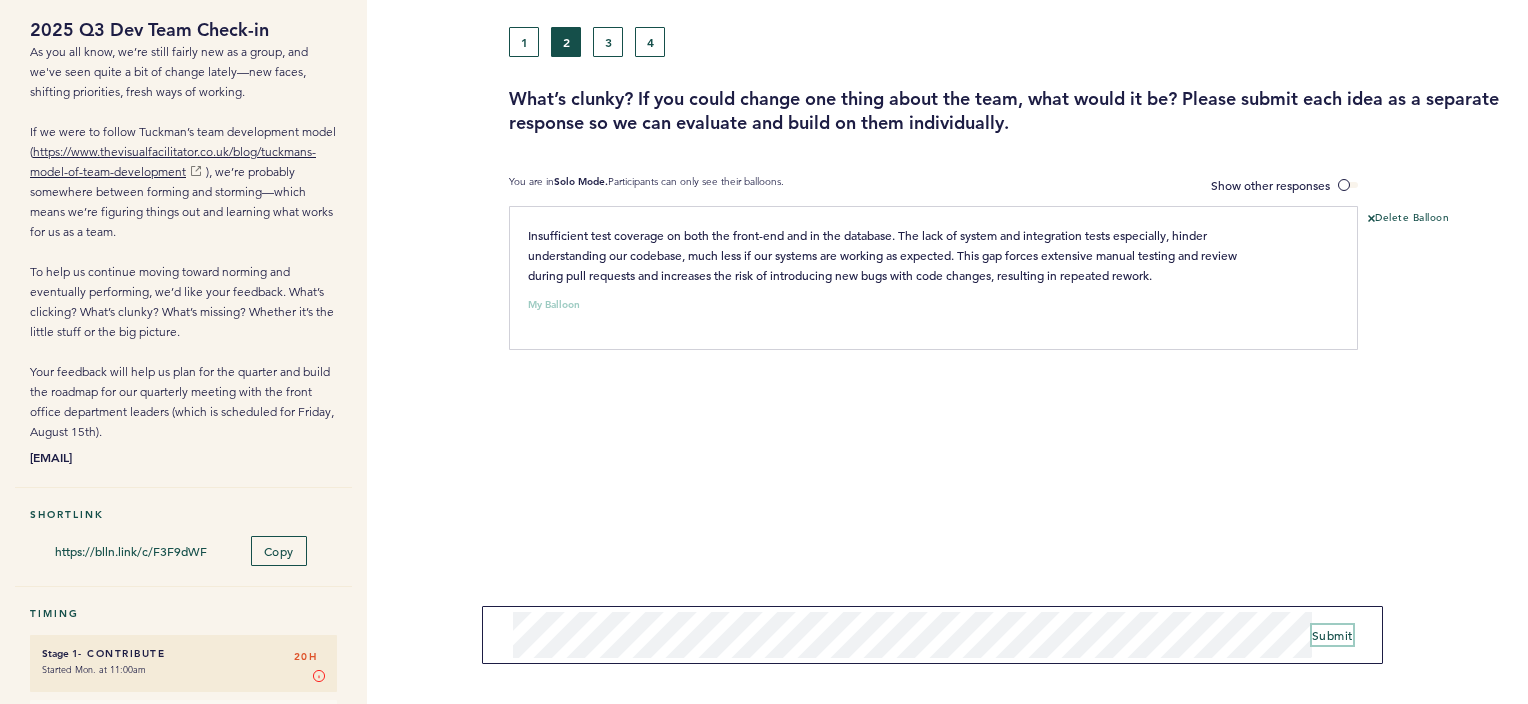 click on "Submit" at bounding box center [1332, 635] 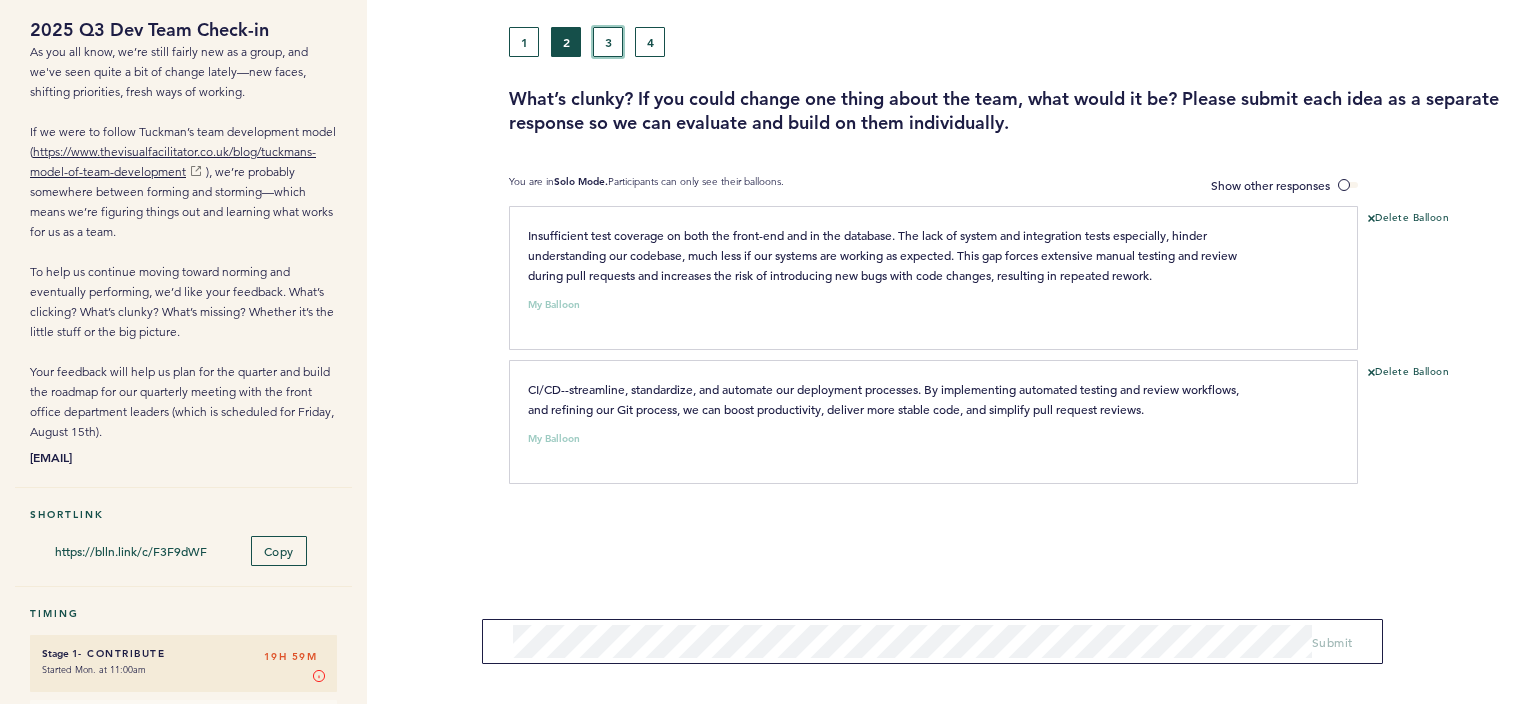 click on "3" at bounding box center [608, 42] 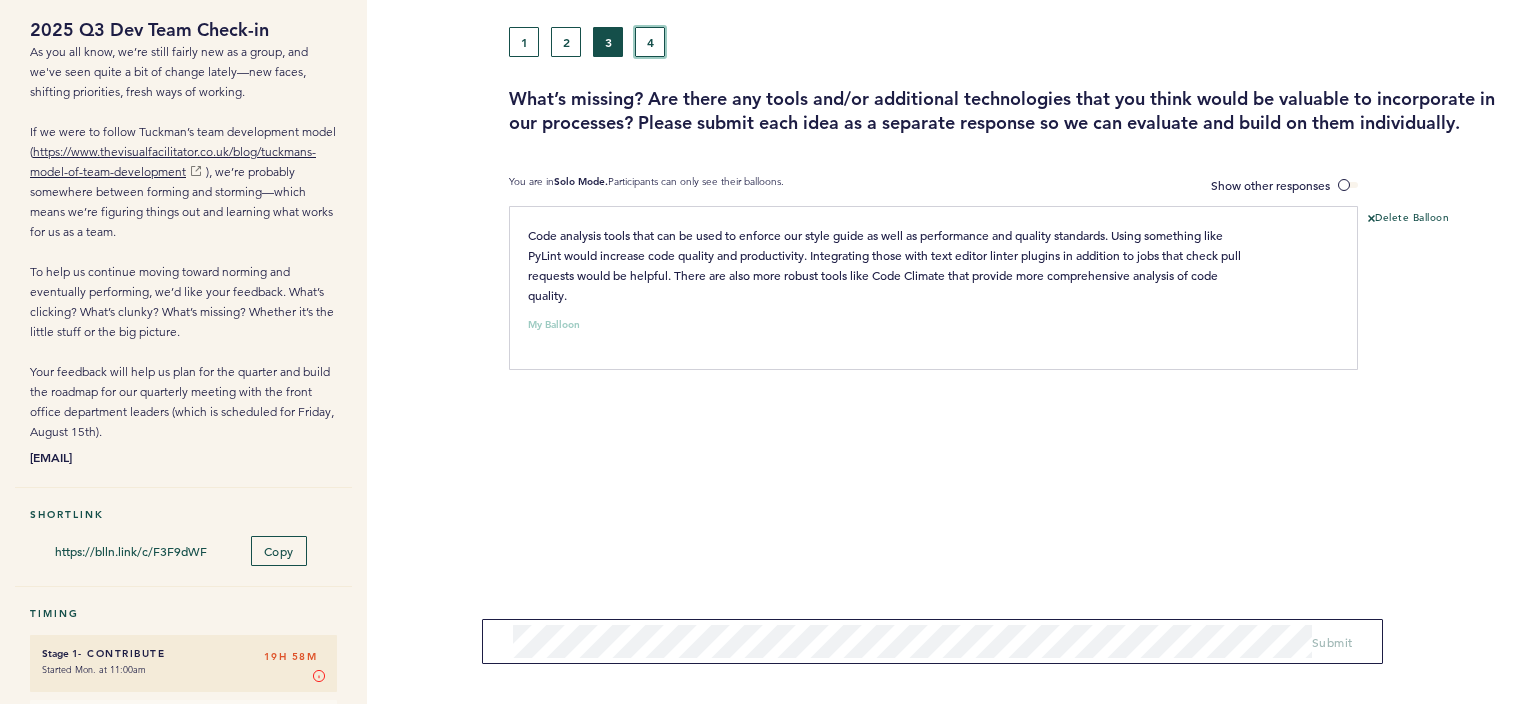 click on "4" at bounding box center (650, 42) 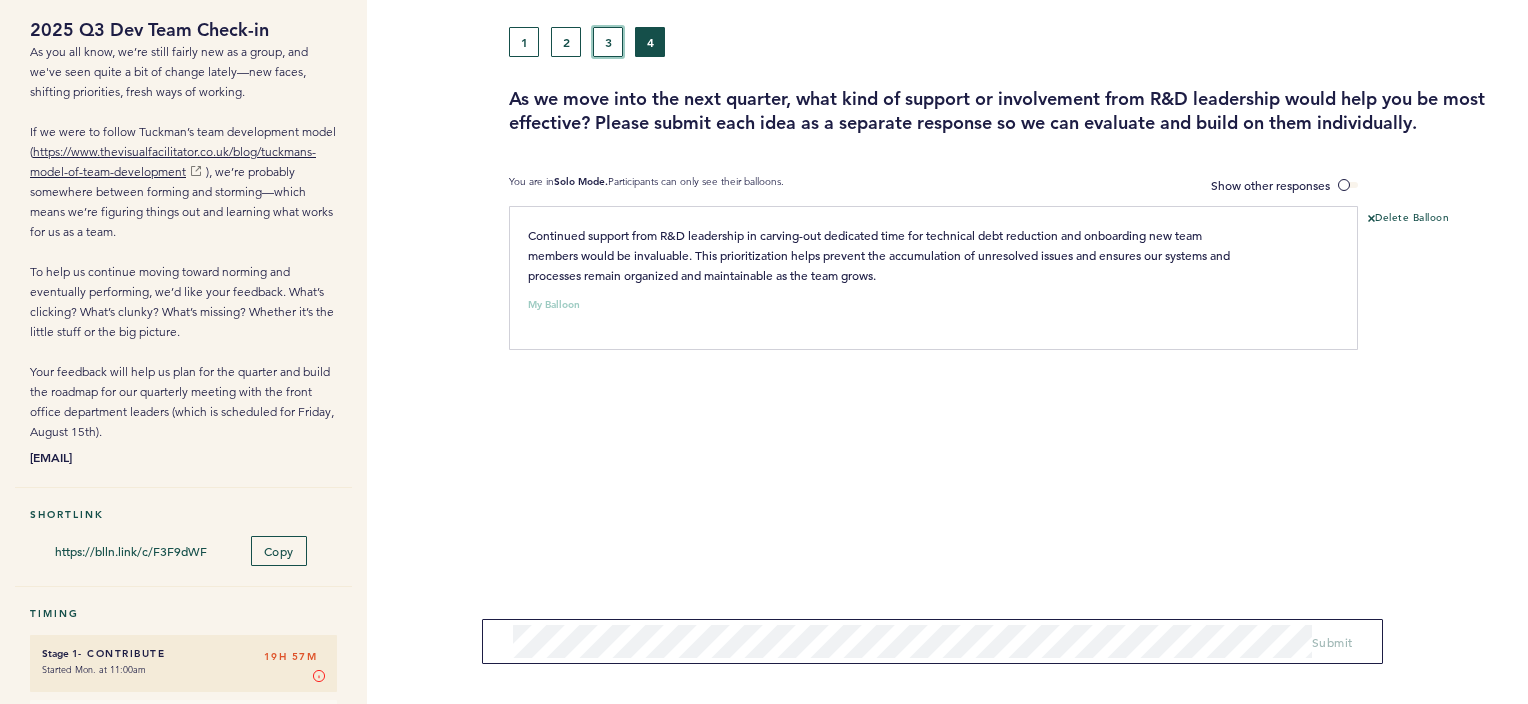 click on "3" at bounding box center [608, 42] 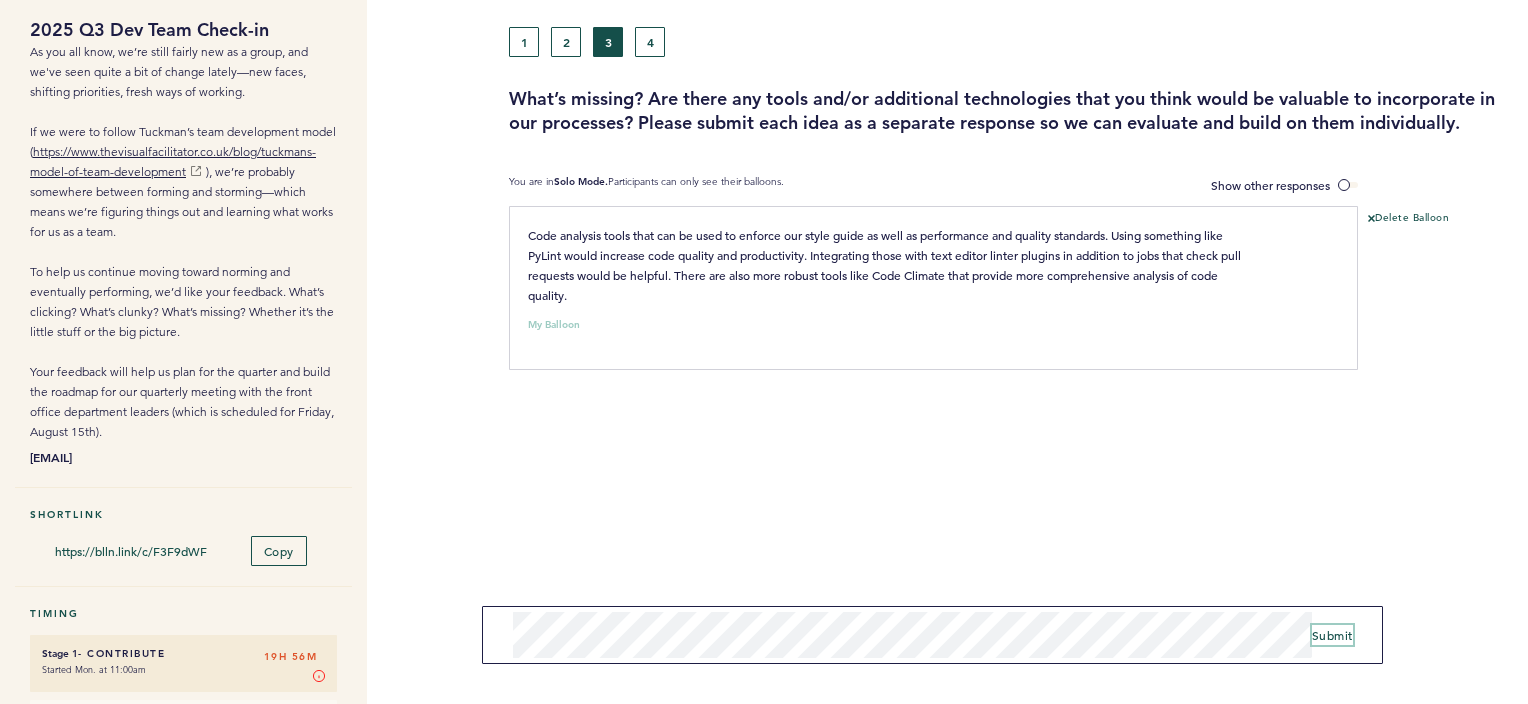 click on "Submit" at bounding box center [1332, 635] 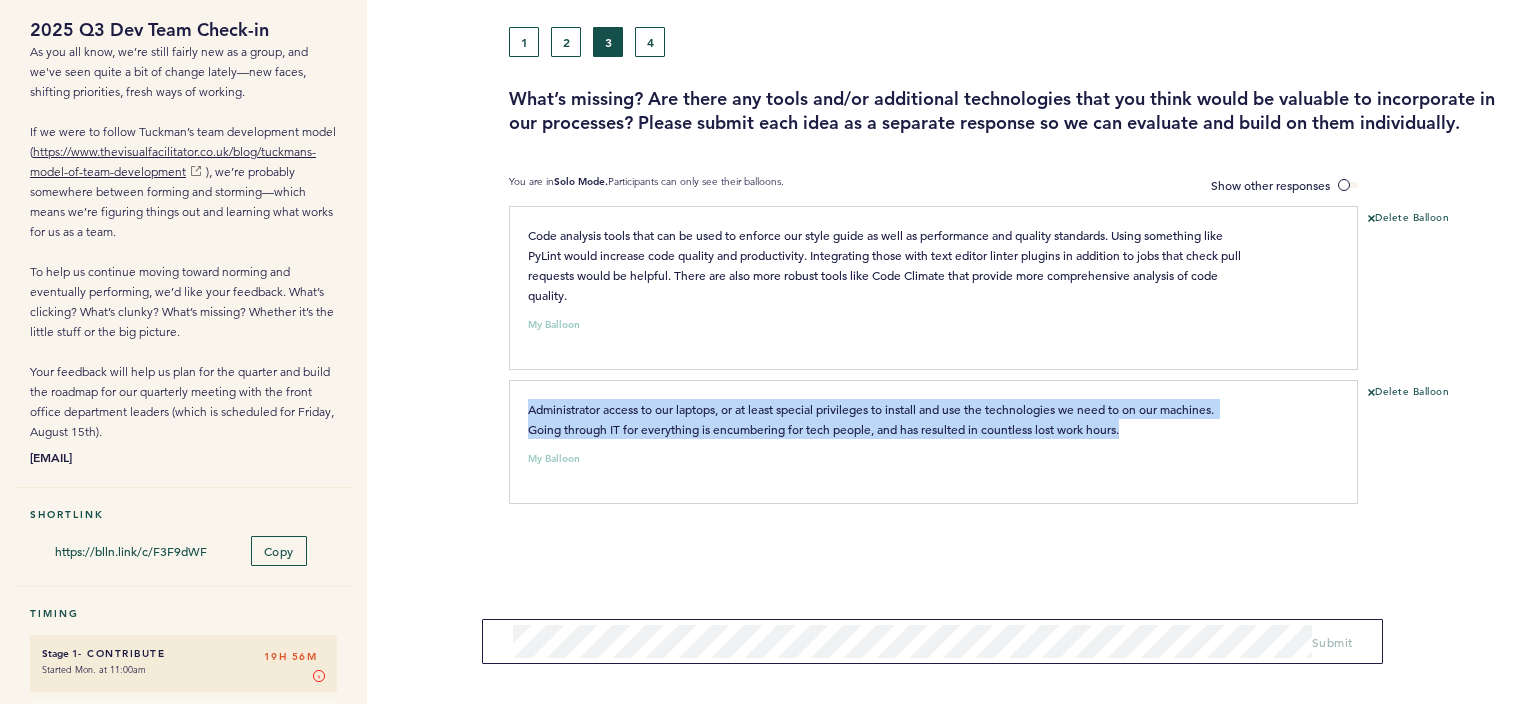 drag, startPoint x: 1141, startPoint y: 426, endPoint x: 494, endPoint y: 386, distance: 648.2353 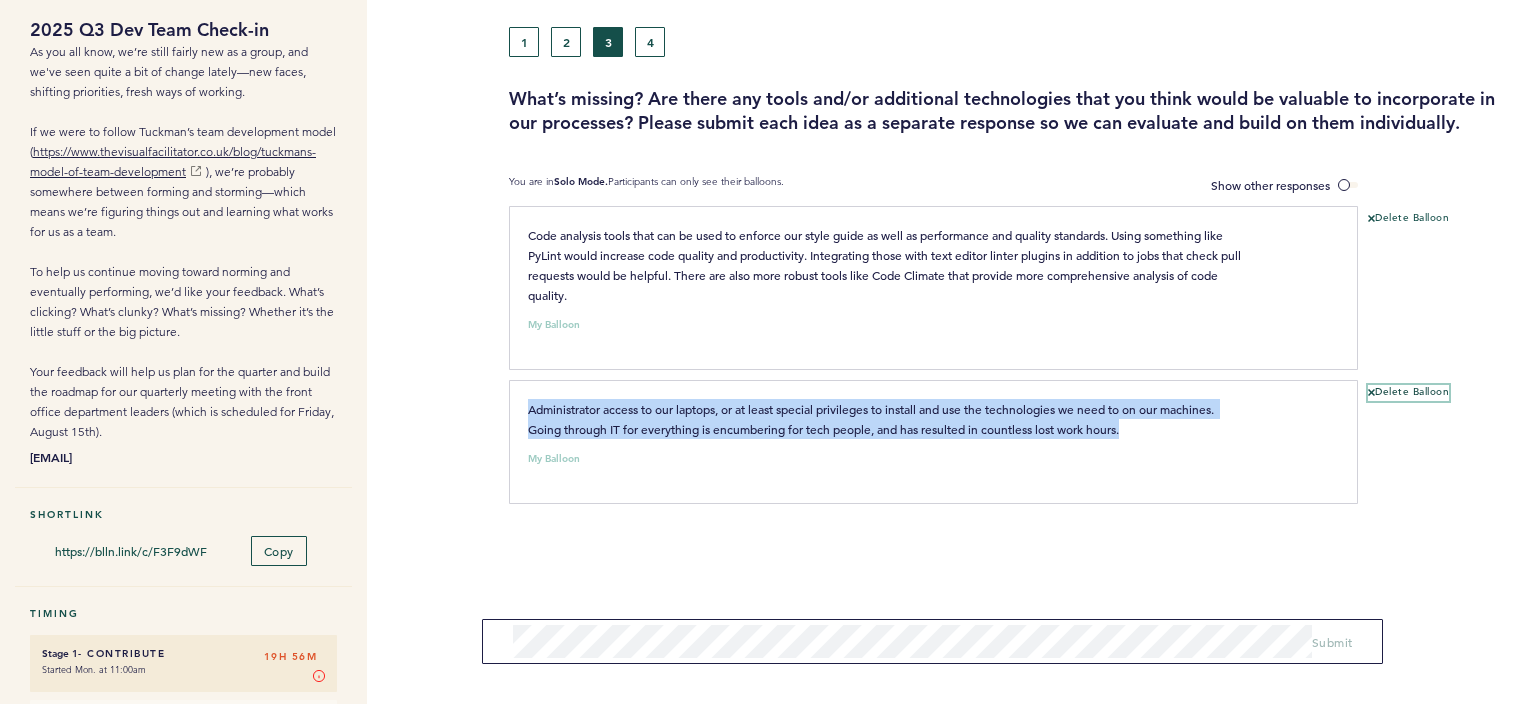 click on "Delete Balloon" at bounding box center (1408, 393) 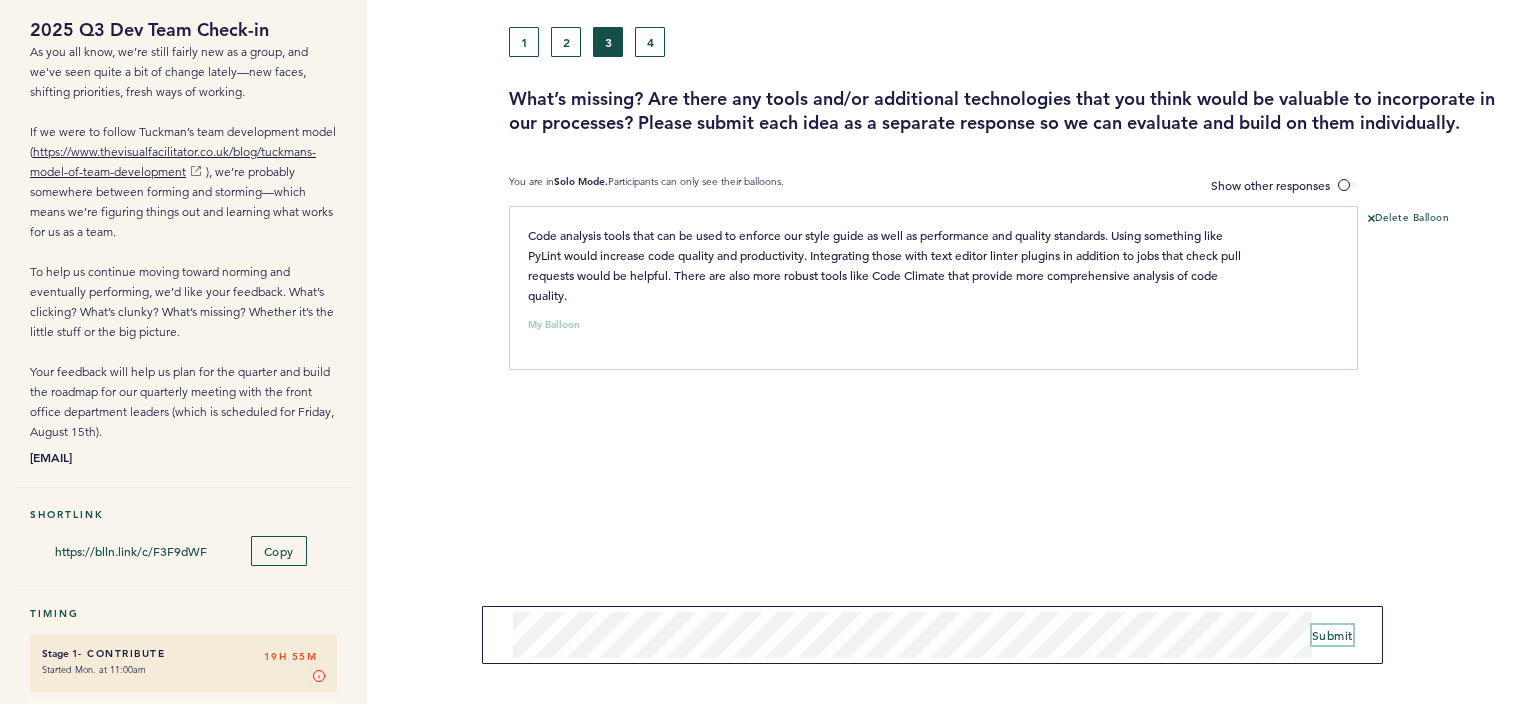 click on "Submit" at bounding box center (1332, 635) 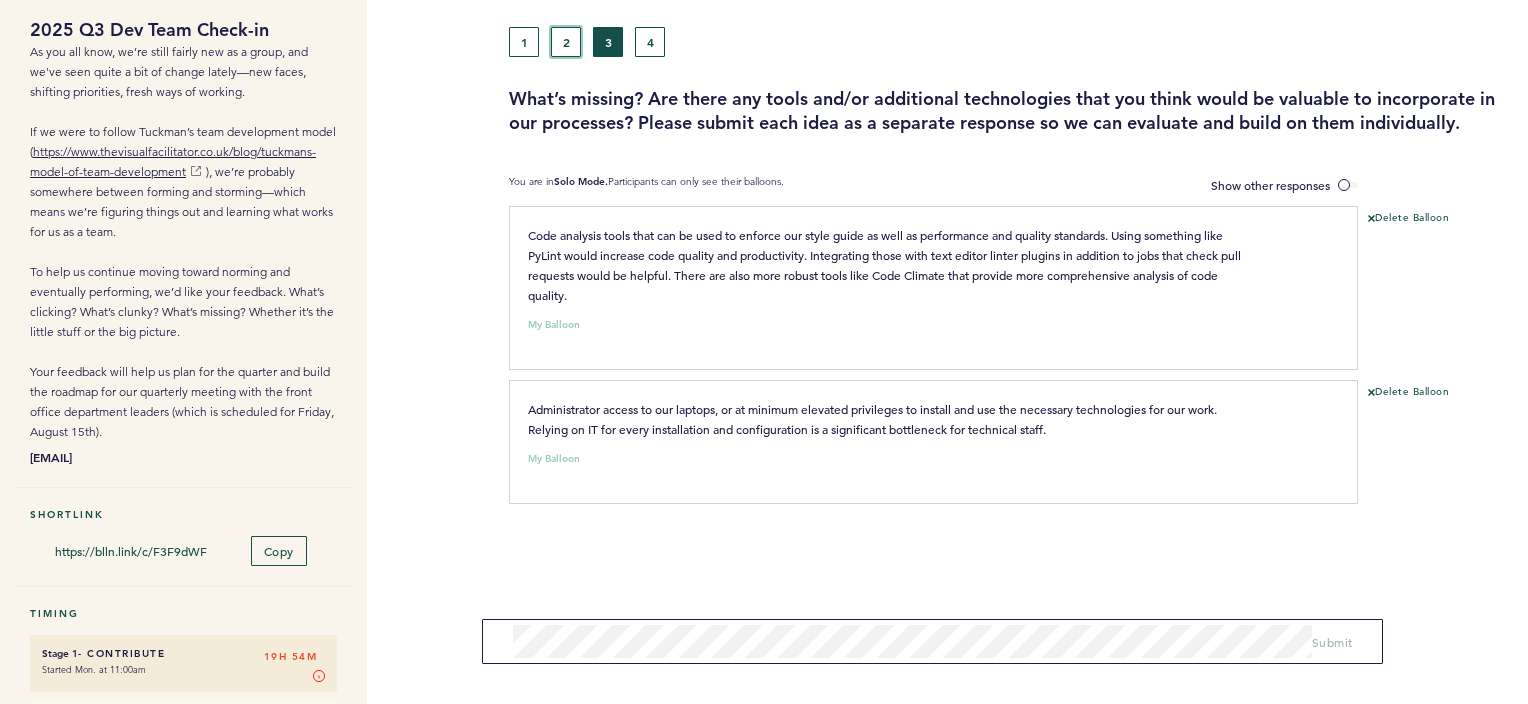 click on "2" at bounding box center (566, 42) 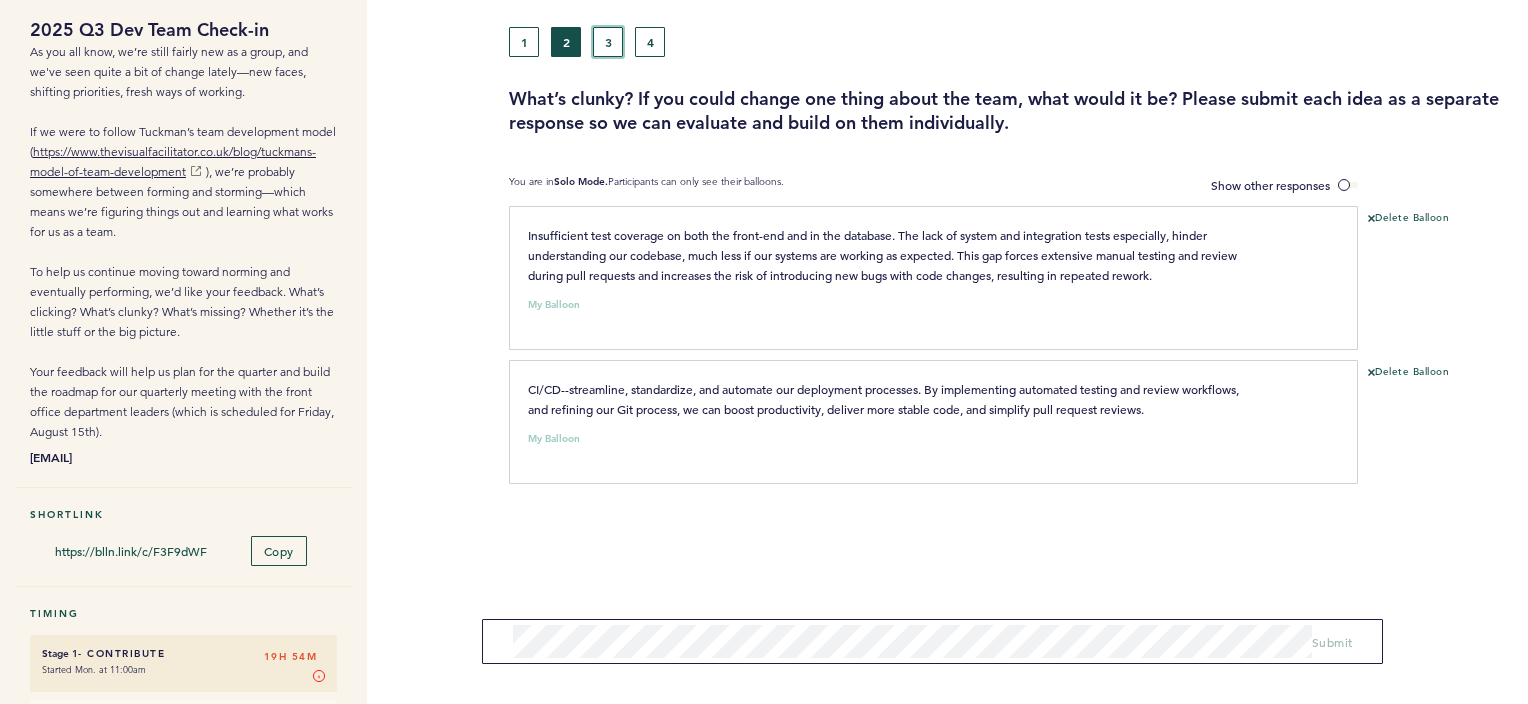 click on "3" at bounding box center (608, 42) 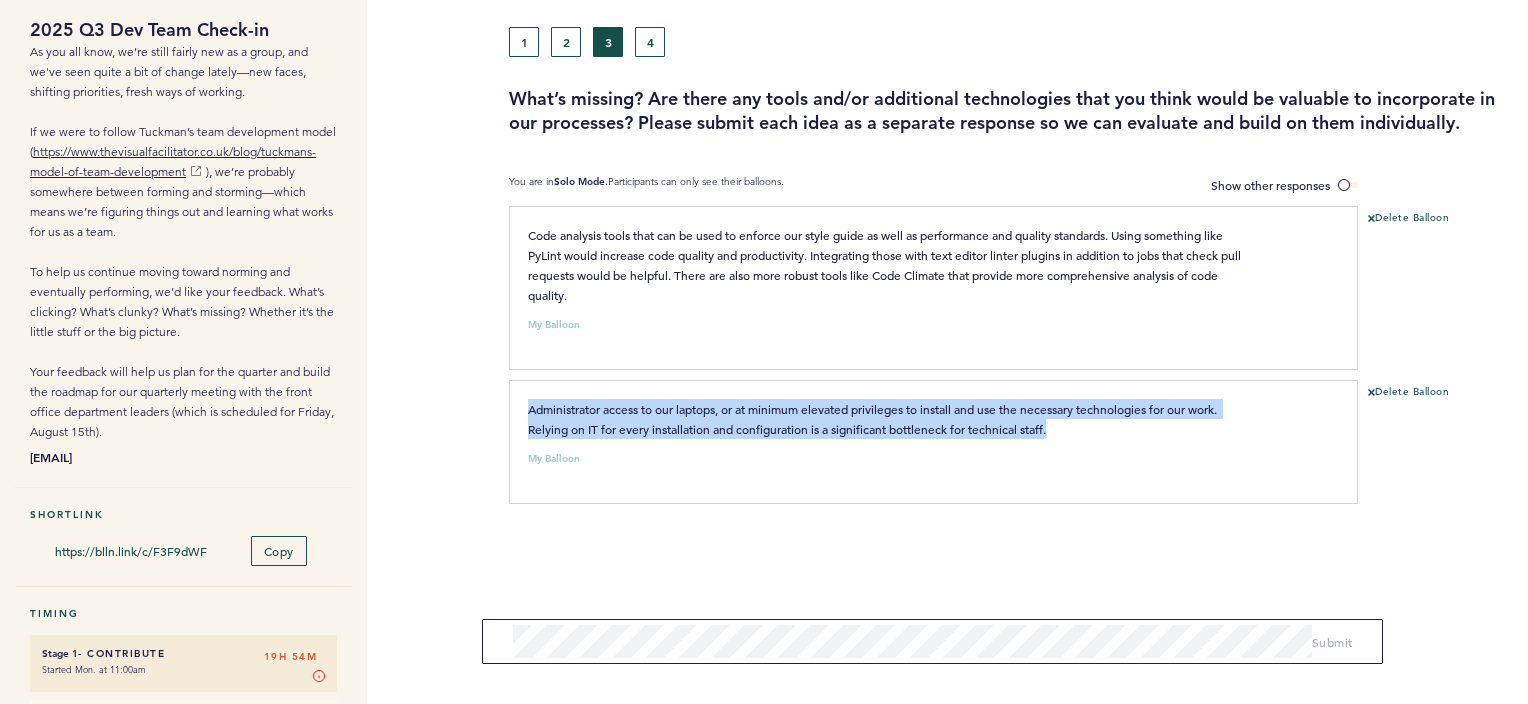 drag, startPoint x: 1062, startPoint y: 425, endPoint x: 513, endPoint y: 402, distance: 549.48157 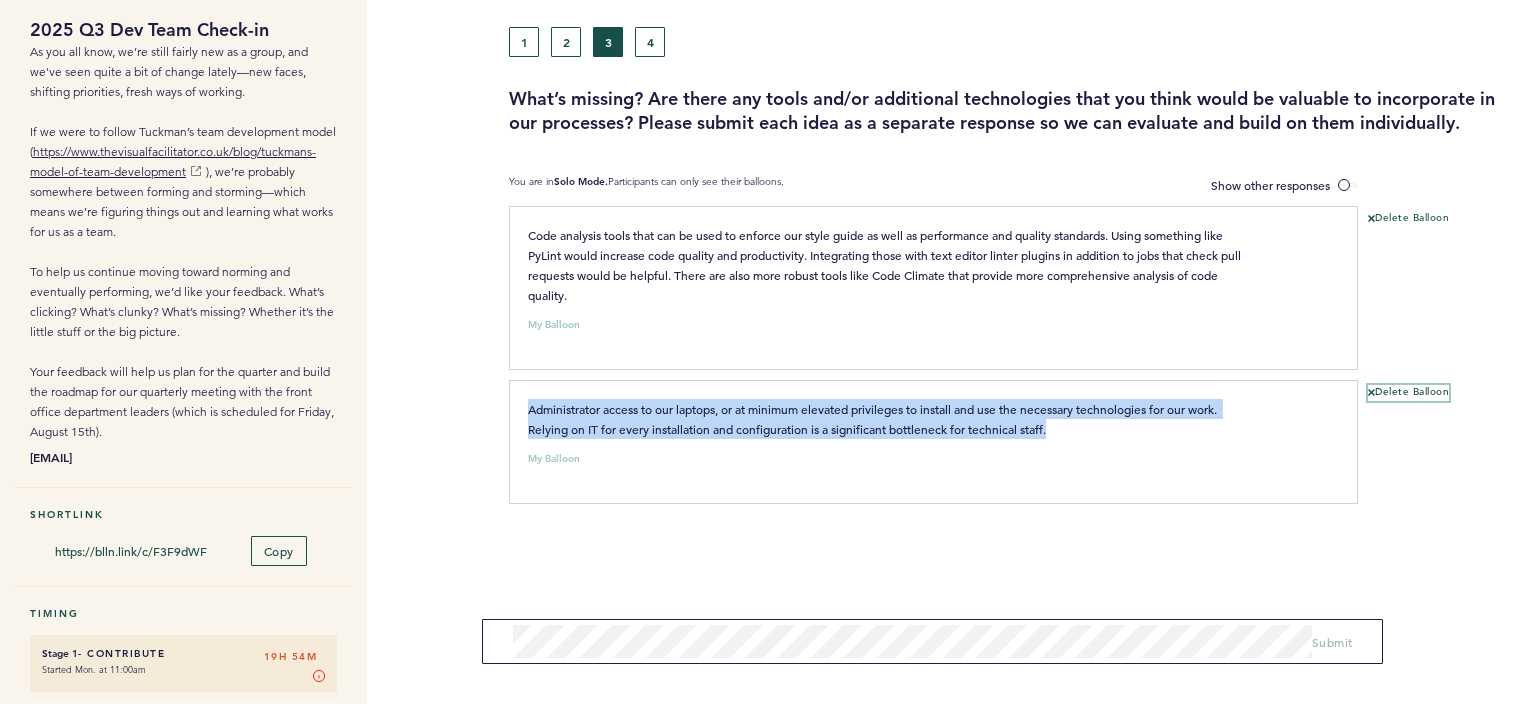 click on "Delete Balloon" at bounding box center [1408, 393] 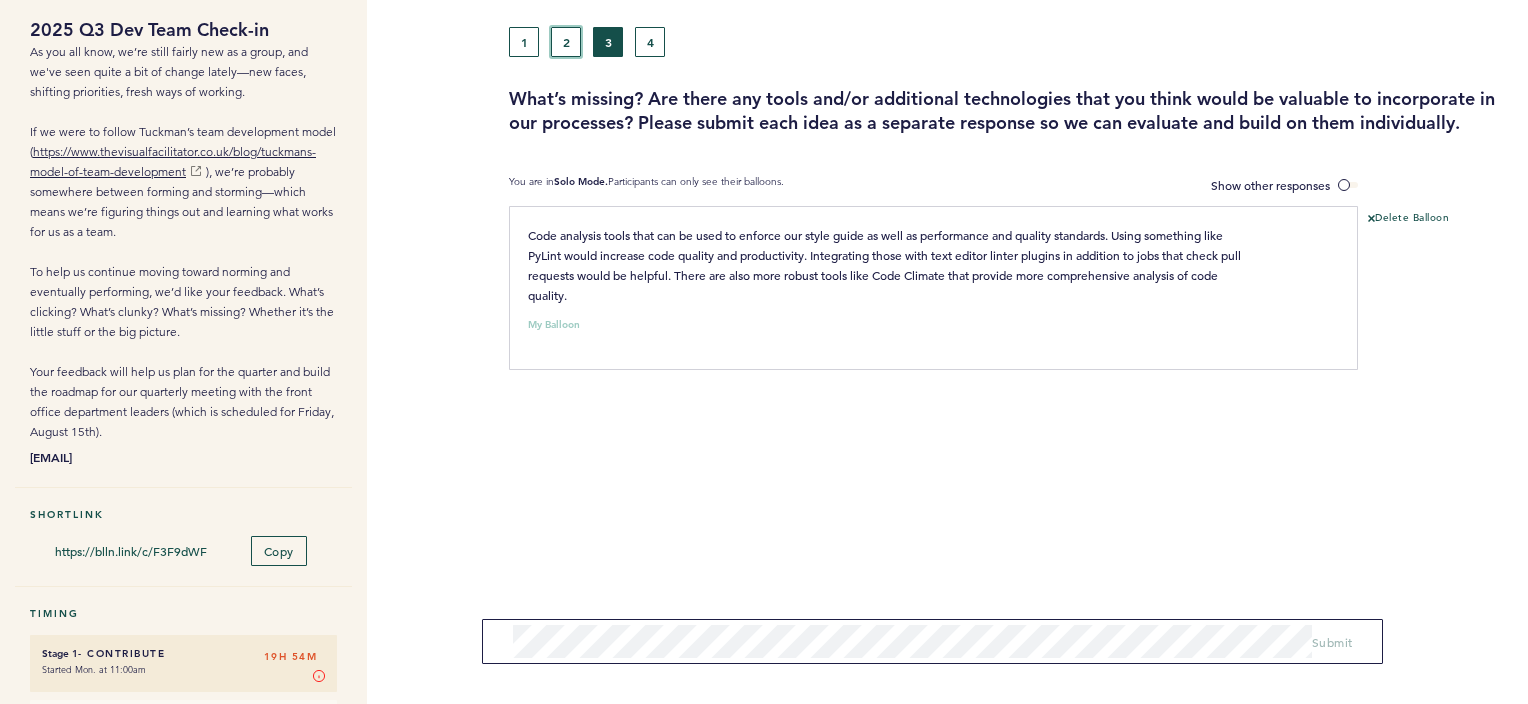 click on "2" at bounding box center (566, 42) 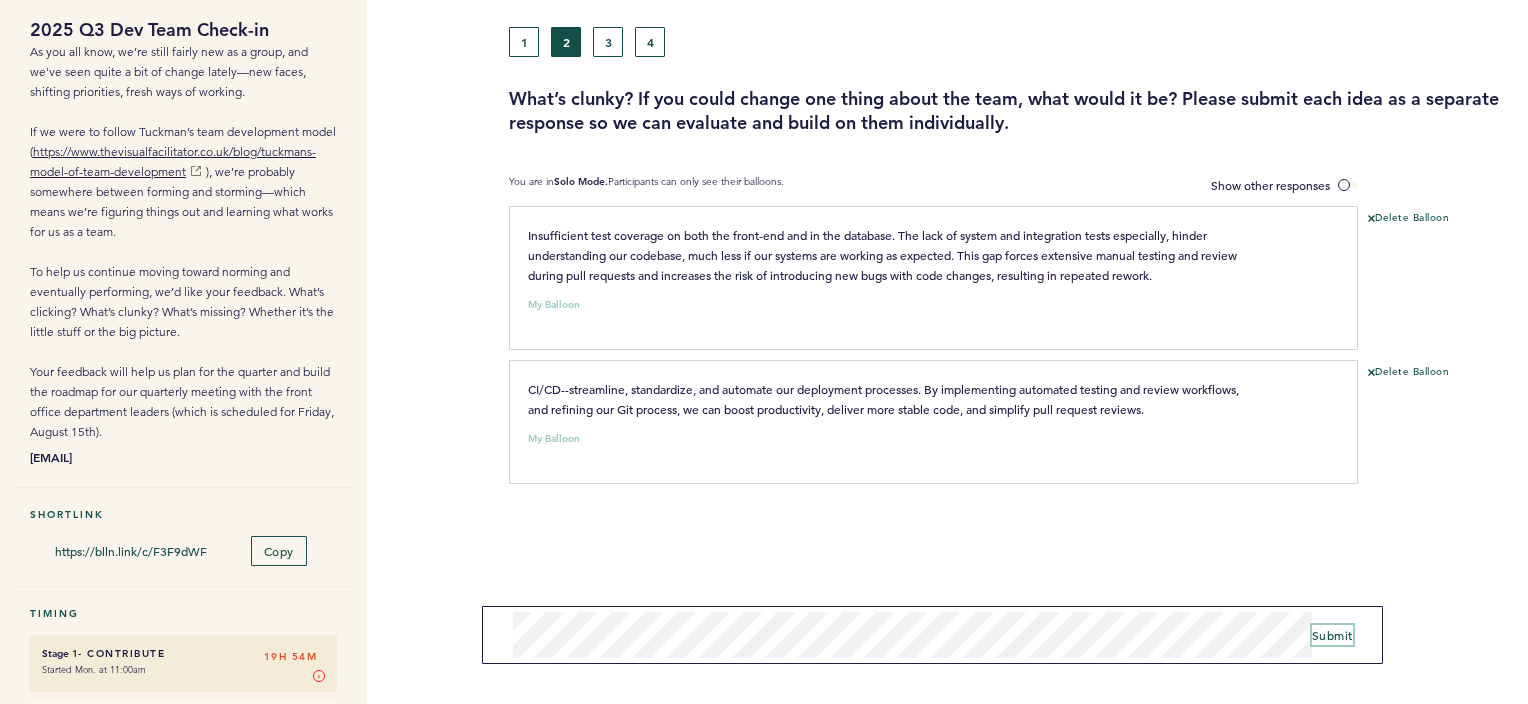 click on "Submit" at bounding box center (1332, 635) 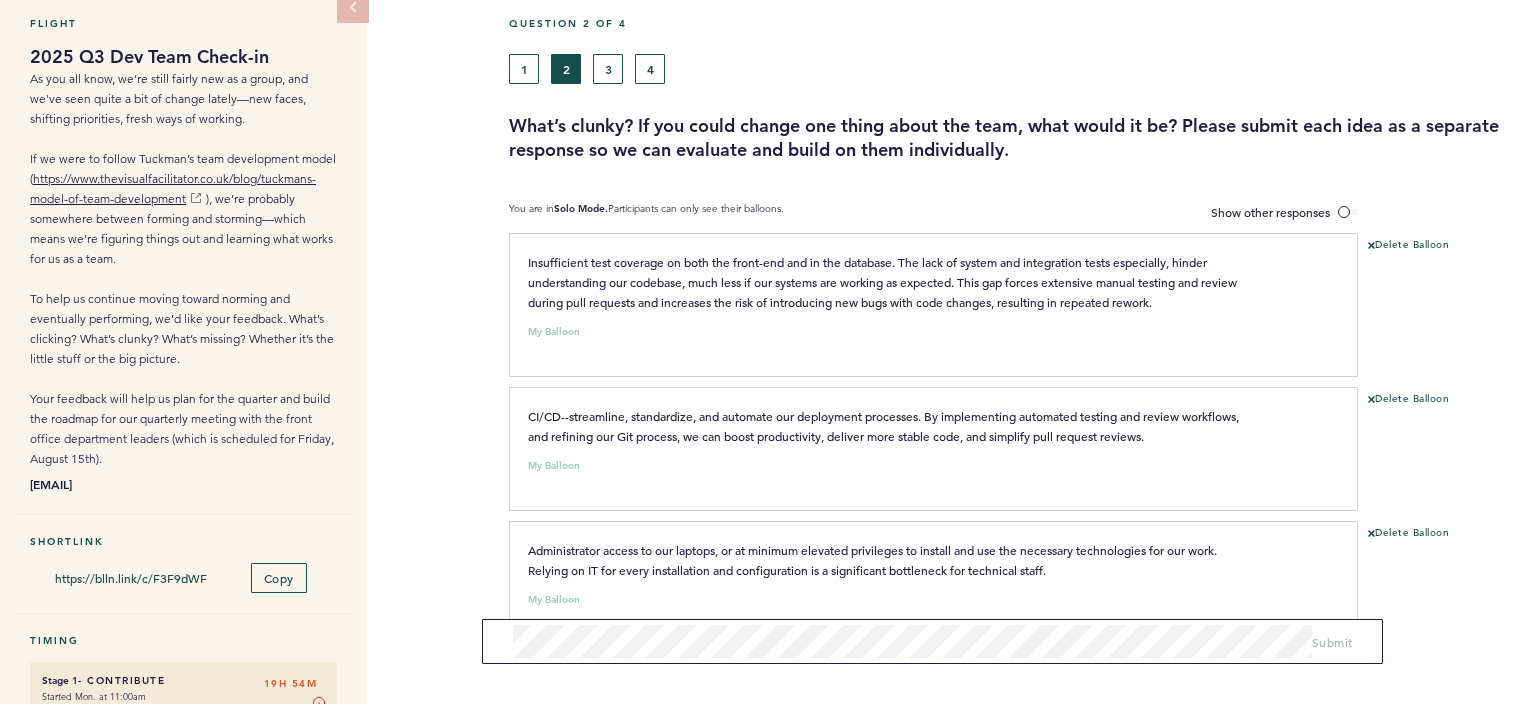 scroll, scrollTop: 82, scrollLeft: 0, axis: vertical 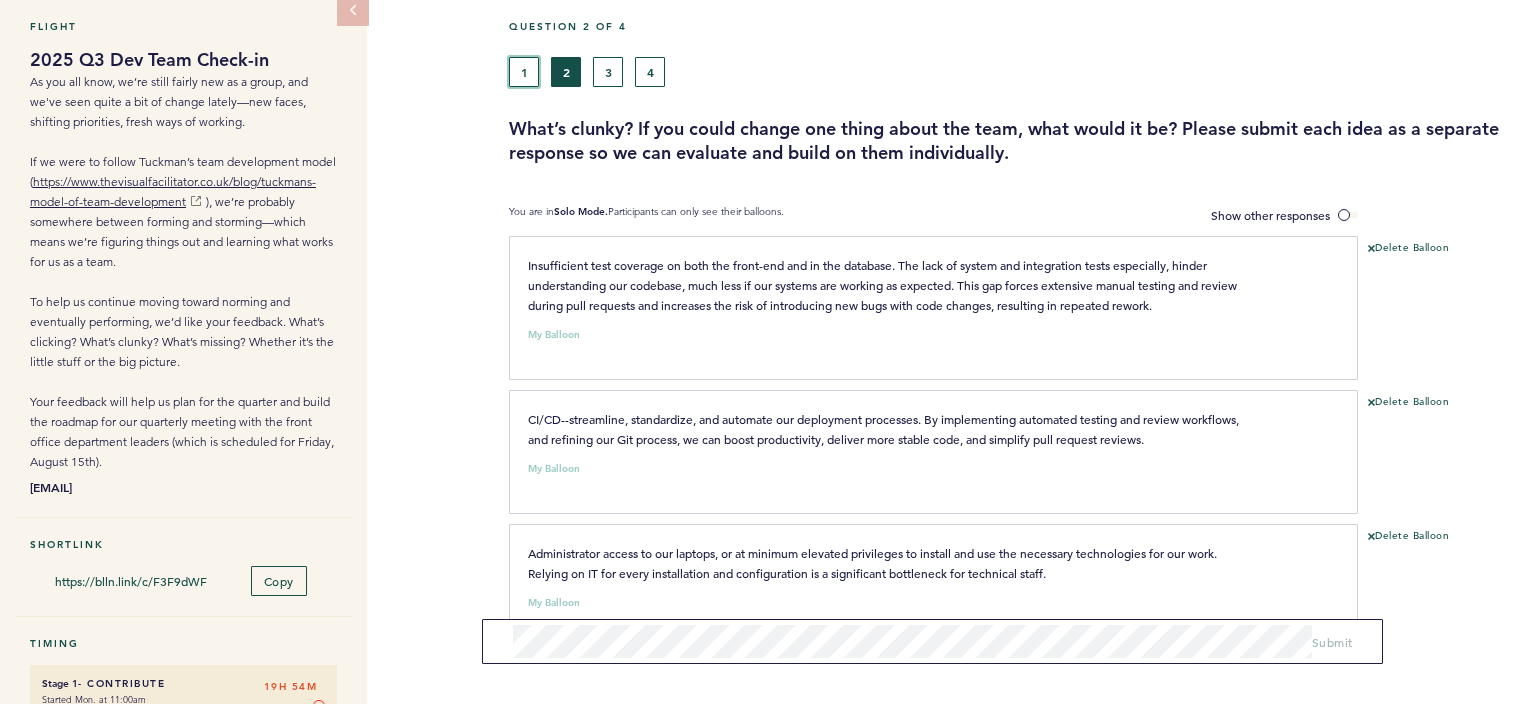 click on "1" at bounding box center (524, 72) 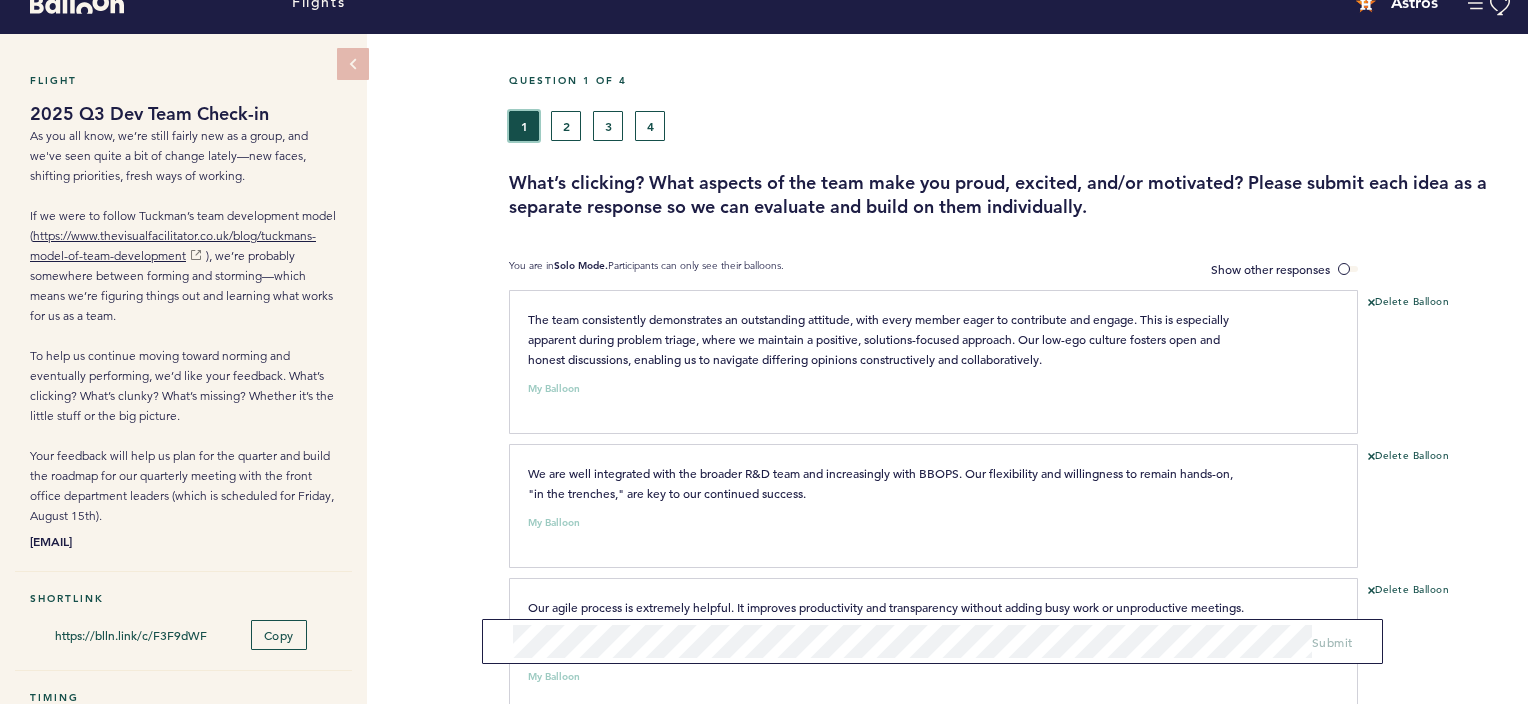 scroll, scrollTop: 25, scrollLeft: 0, axis: vertical 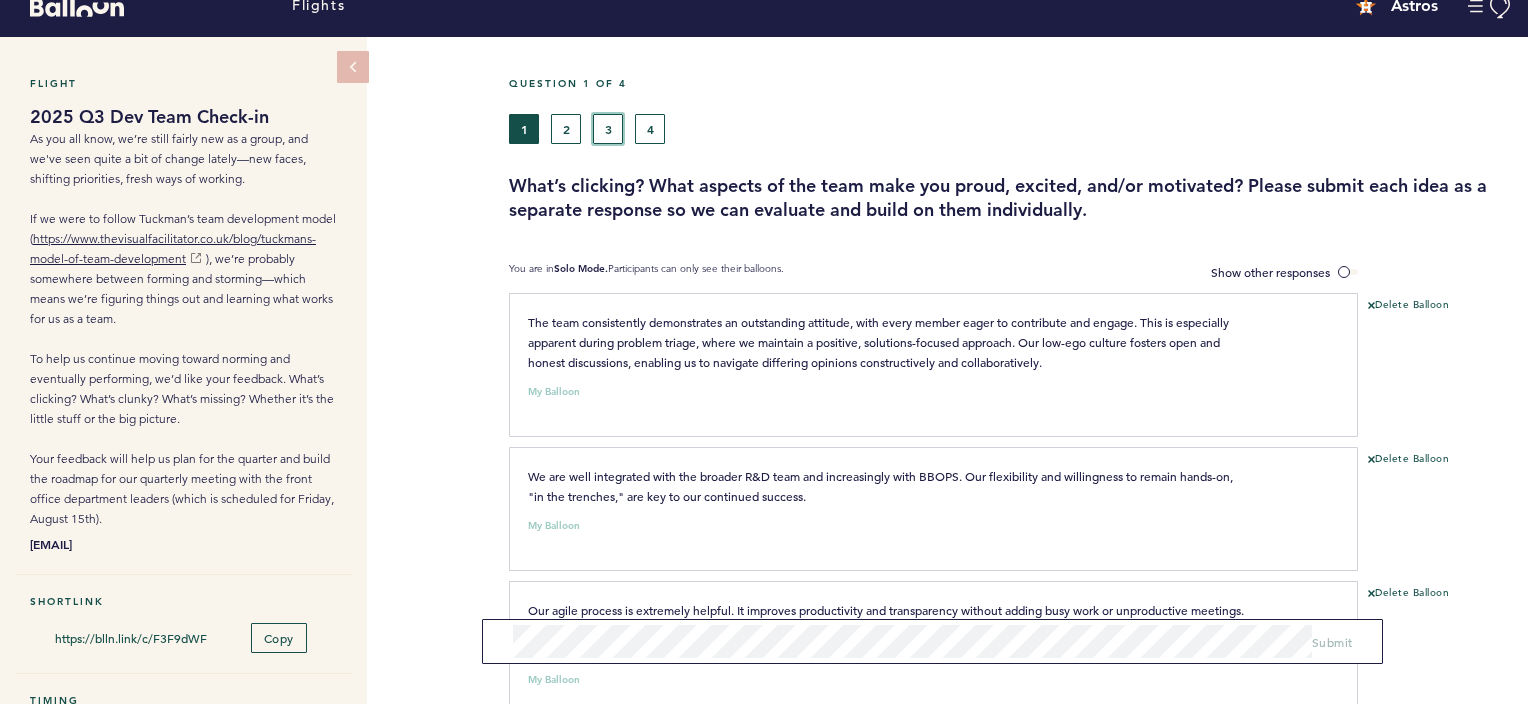 click on "3" at bounding box center (608, 129) 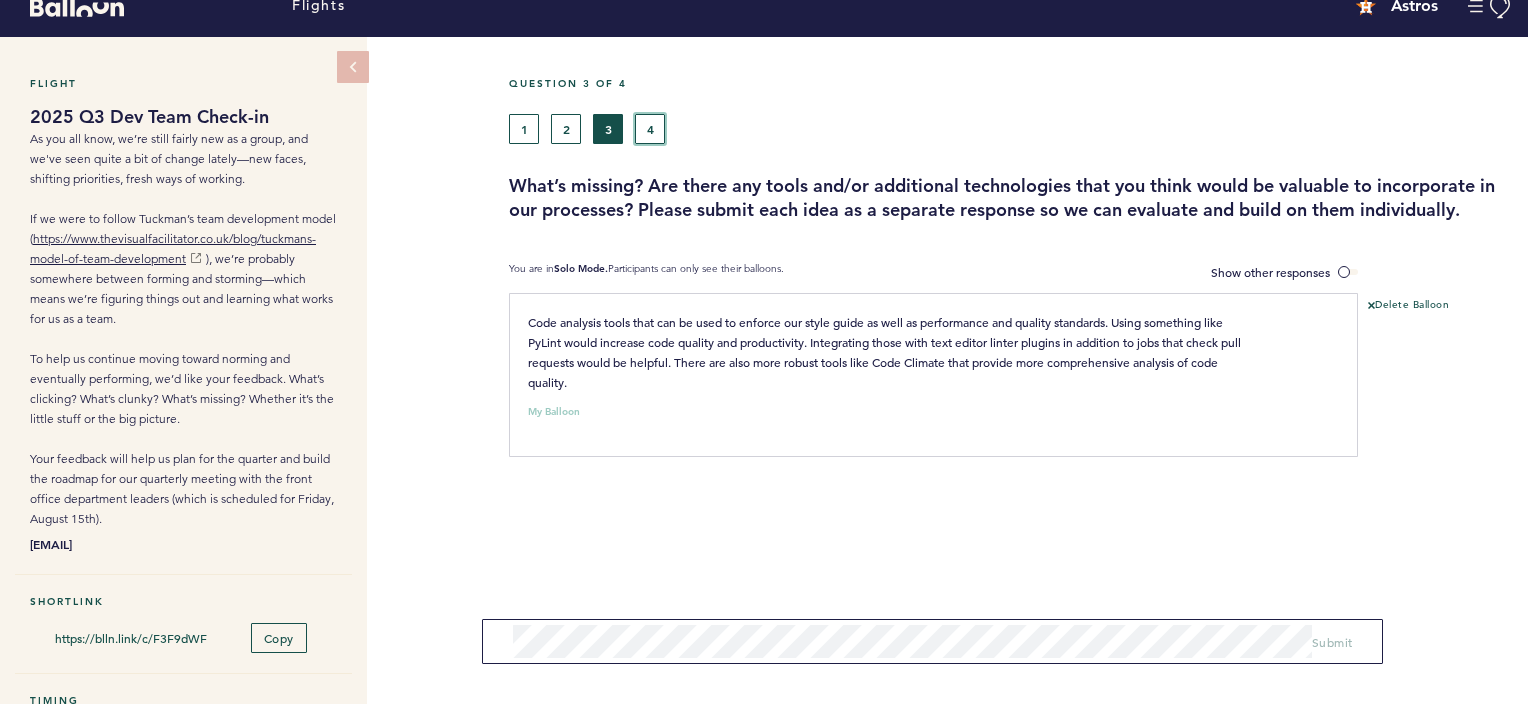 click on "4" at bounding box center (650, 129) 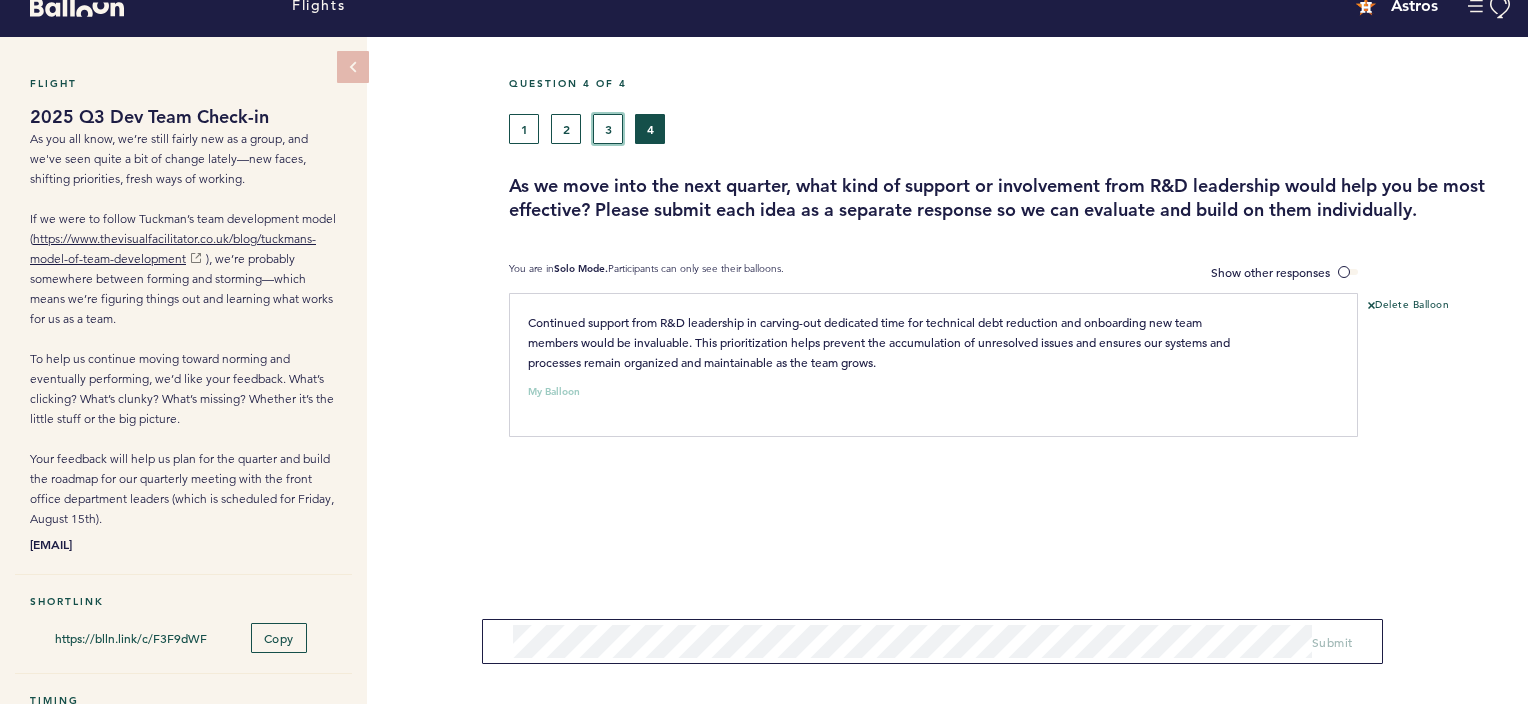 click on "3" at bounding box center [608, 129] 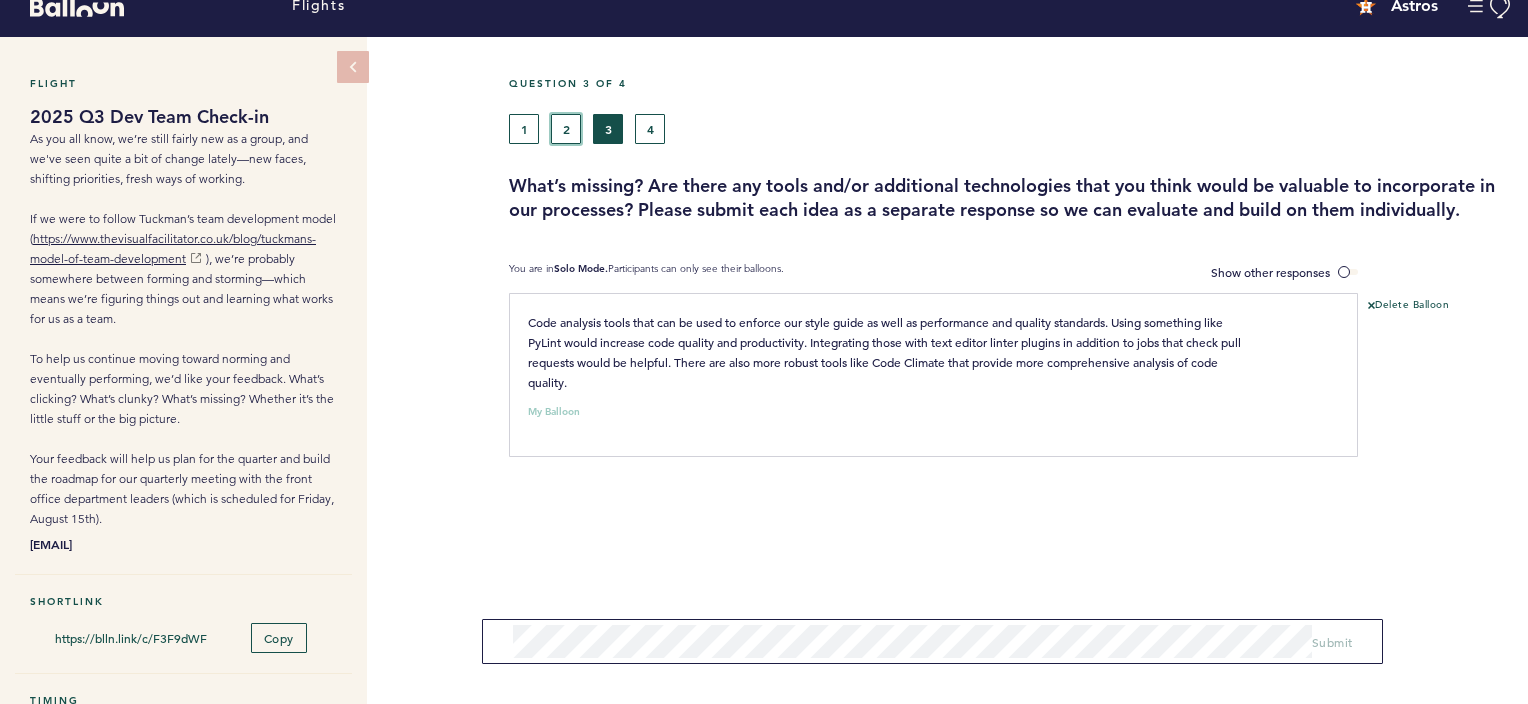 click on "2" at bounding box center [566, 129] 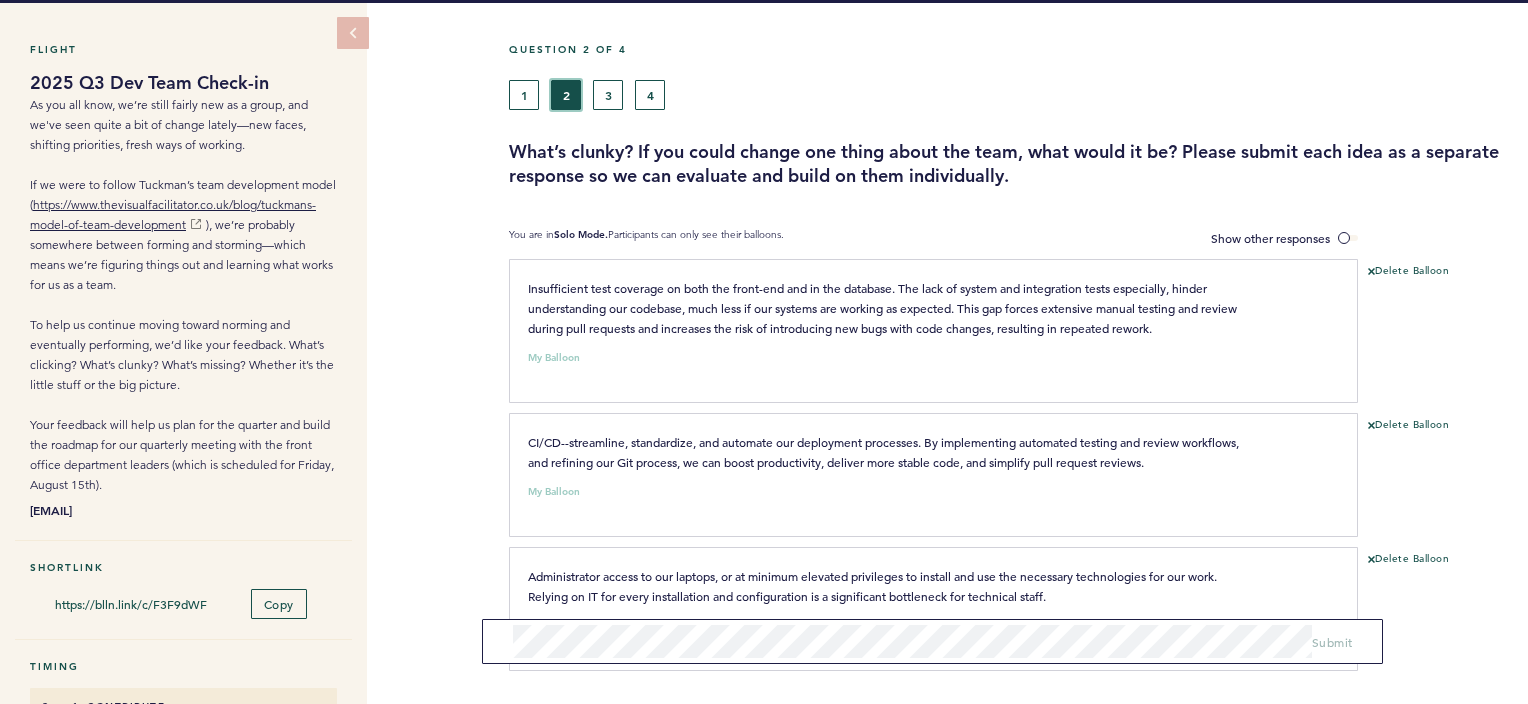 scroll, scrollTop: 22, scrollLeft: 0, axis: vertical 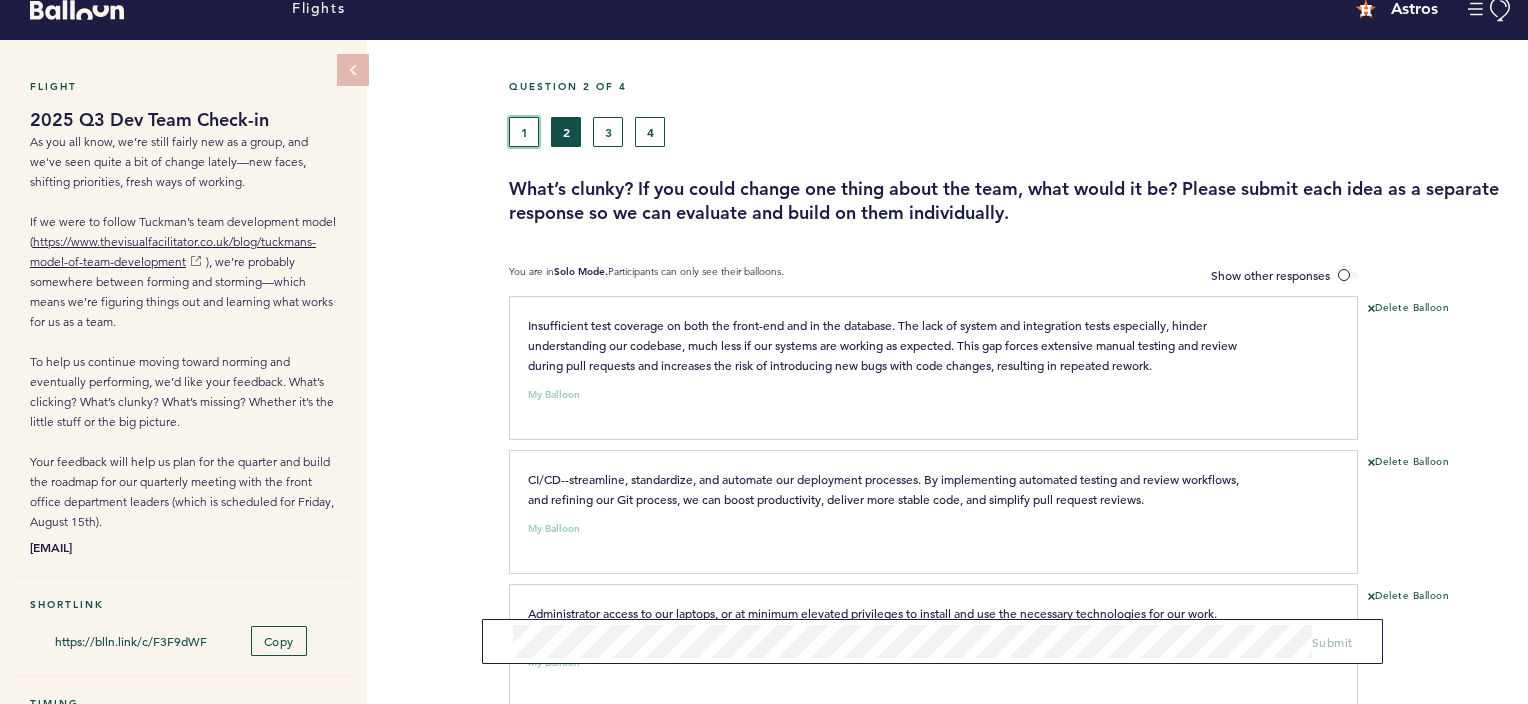 click on "1" at bounding box center [524, 132] 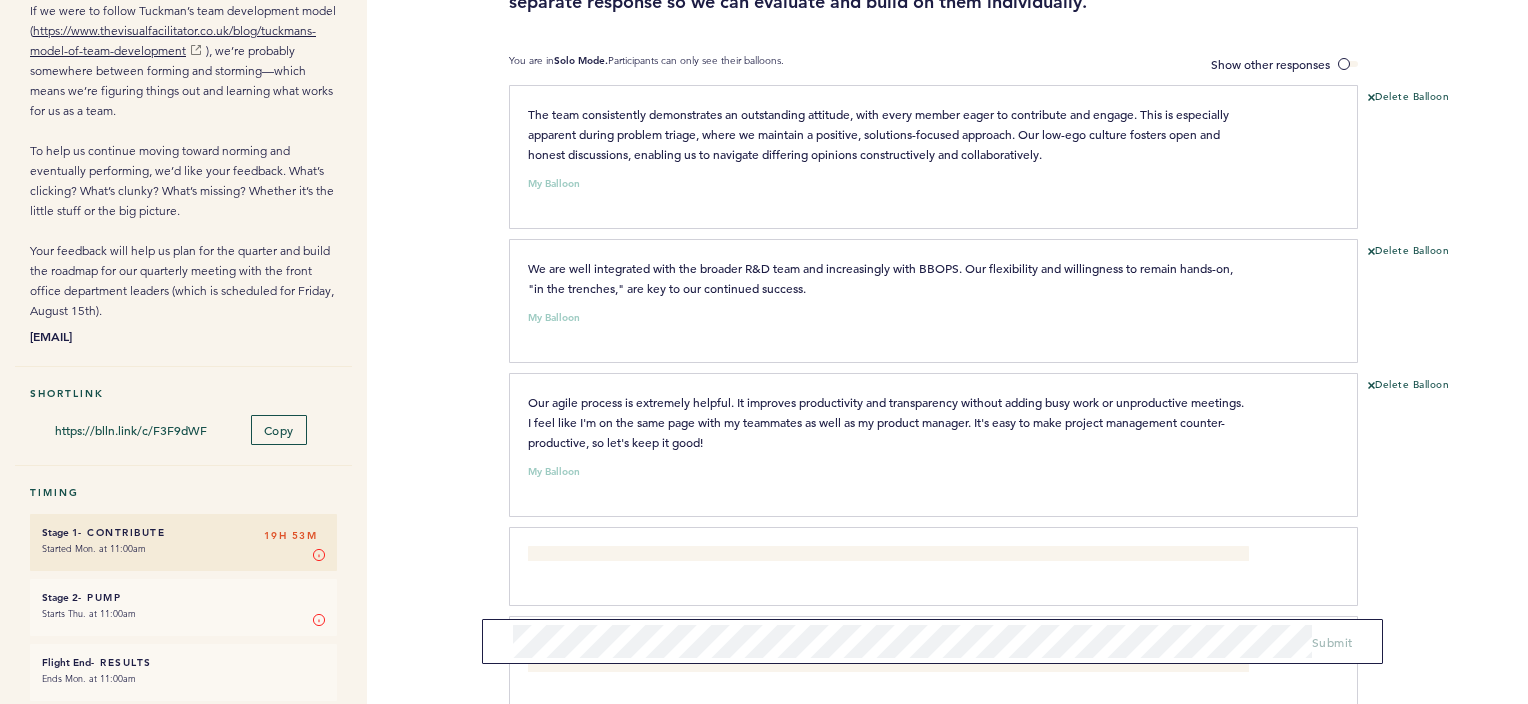 scroll, scrollTop: 236, scrollLeft: 0, axis: vertical 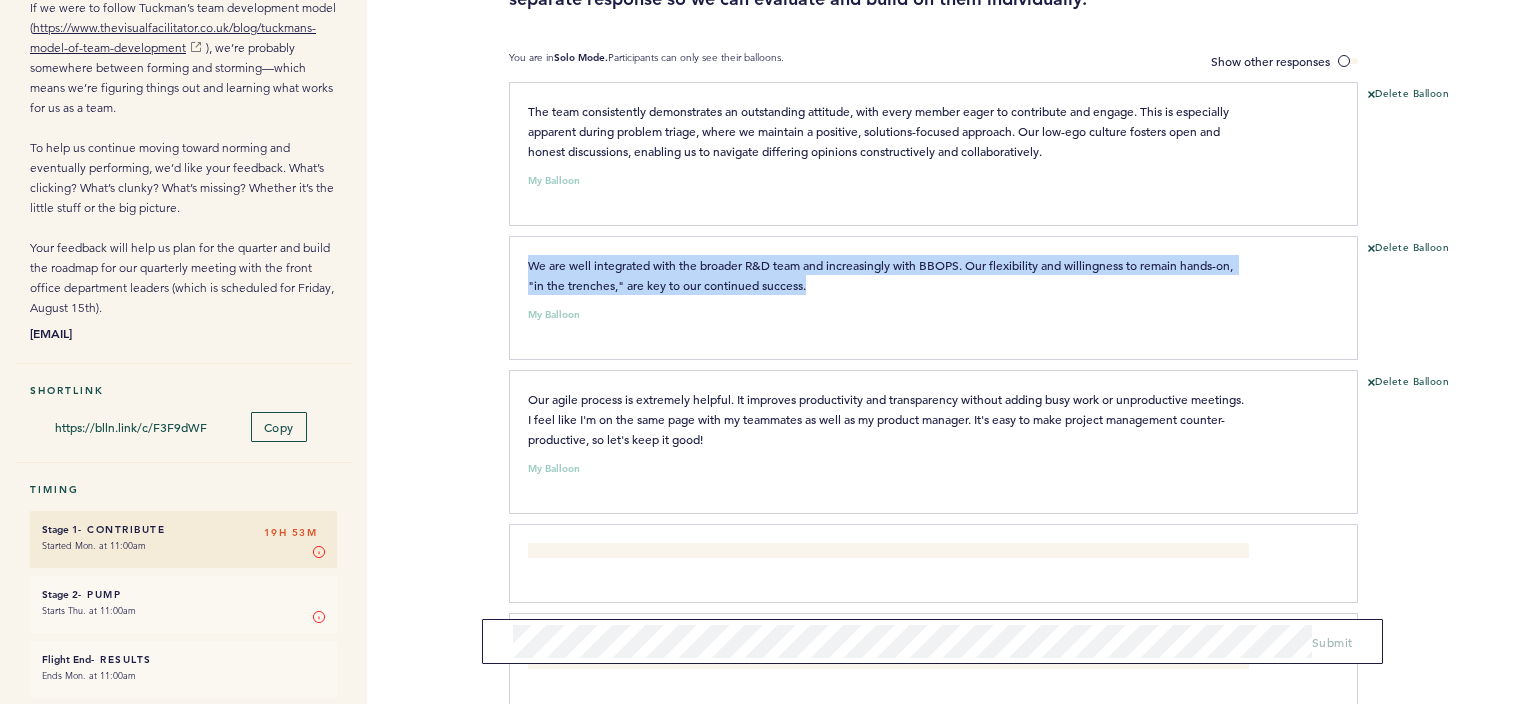 drag, startPoint x: 828, startPoint y: 281, endPoint x: 512, endPoint y: 260, distance: 316.69702 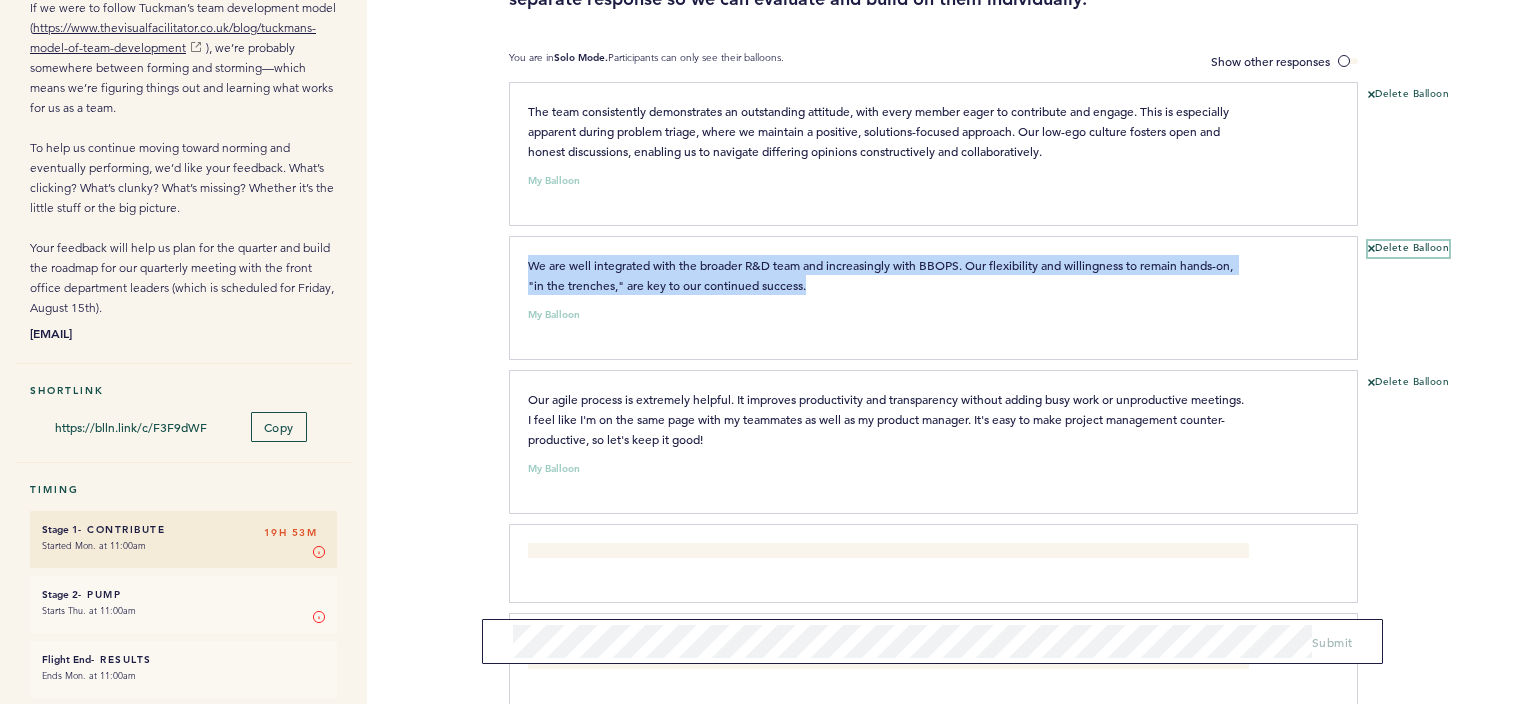 click on "Delete Balloon" at bounding box center [1408, 249] 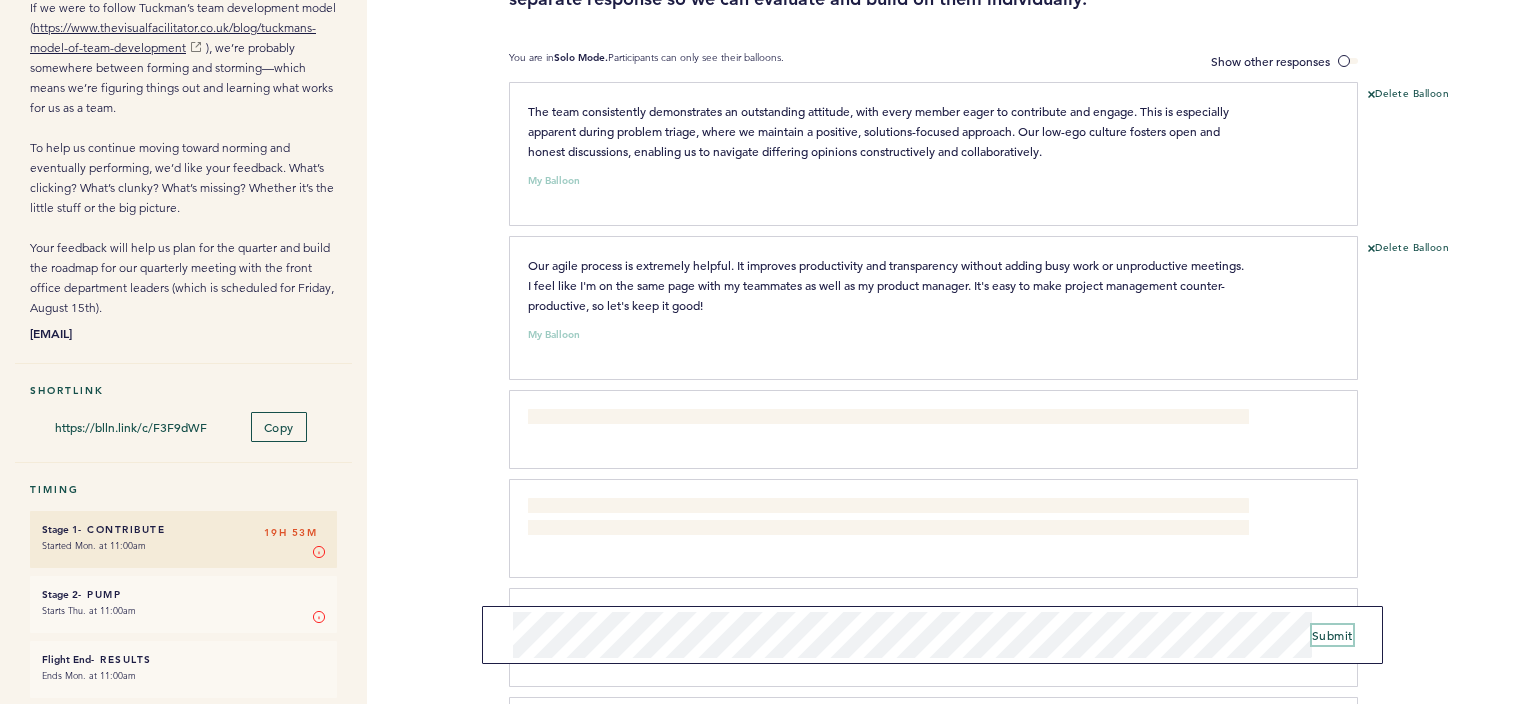 click on "Submit" at bounding box center (1332, 635) 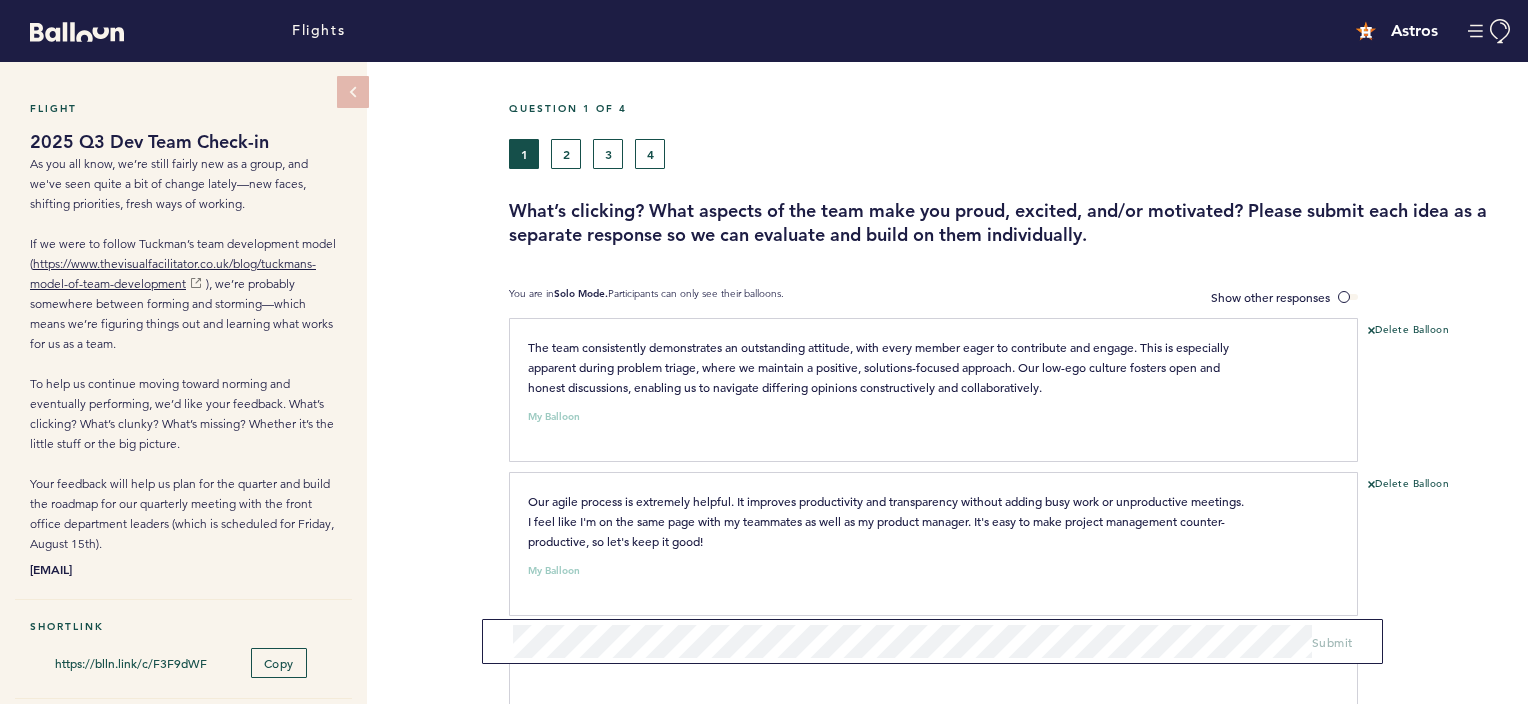 scroll, scrollTop: 632, scrollLeft: 0, axis: vertical 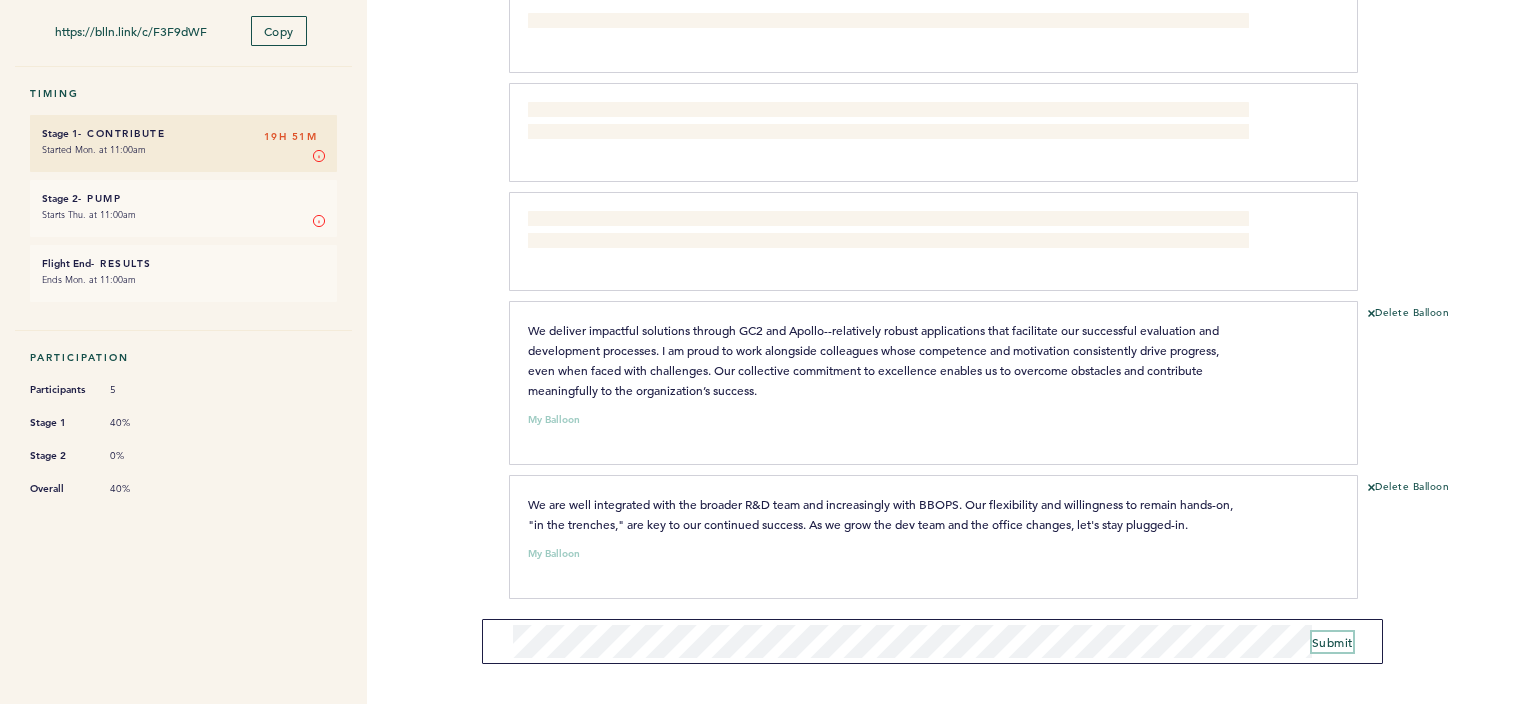 click on "Submit" at bounding box center (1332, 642) 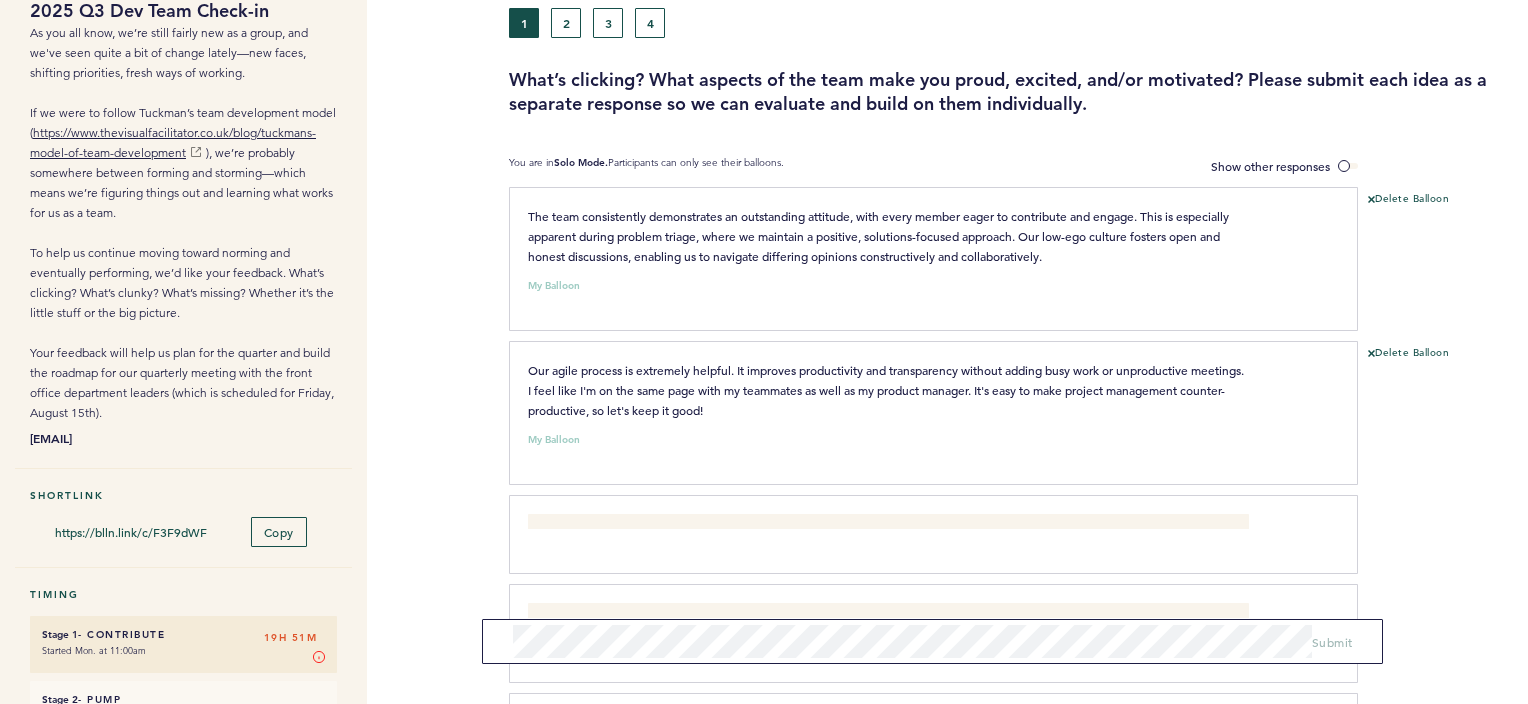 scroll, scrollTop: 0, scrollLeft: 0, axis: both 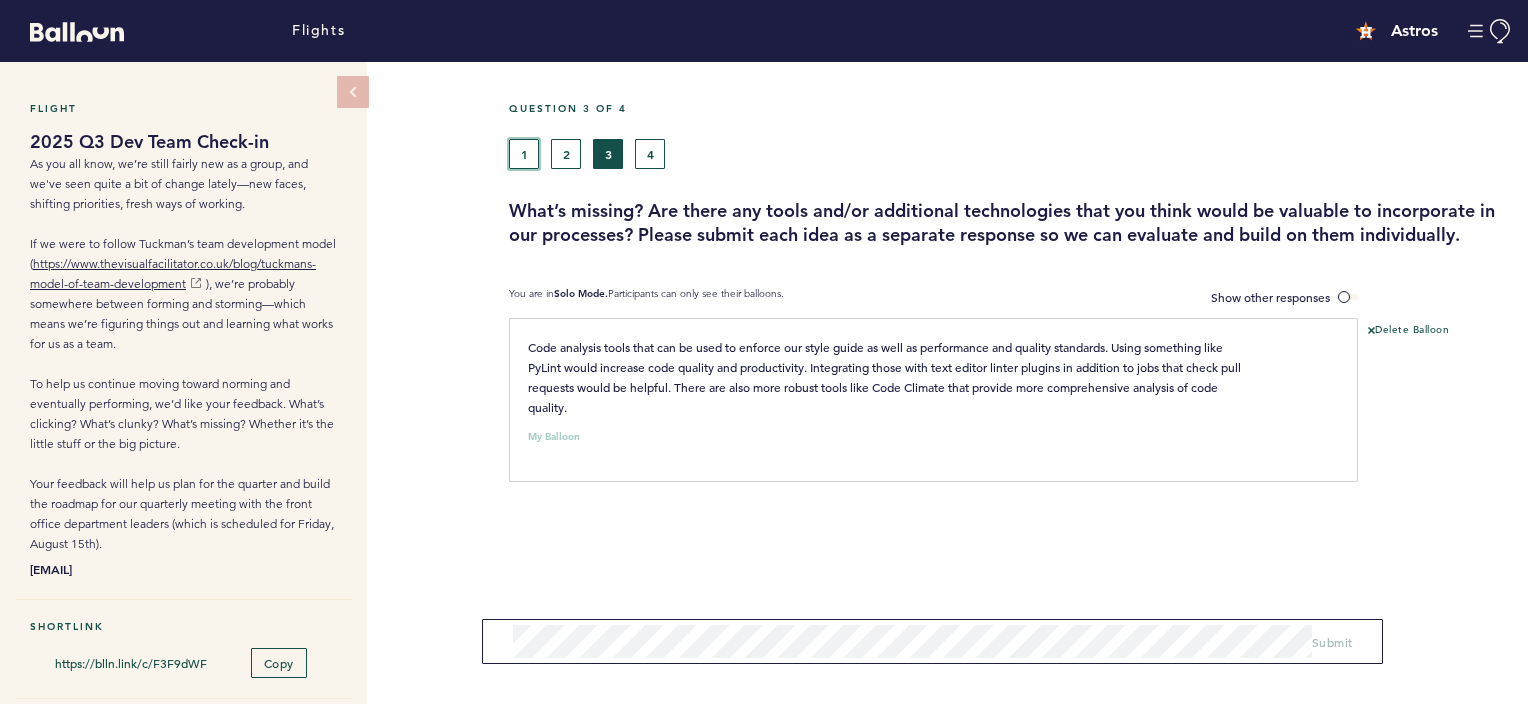 click on "1" at bounding box center [524, 154] 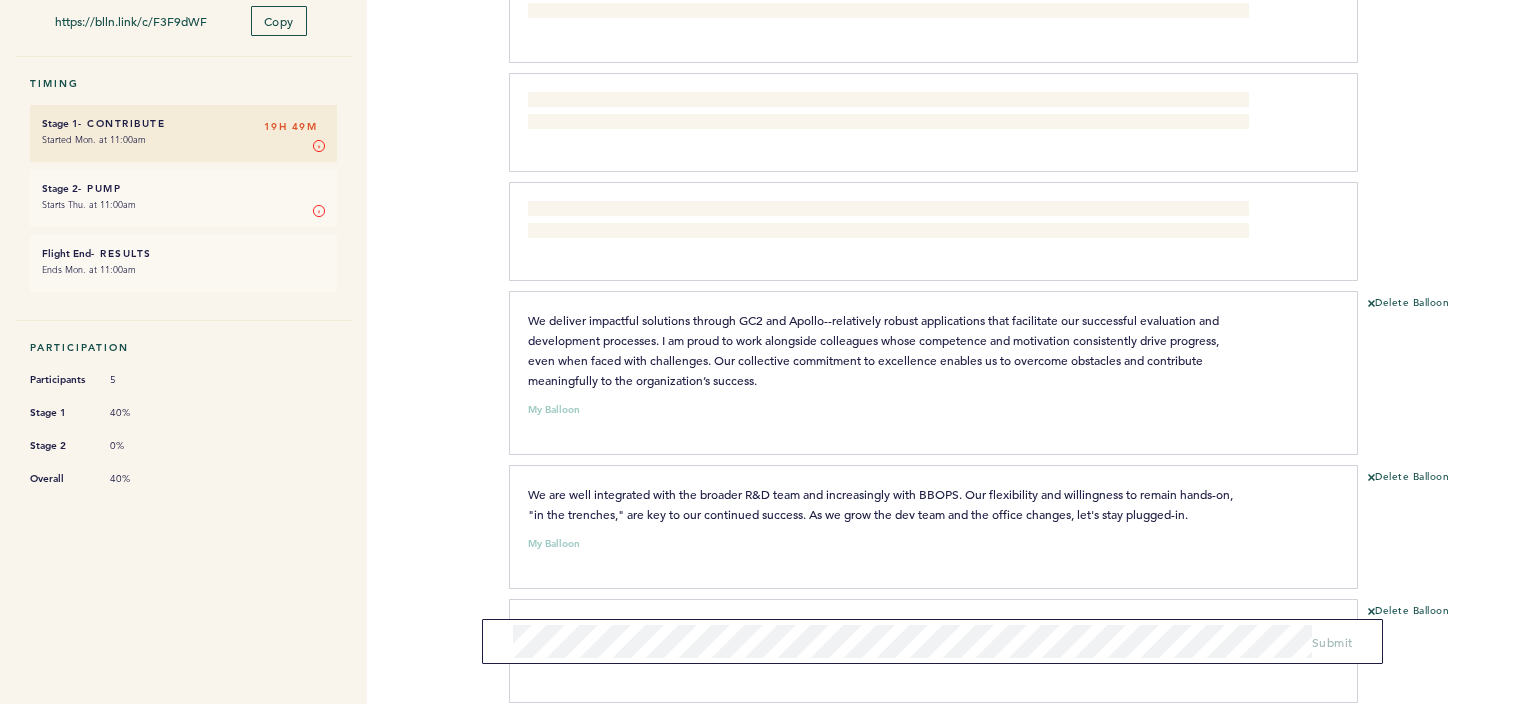 scroll, scrollTop: 746, scrollLeft: 0, axis: vertical 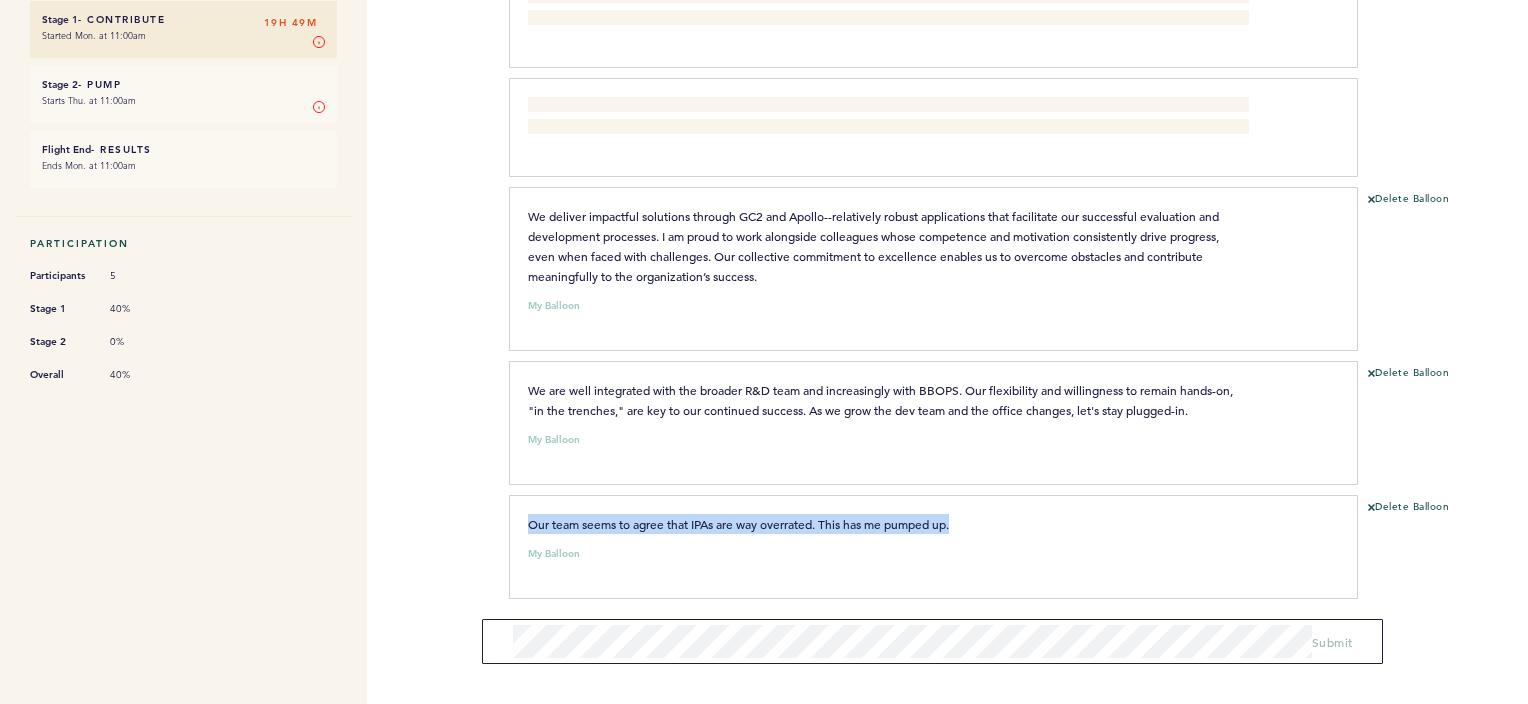 drag, startPoint x: 965, startPoint y: 524, endPoint x: 511, endPoint y: 507, distance: 454.31818 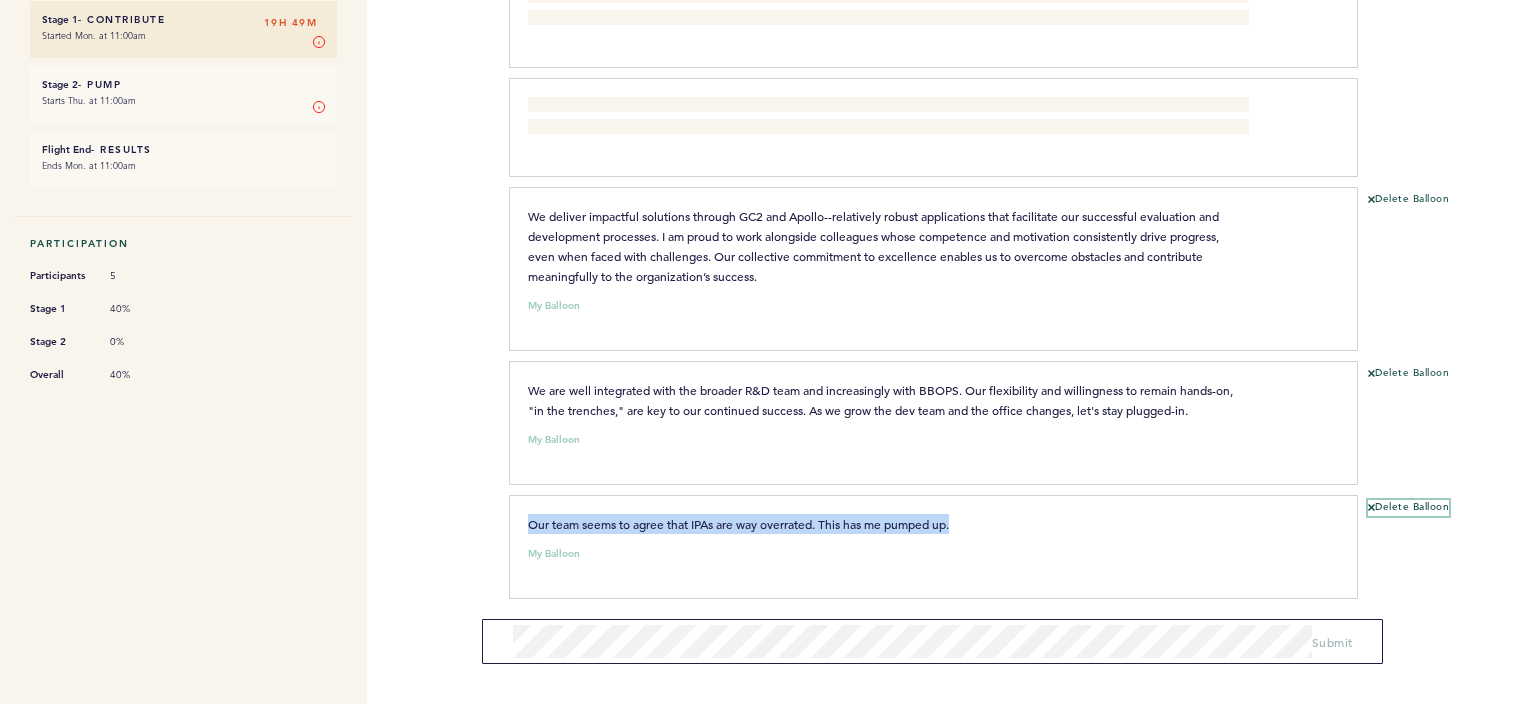 click on "Delete Balloon" at bounding box center [1408, 508] 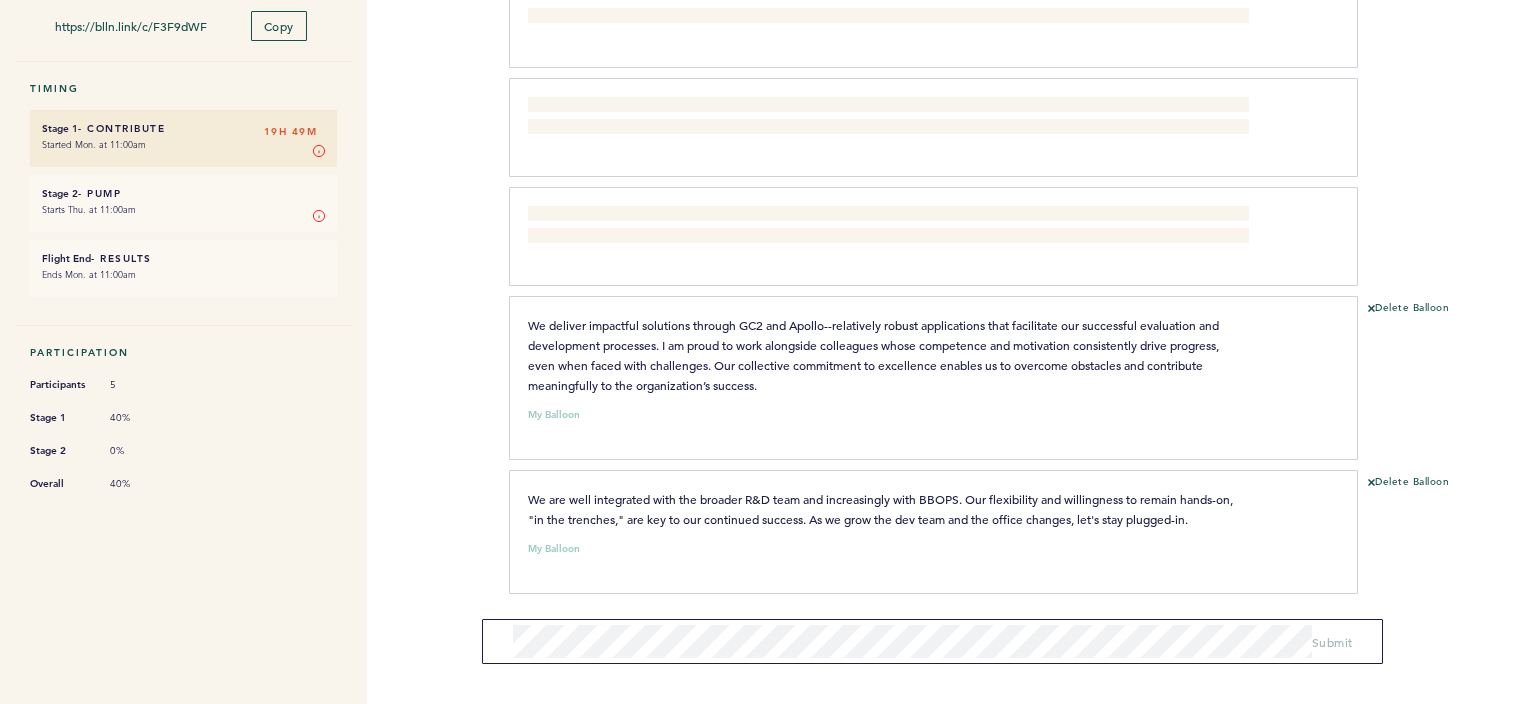 scroll, scrollTop: 632, scrollLeft: 0, axis: vertical 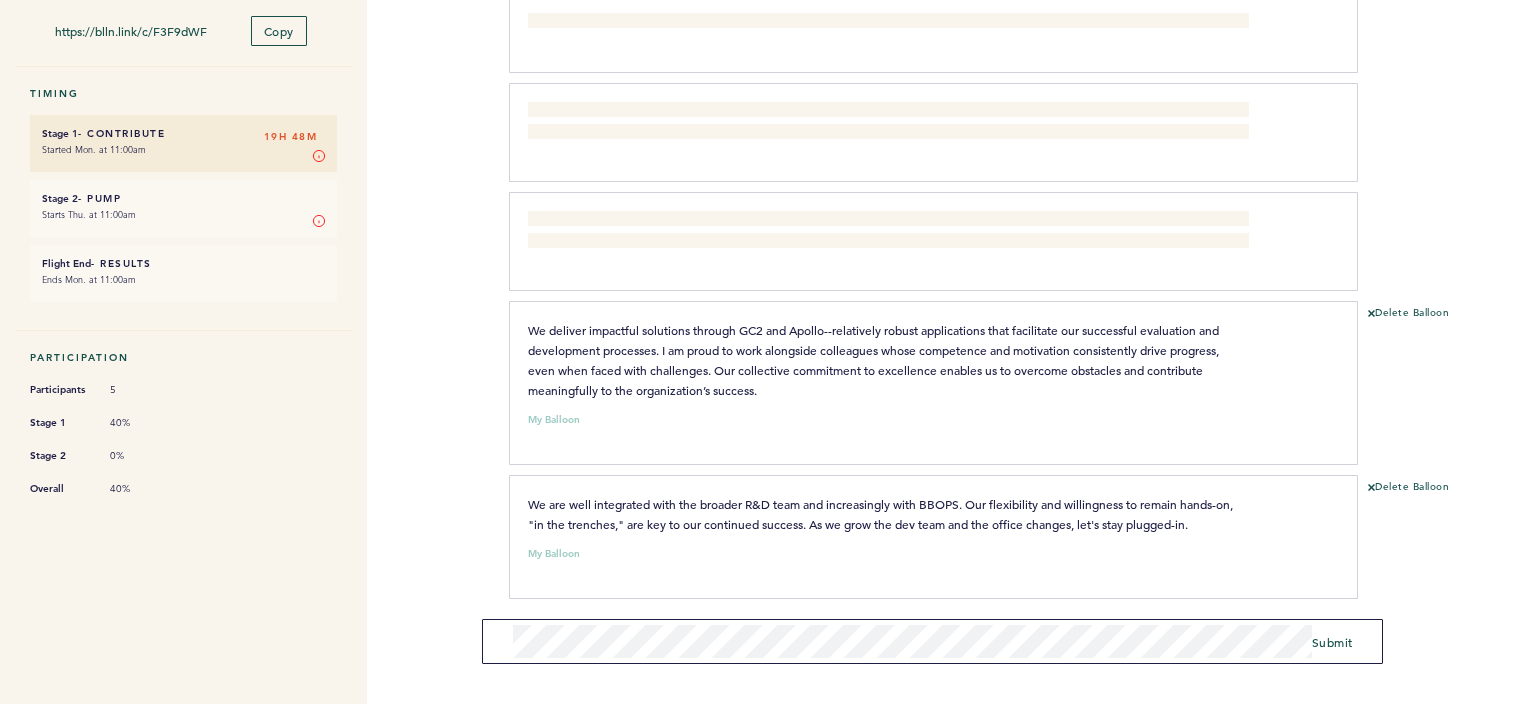 click on "Flights  Astros  [EMAIL]   Team Domain: astros   Notification Preferences   Help Center   Logout  Flight 2025 Q3 Dev Team Check-in As you all know, we’re still fairly new as a group, and we've seen quite a bit of change lately—new faces, shifting priorities, fresh ways of working.
If we were to follow Tuckman’s team development model (  https://www.thevisualfacilitator.co.uk/blog/tuckmans-model-of-team-development  ), we’re probably somewhere between forming and storming—which means we’re figuring things out and learning what works for us as a team.
To help us continue moving toward norming and eventually performing, we’d like your feedback. What’s clicking? What’s clunky? What’s missing? Whether it’s the little stuff or the big picture.
Your feedback will help us plan for the quarter and build the roadmap for our quarterly meeting with the front office department leaders (which is scheduled for Friday, August 15th).  [EMAIL] Shortlink  Copy  Timing 5 0%" at bounding box center (764, 352) 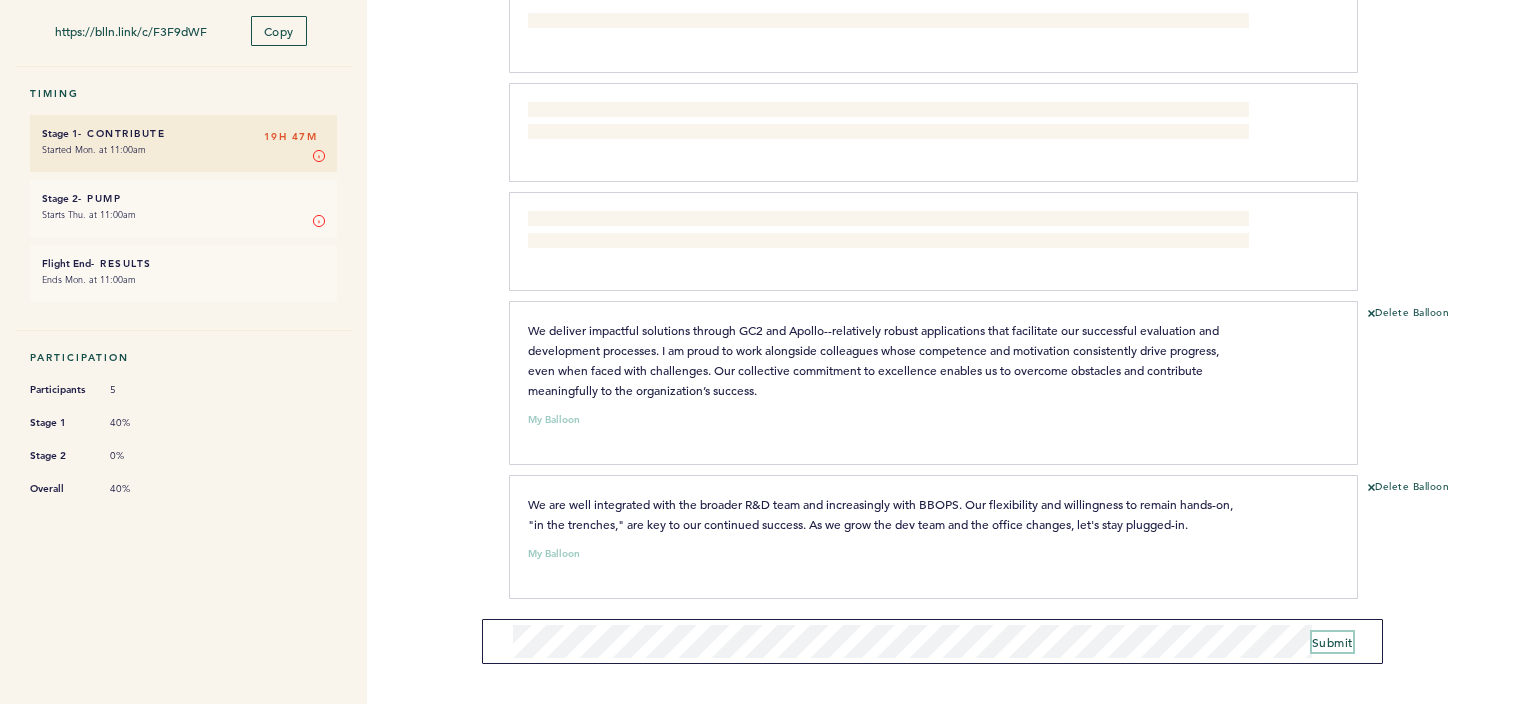 click on "Submit" at bounding box center (1332, 642) 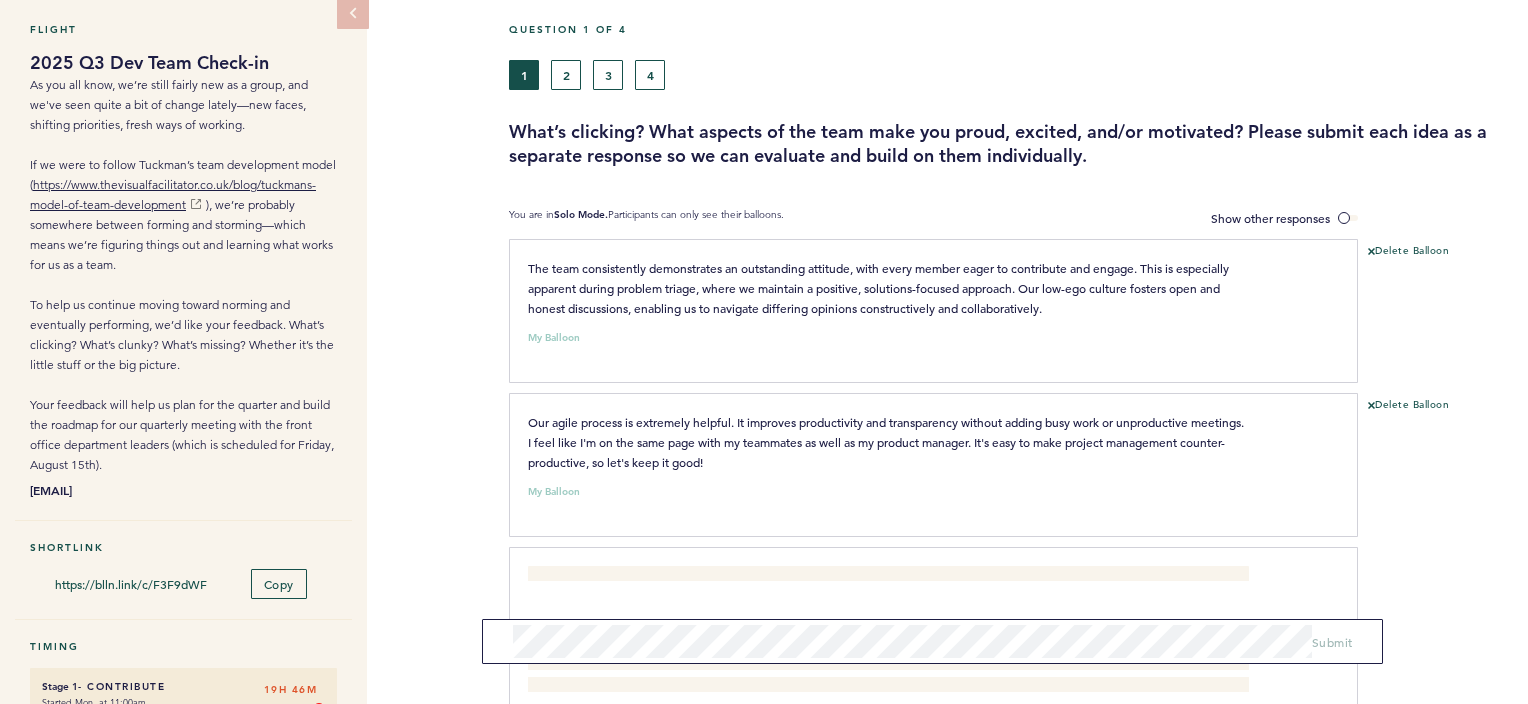 scroll, scrollTop: 0, scrollLeft: 0, axis: both 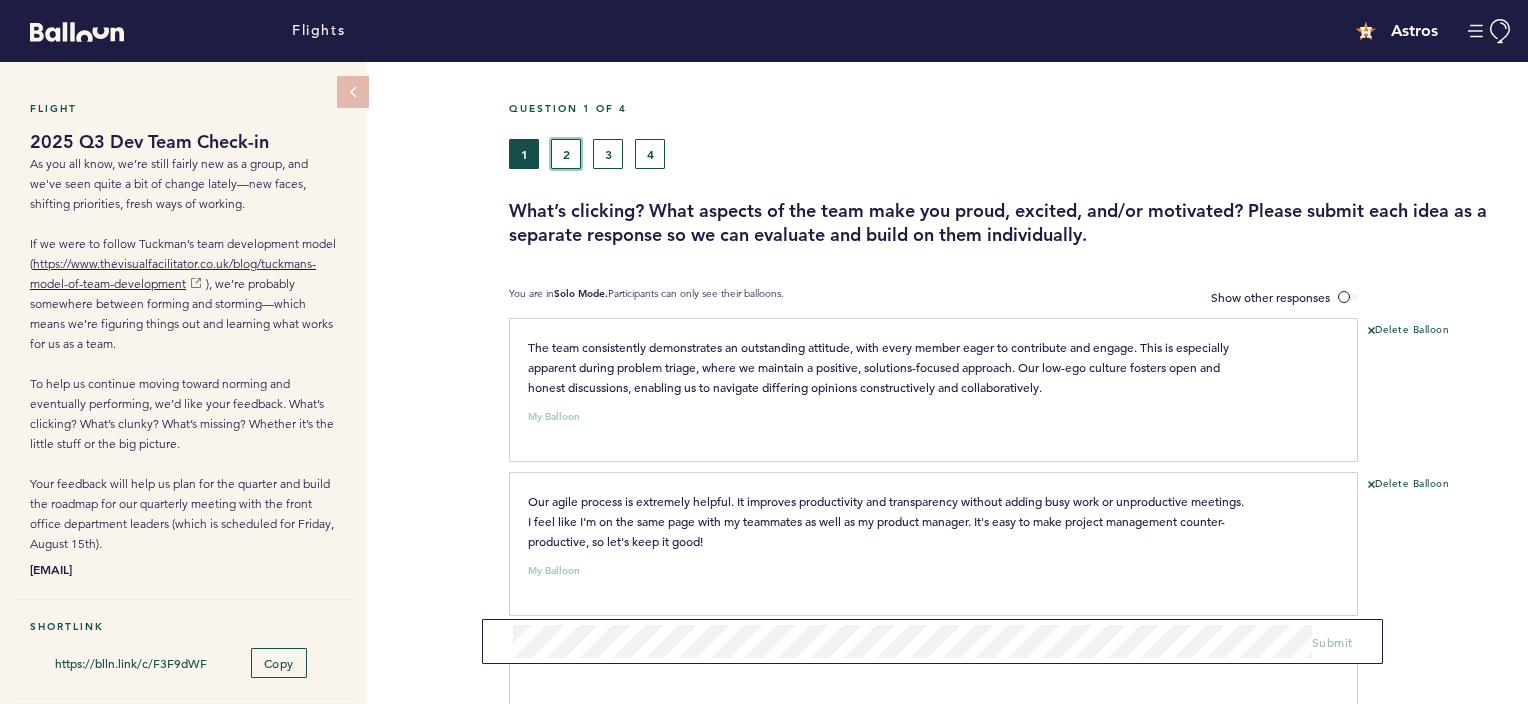 click on "2" at bounding box center (566, 154) 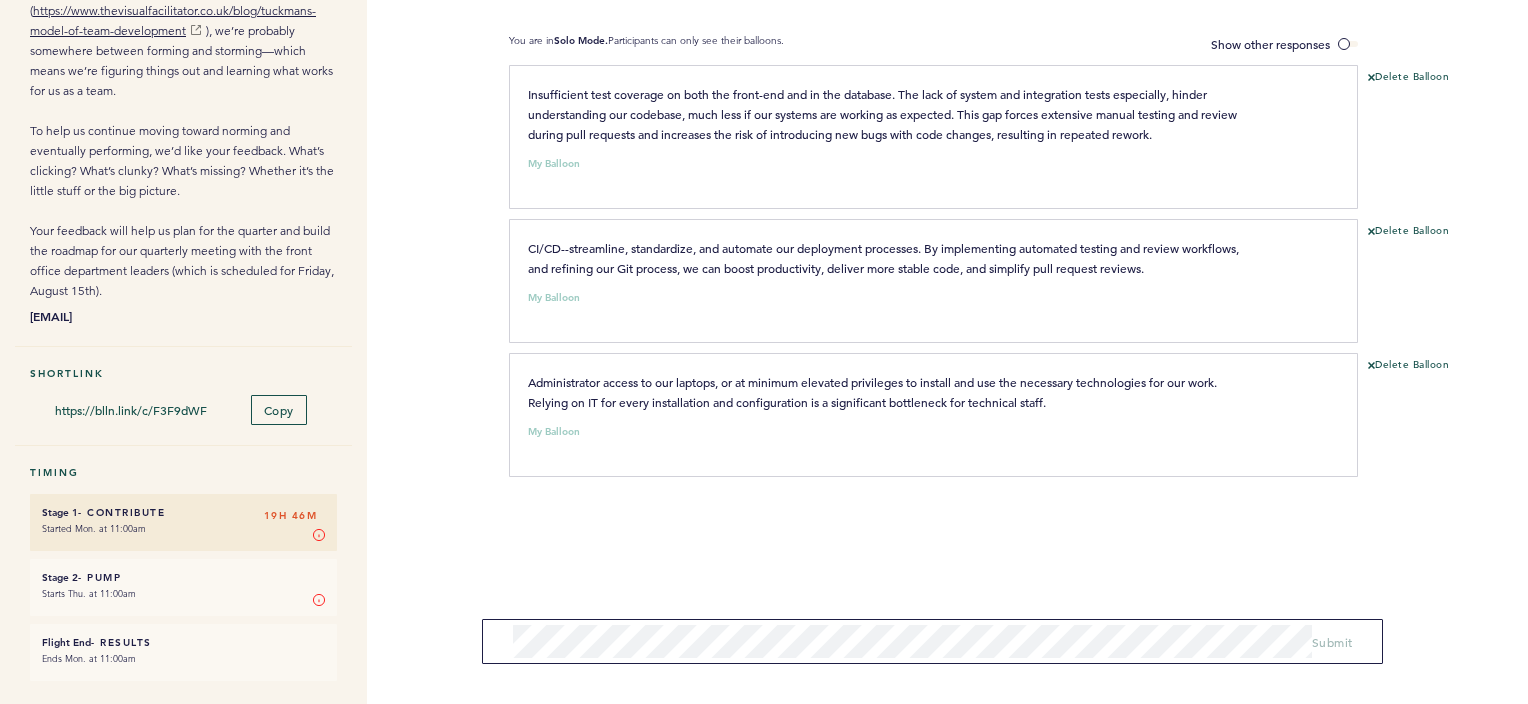 scroll, scrollTop: 0, scrollLeft: 0, axis: both 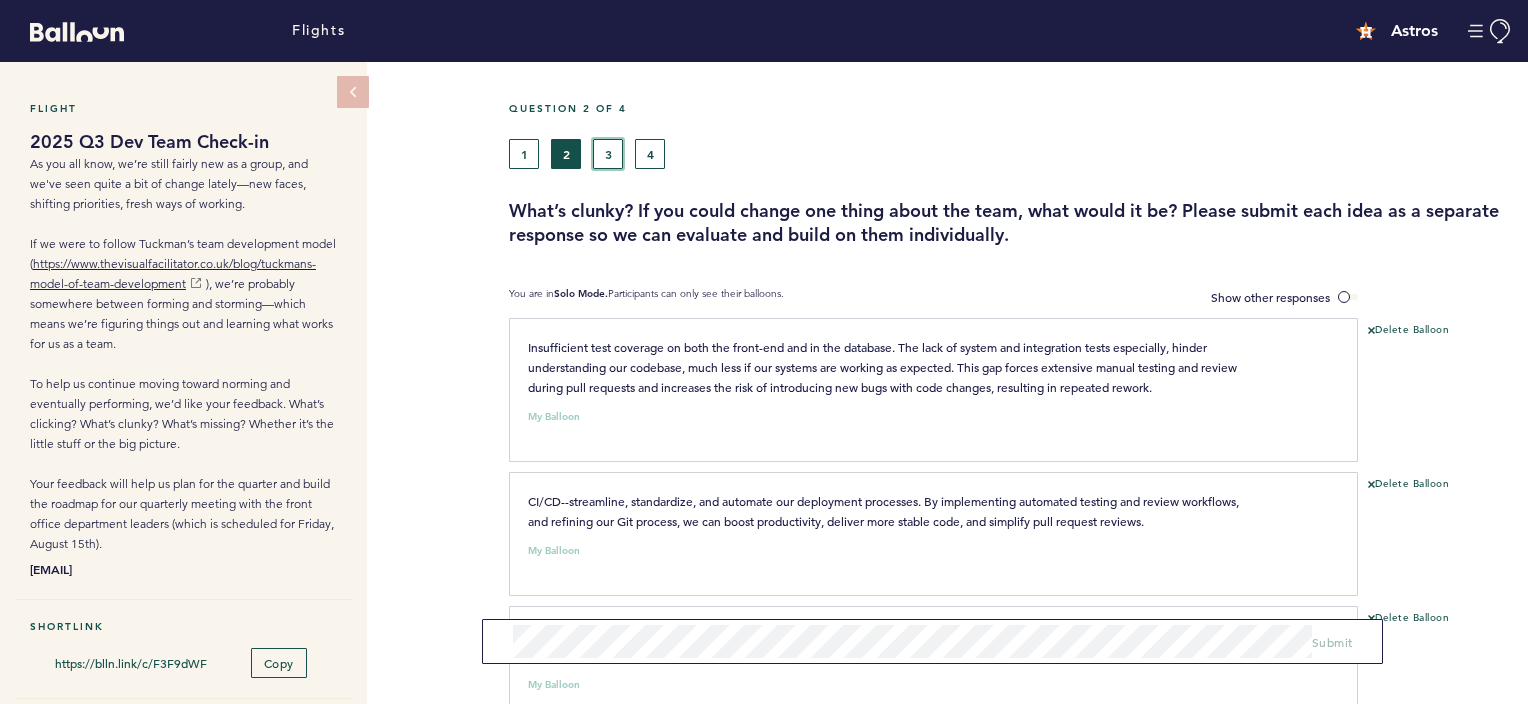 click on "3" at bounding box center (608, 154) 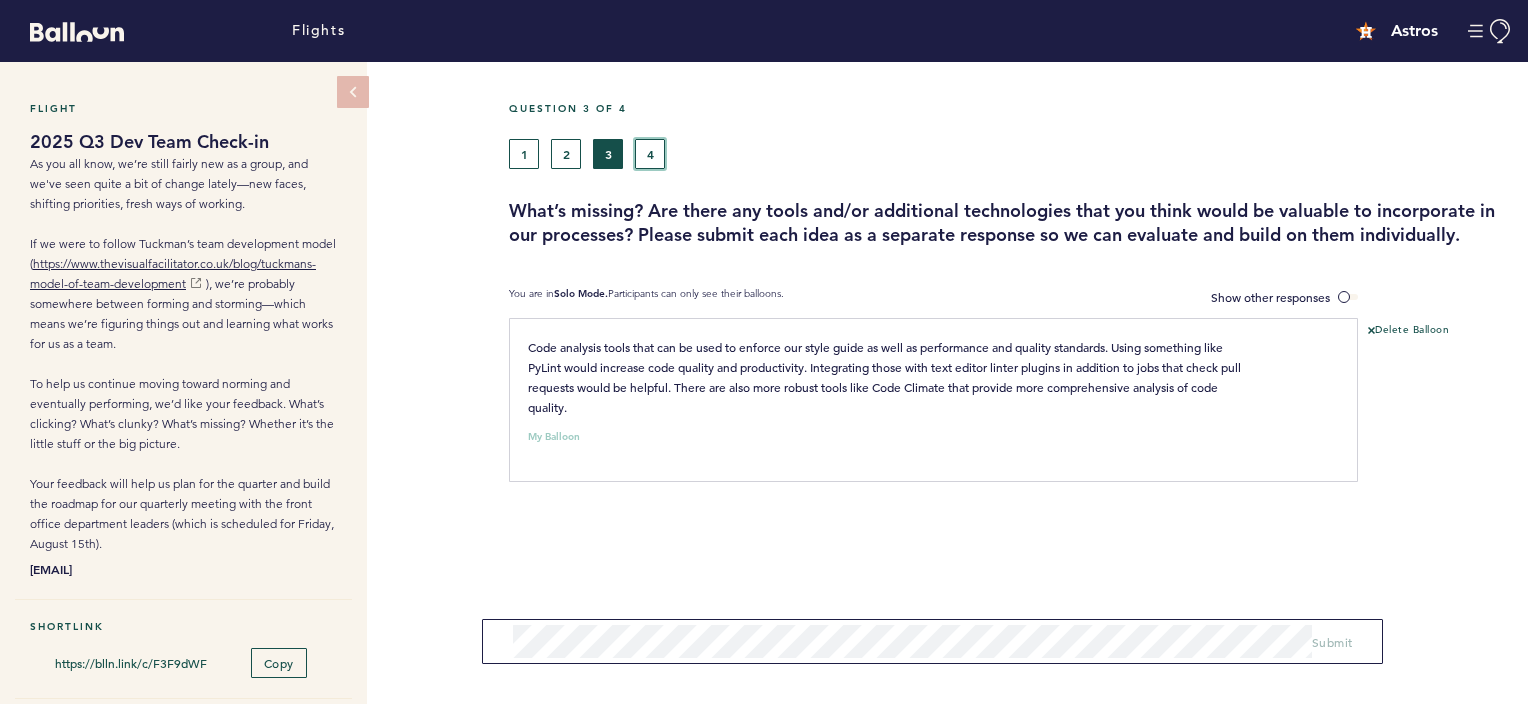 click on "4" at bounding box center (650, 154) 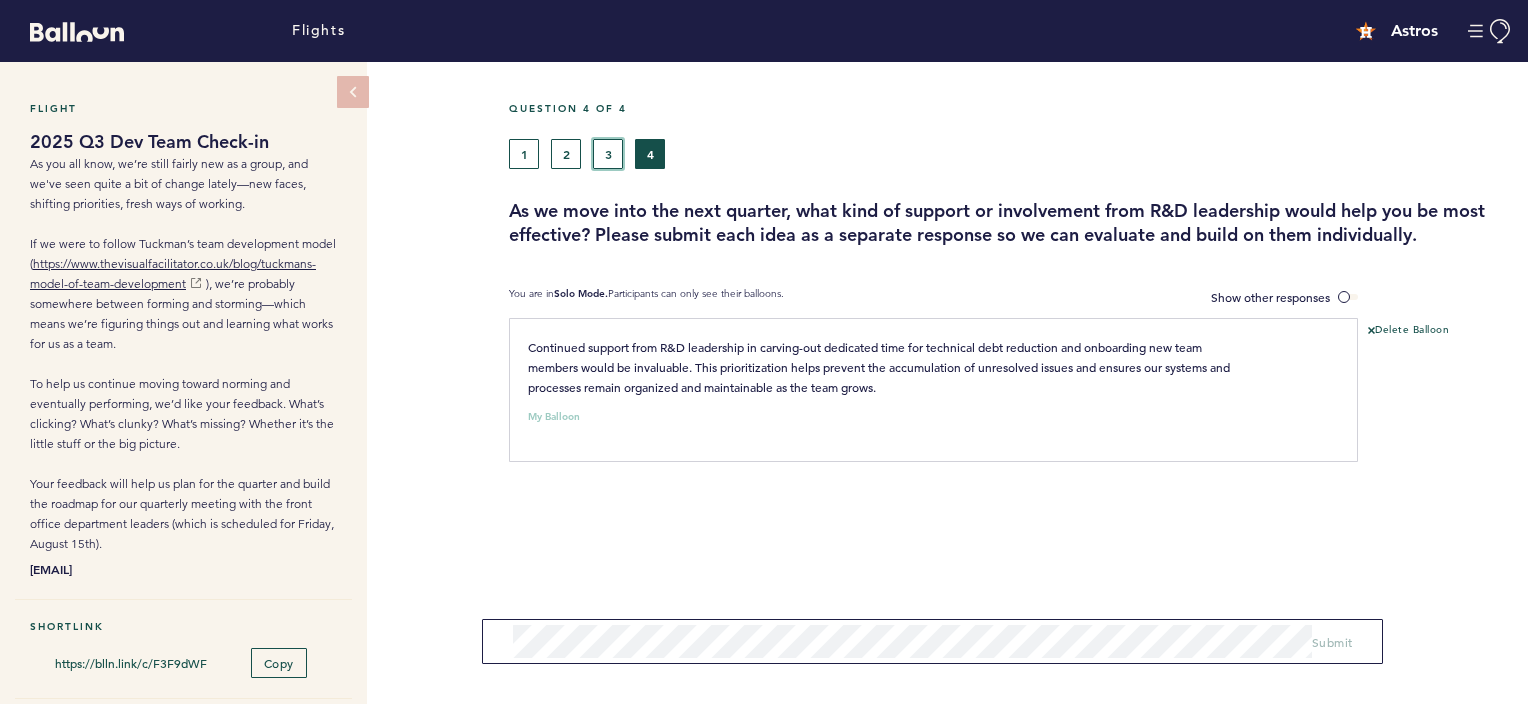click on "3" at bounding box center (608, 154) 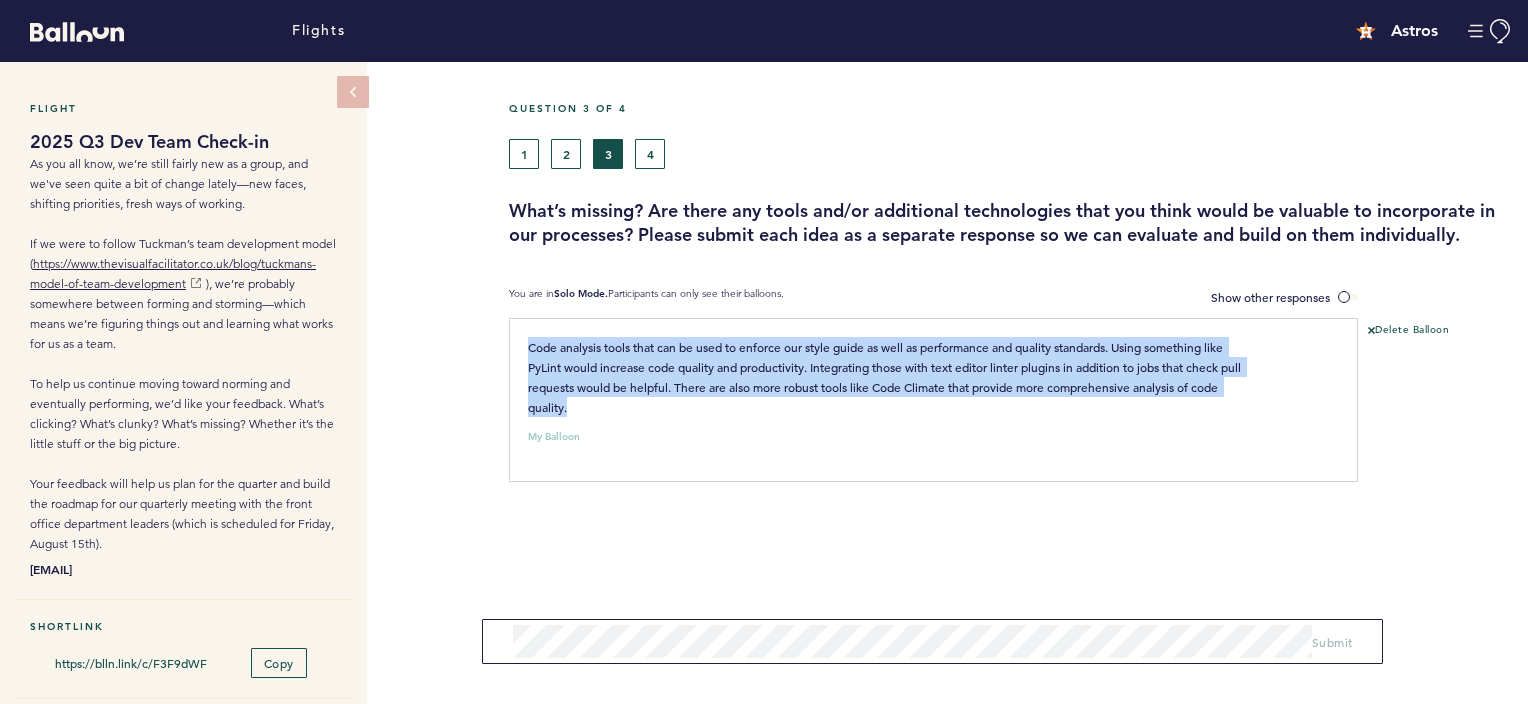 drag, startPoint x: 624, startPoint y: 398, endPoint x: 500, endPoint y: 341, distance: 136.47343 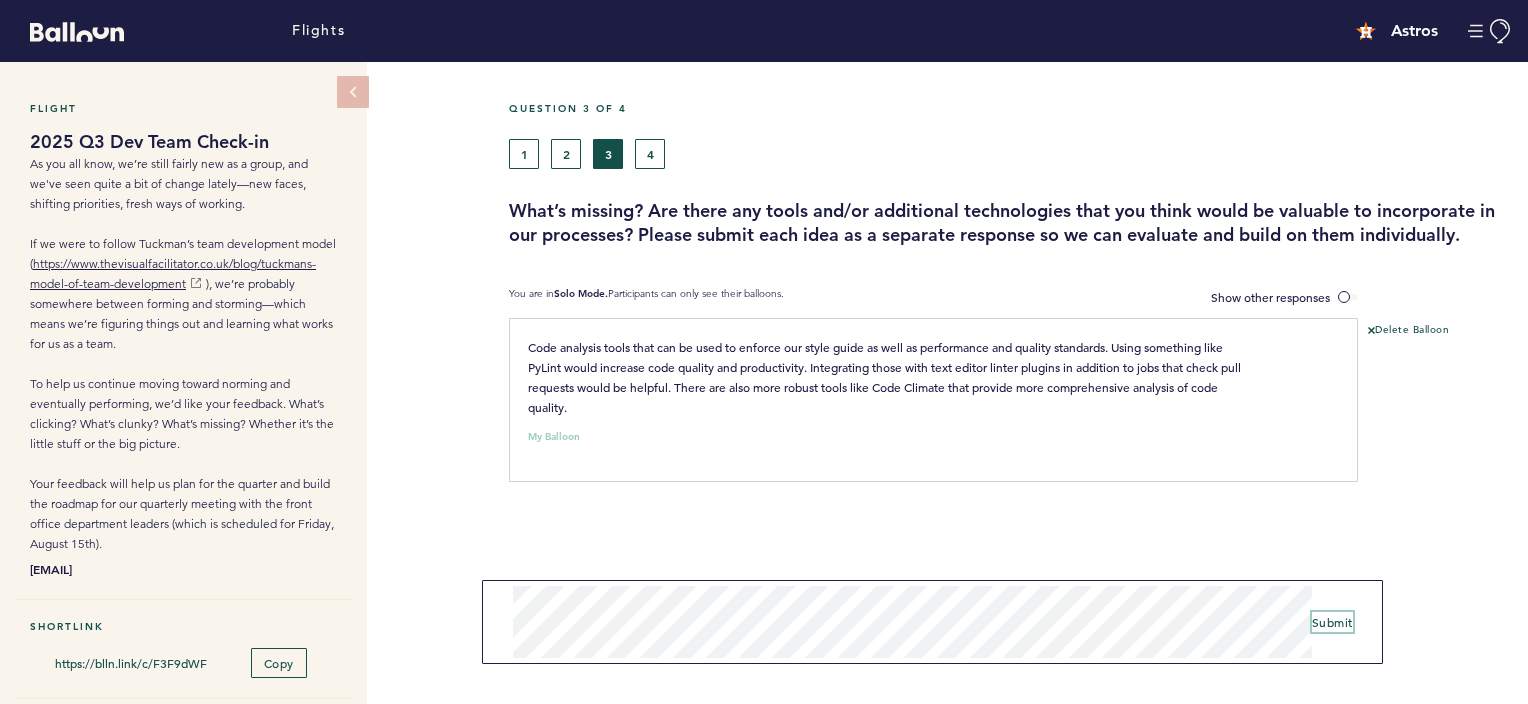 click on "Submit" at bounding box center (1332, 622) 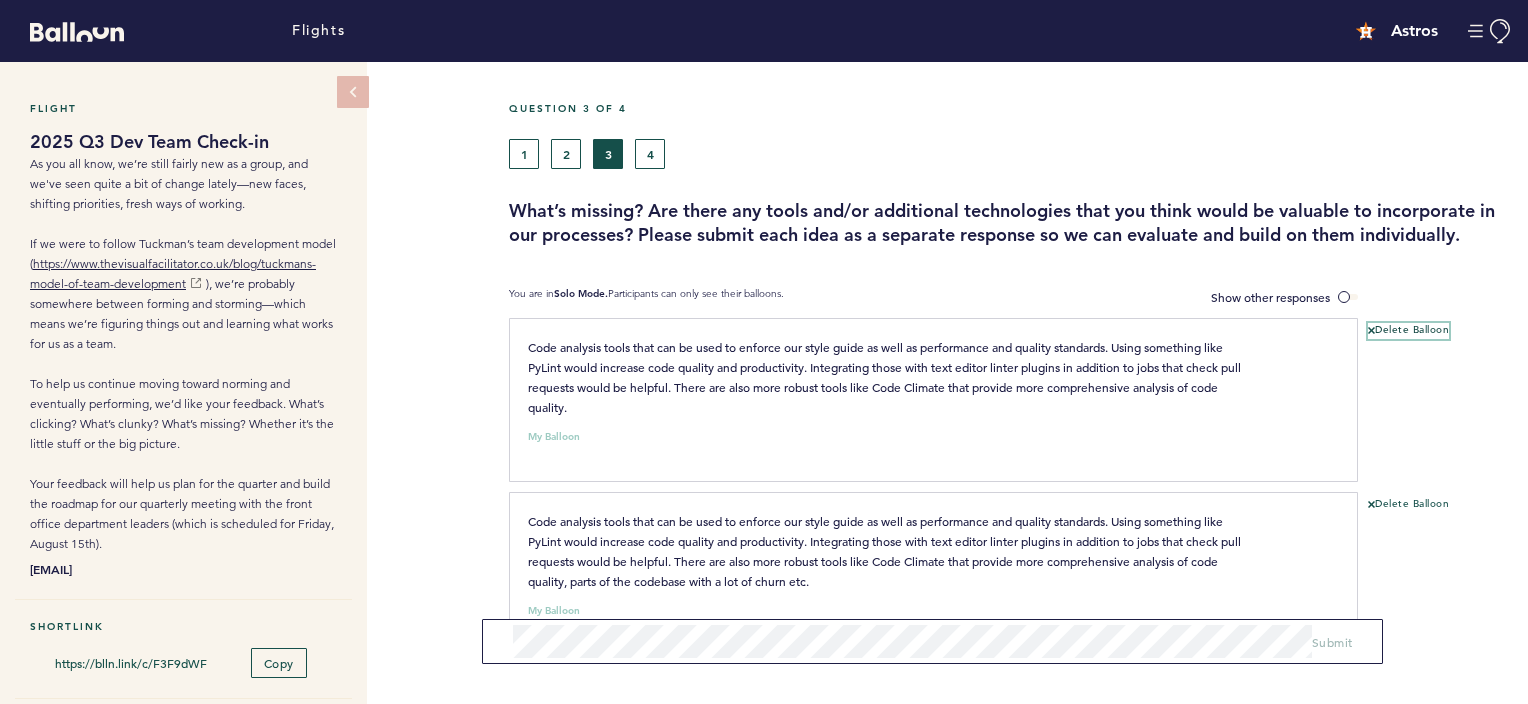 click on "Delete Balloon" at bounding box center (1408, 331) 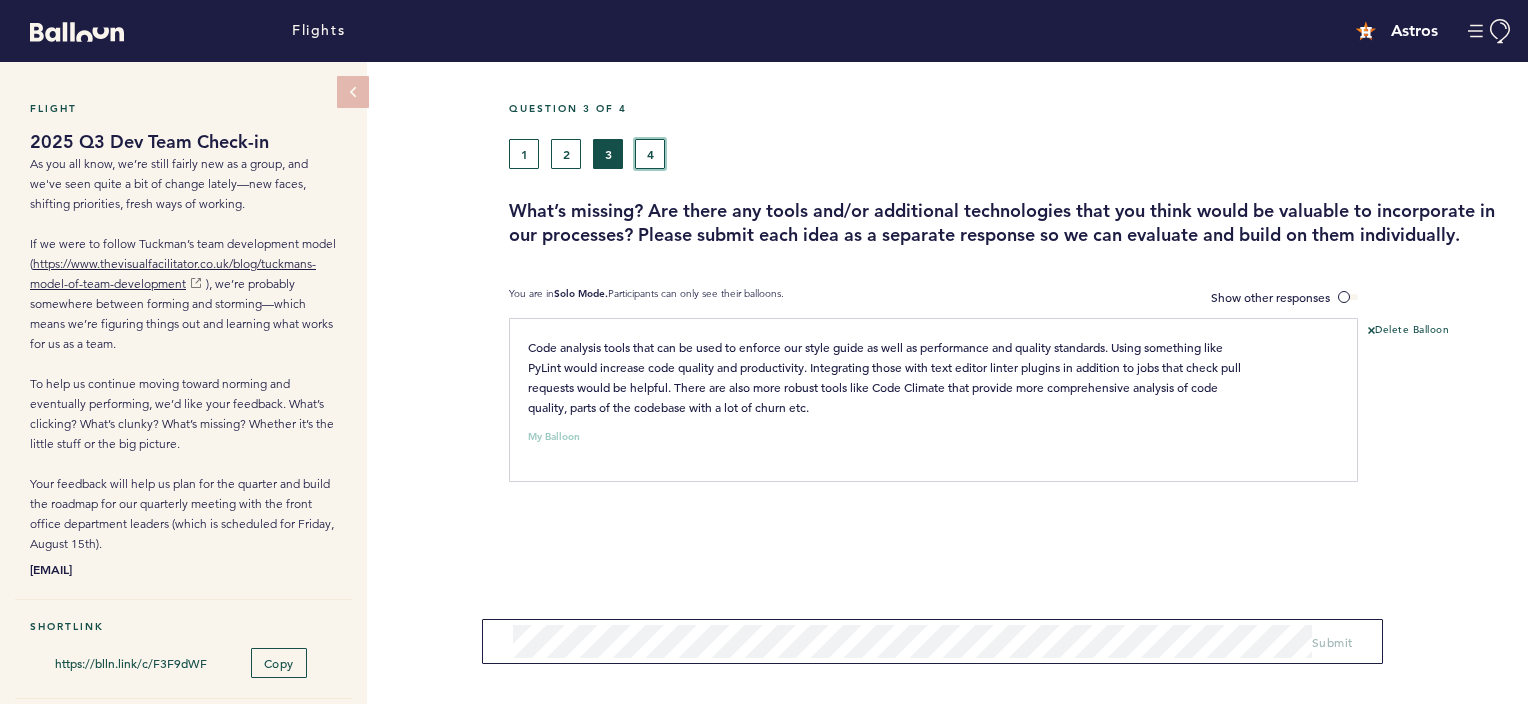 click on "4" at bounding box center [650, 154] 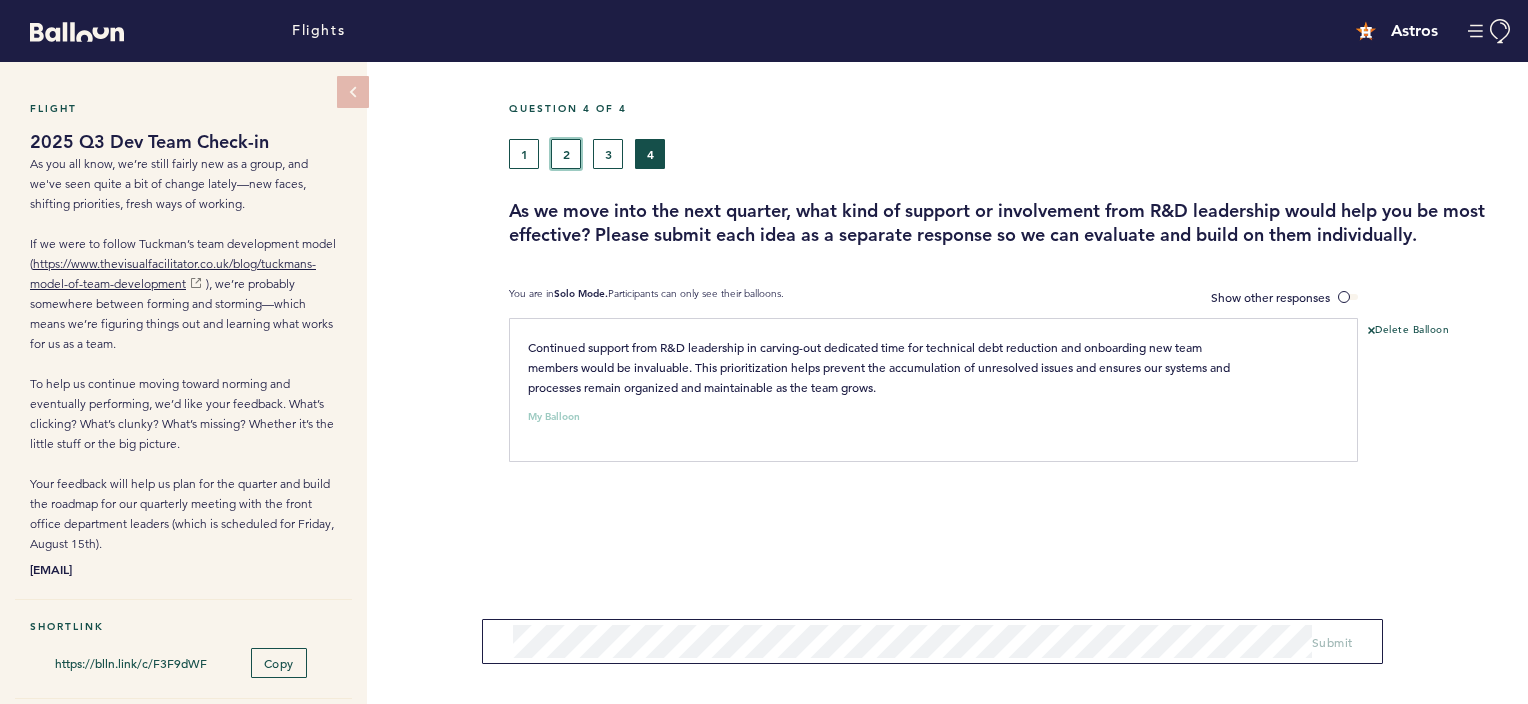 click on "2" at bounding box center (566, 154) 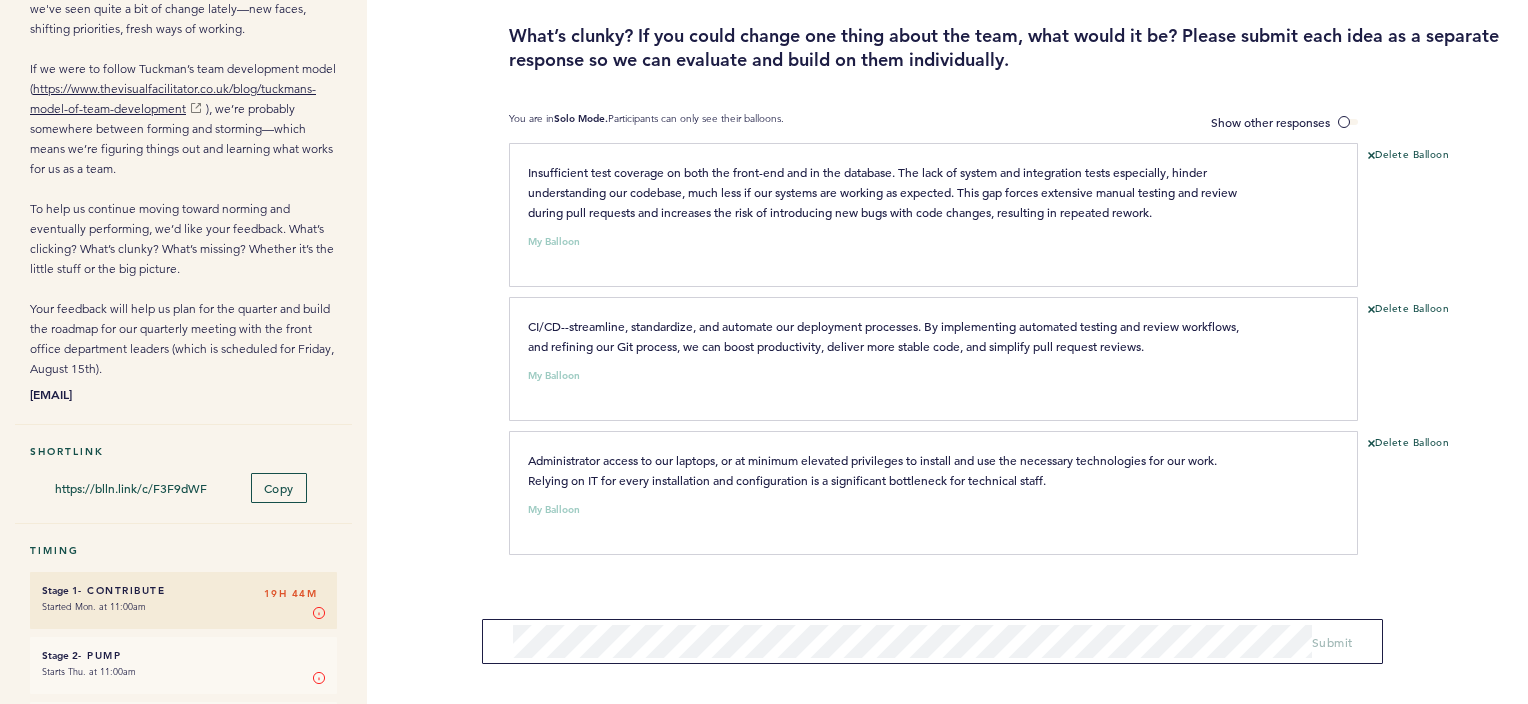 scroll, scrollTop: 176, scrollLeft: 0, axis: vertical 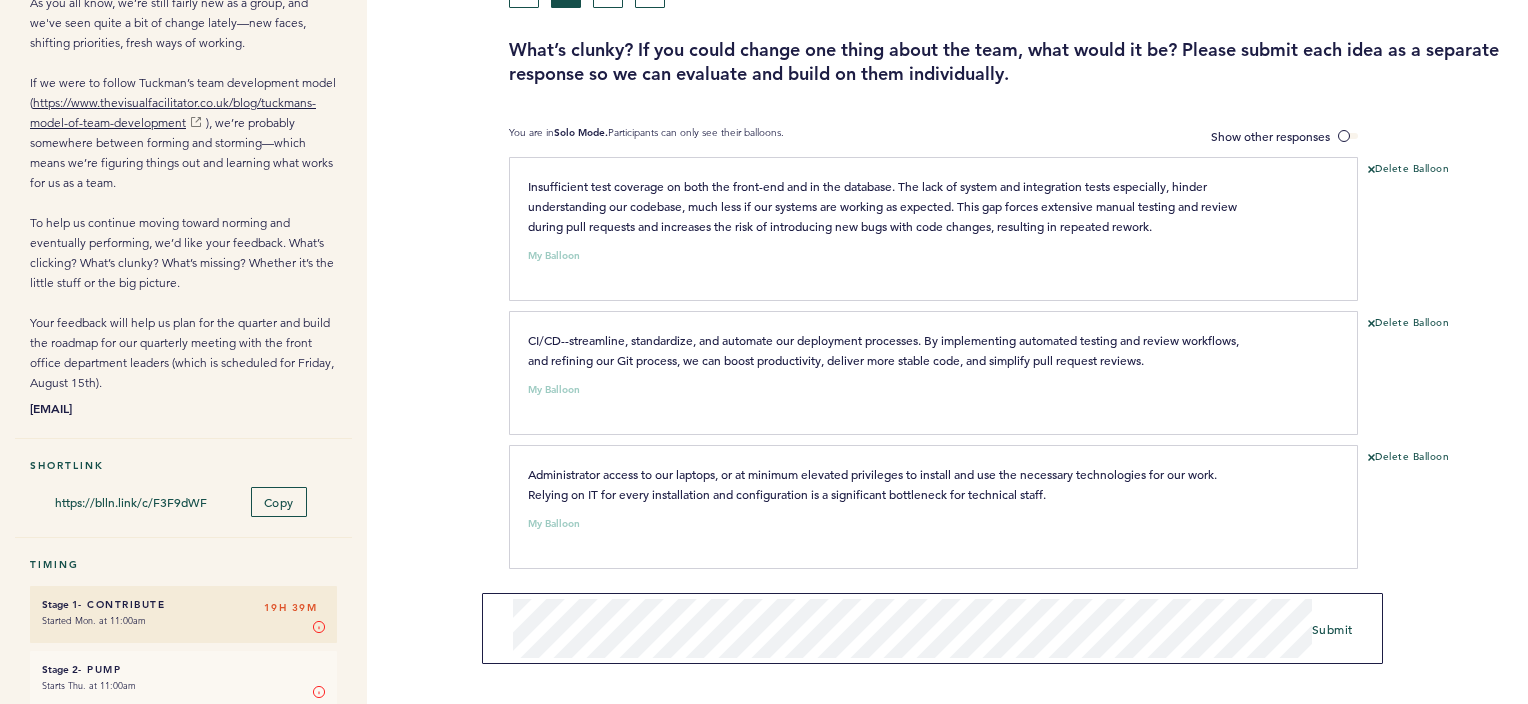 click on "Flights  Astros  [EMAIL]   Team Domain: astros   Notification Preferences   Help Center   Logout  Flight 2025 Q3 Dev Team Check-in As you all know, we’re still fairly new as a group, and we've seen quite a bit of change lately—new faces, shifting priorities, fresh ways of working.
If we were to follow Tuckman’s team development model (  https://www.thevisualfacilitator.co.uk/blog/tuckmans-model-of-team-development  ), we’re probably somewhere between forming and storming—which means we’re figuring things out and learning what works for us as a team.
To help us continue moving toward norming and eventually performing, we’d like your feedback. What’s clicking? What’s clunky? What’s missing? Whether it’s the little stuff or the big picture.
Your feedback will help us plan for the quarter and build the roadmap for our quarterly meeting with the front office department leaders (which is scheduled for Friday, August 15th).  [EMAIL] Shortlink  Copy  Timing 5 0%" at bounding box center (764, 352) 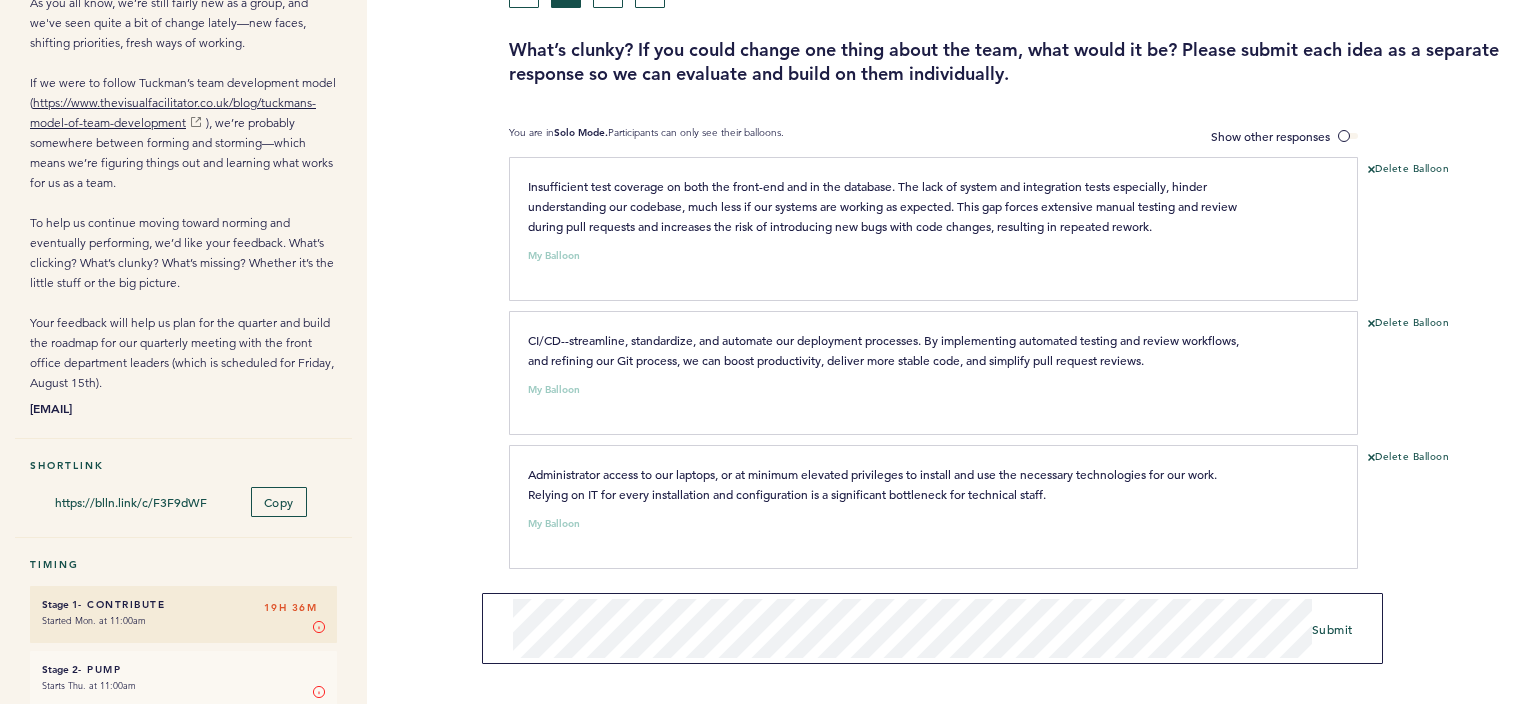 click on "My Balloon" at bounding box center (922, 519) 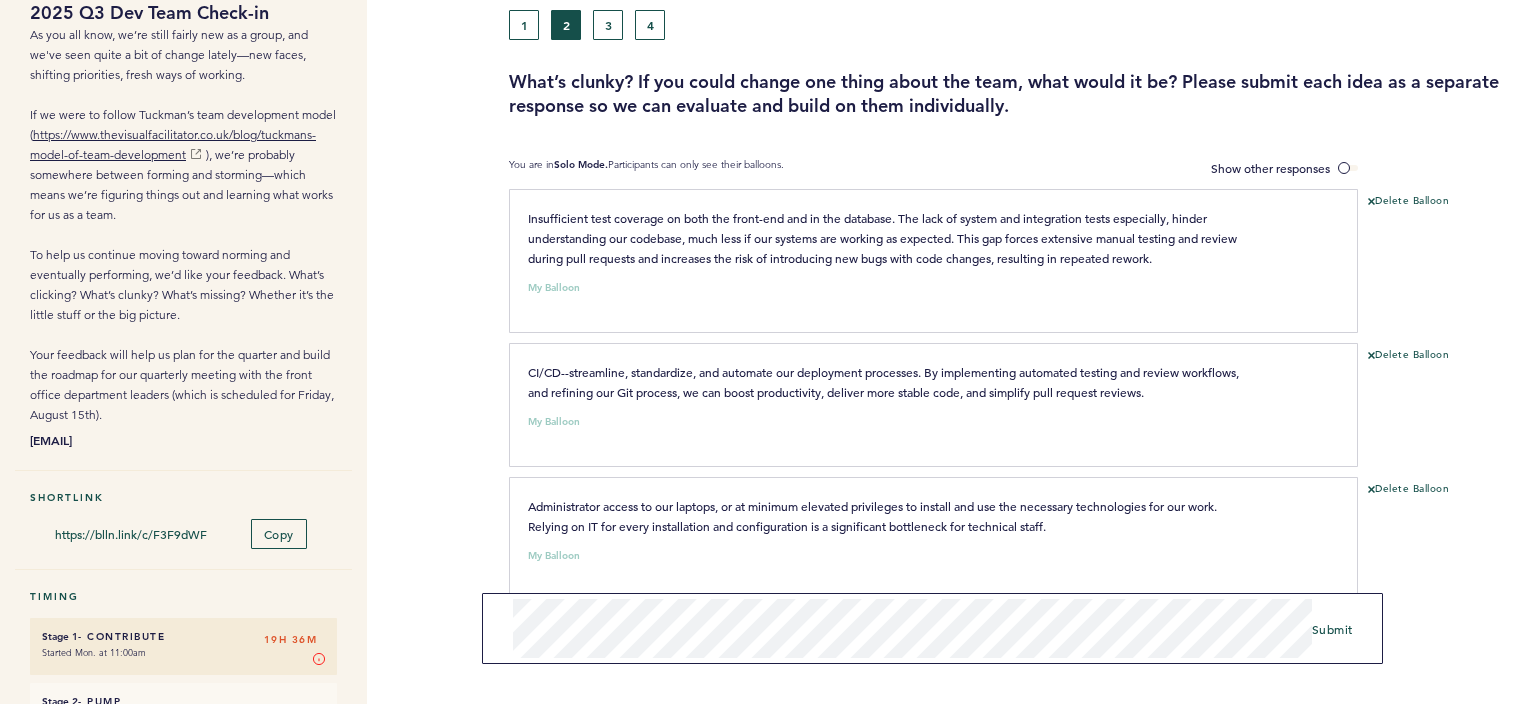 scroll, scrollTop: 130, scrollLeft: 0, axis: vertical 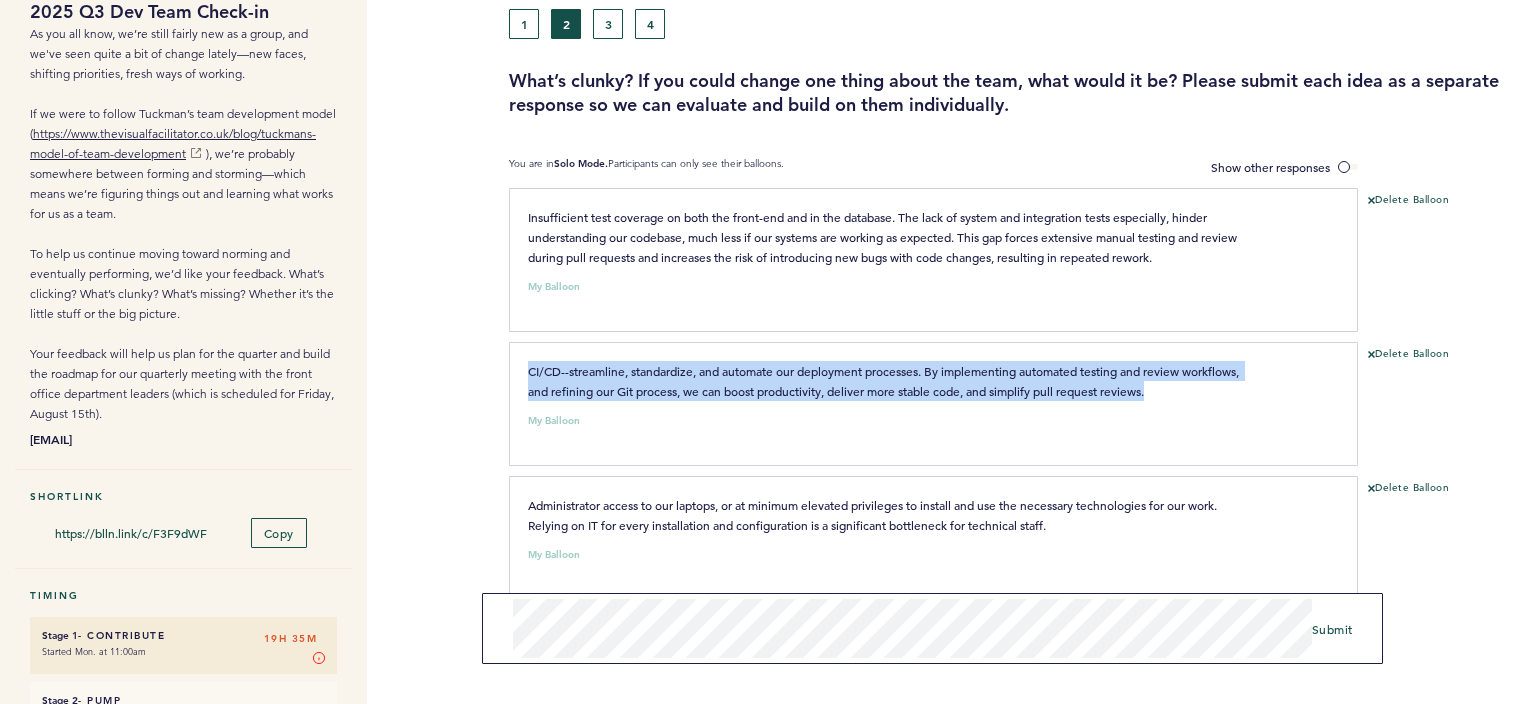 drag, startPoint x: 1229, startPoint y: 390, endPoint x: 466, endPoint y: 358, distance: 763.6707 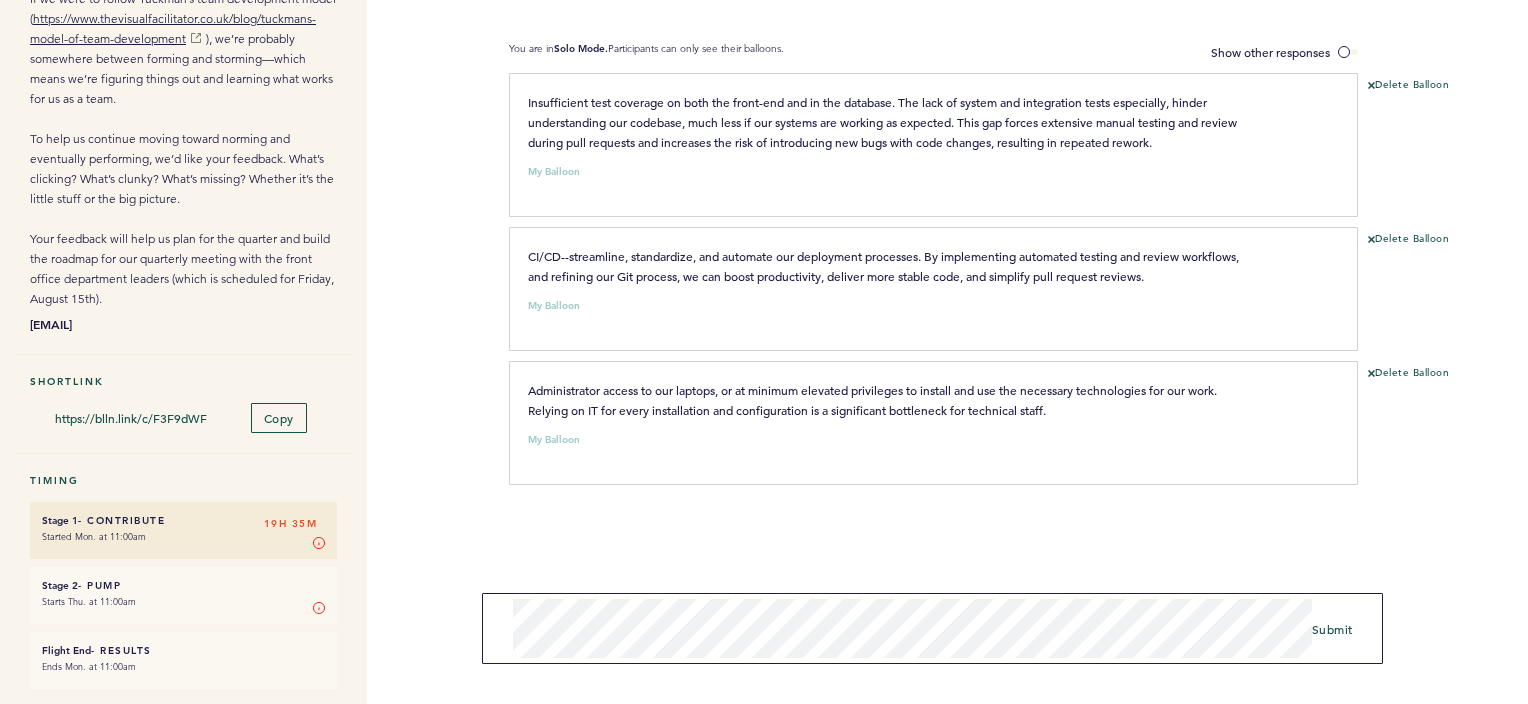 click on "Flight 2025 Q3 Dev Team Check-in As you all know, we’re still fairly new as a group, and we've seen quite a bit of change lately—new faces, shifting priorities, fresh ways of working.
If we were to follow Tuckman’s team development model (  https://www.thevisualfacilitator.co.uk/blog/tuckmans-model-of-team-development  ), we’re probably somewhere between forming and storming—which means we’re figuring things out and learning what works for us as a team.
To help us continue moving toward norming and eventually performing, we’d like your feedback. What’s clicking? What’s clunky? What’s missing? Whether it’s the little stuff or the big picture.
Your feedback will help us plan for the quarter and build the roadmap for our quarterly meeting with the front office department leaders (which is scheduled for Friday, August 15th).  pvillarreal@astros.com Shortlink https://blln.link/c/F3F9dWF  Copy  Timing Stage 1  - Contribute   19H 35M   Started Mon. at 11:00am  Stage 1 Learn More Stage 2" at bounding box center (764, 138) 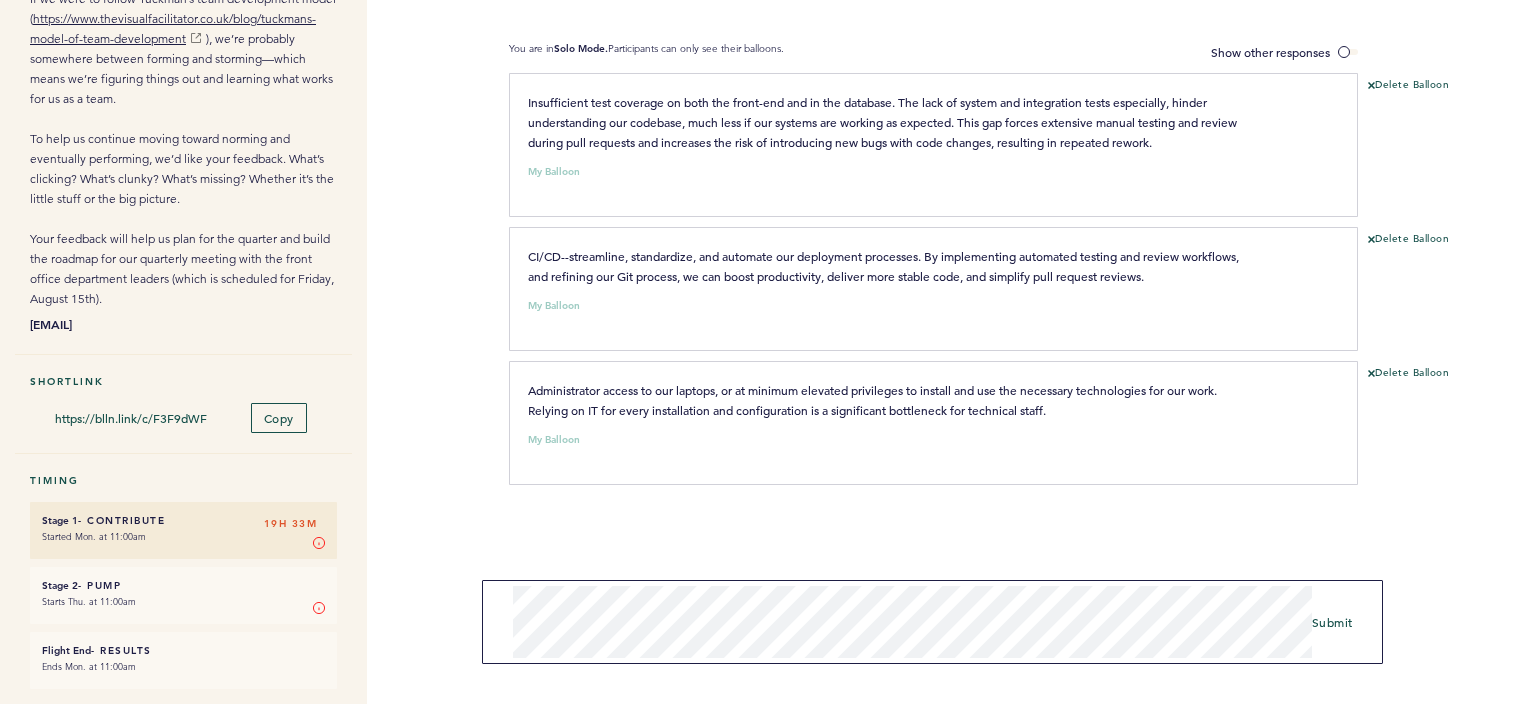 click on "Submit" at bounding box center [933, 622] 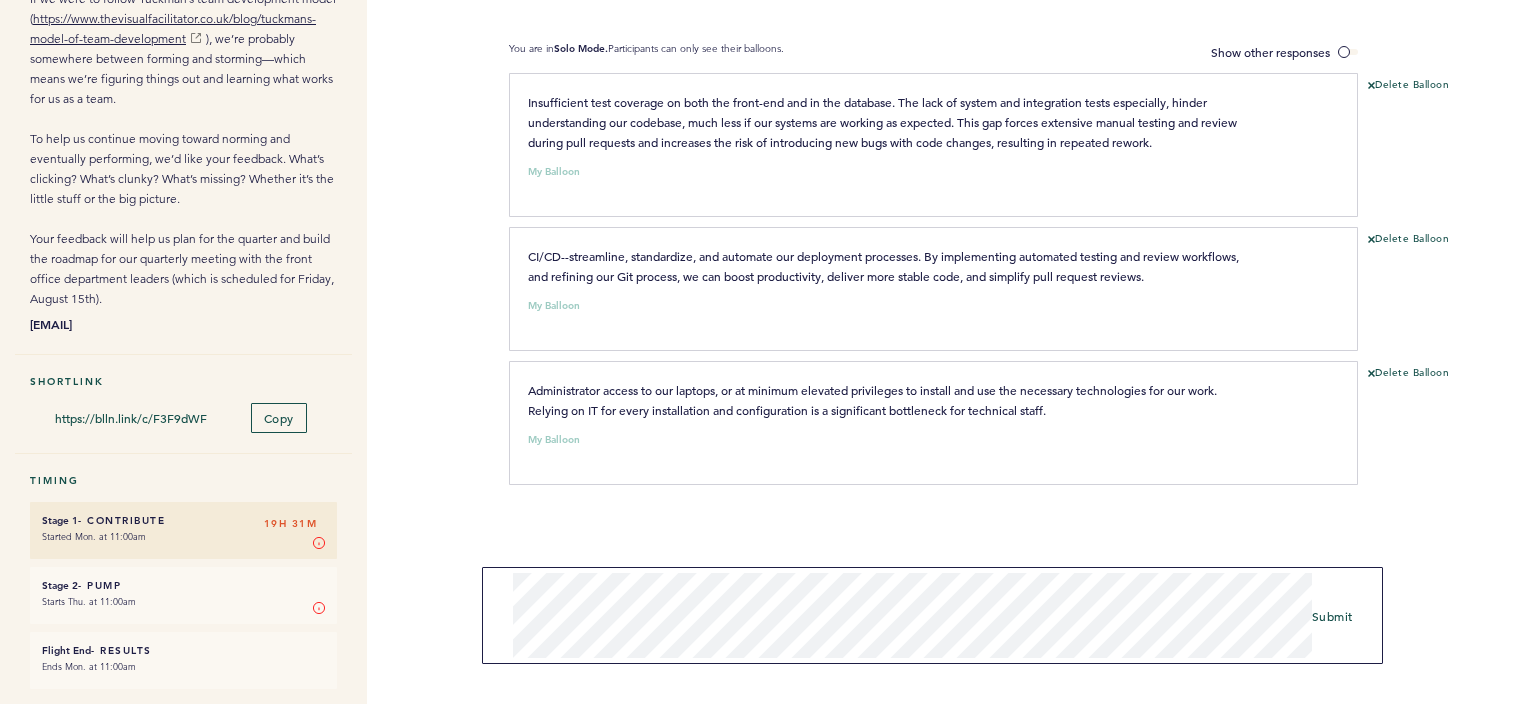 click on "Submit" at bounding box center (933, 615) 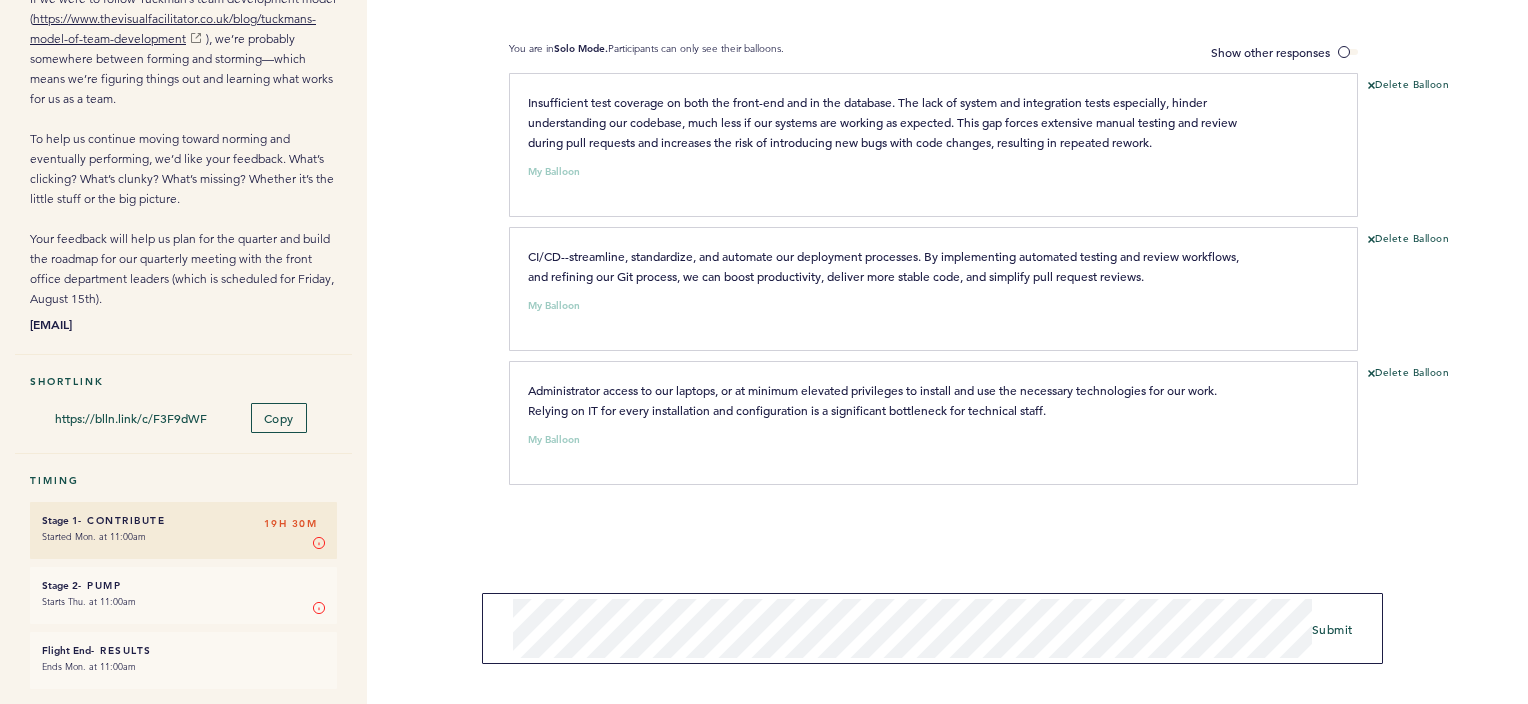 click on "Flights  Astros  [EMAIL]   Team Domain: astros   Notification Preferences   Help Center   Logout  Flight 2025 Q3 Dev Team Check-in As you all know, we’re still fairly new as a group, and we've seen quite a bit of change lately—new faces, shifting priorities, fresh ways of working.
If we were to follow Tuckman’s team development model (  https://www.thevisualfacilitator.co.uk/blog/tuckmans-model-of-team-development  ), we’re probably somewhere between forming and storming—which means we’re figuring things out and learning what works for us as a team.
To help us continue moving toward norming and eventually performing, we’d like your feedback. What’s clicking? What’s clunky? What’s missing? Whether it’s the little stuff or the big picture.
Your feedback will help us plan for the quarter and build the roadmap for our quarterly meeting with the front office department leaders (which is scheduled for Friday, August 15th).  [EMAIL] Shortlink  Copy  Timing 5 0%" at bounding box center [764, 352] 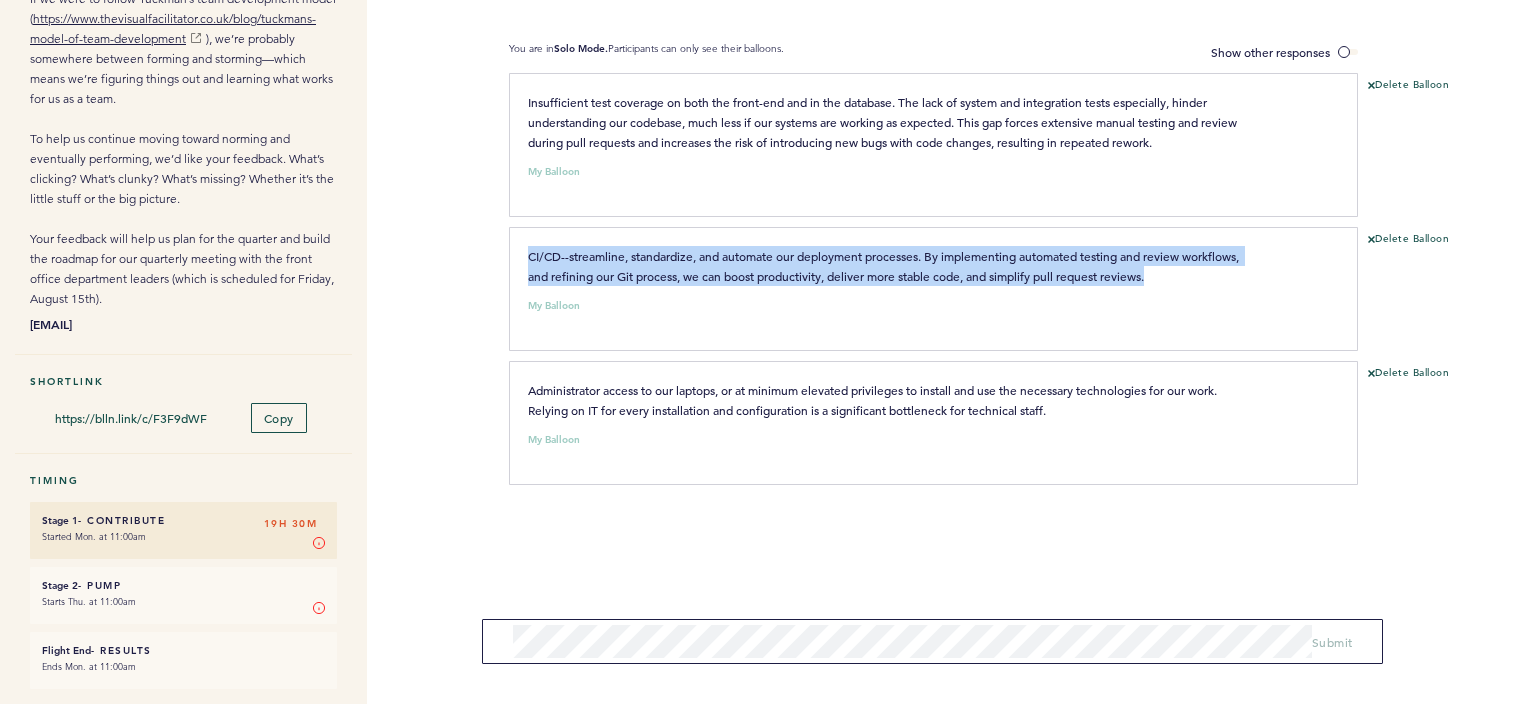 drag, startPoint x: 1232, startPoint y: 278, endPoint x: 516, endPoint y: 249, distance: 716.58704 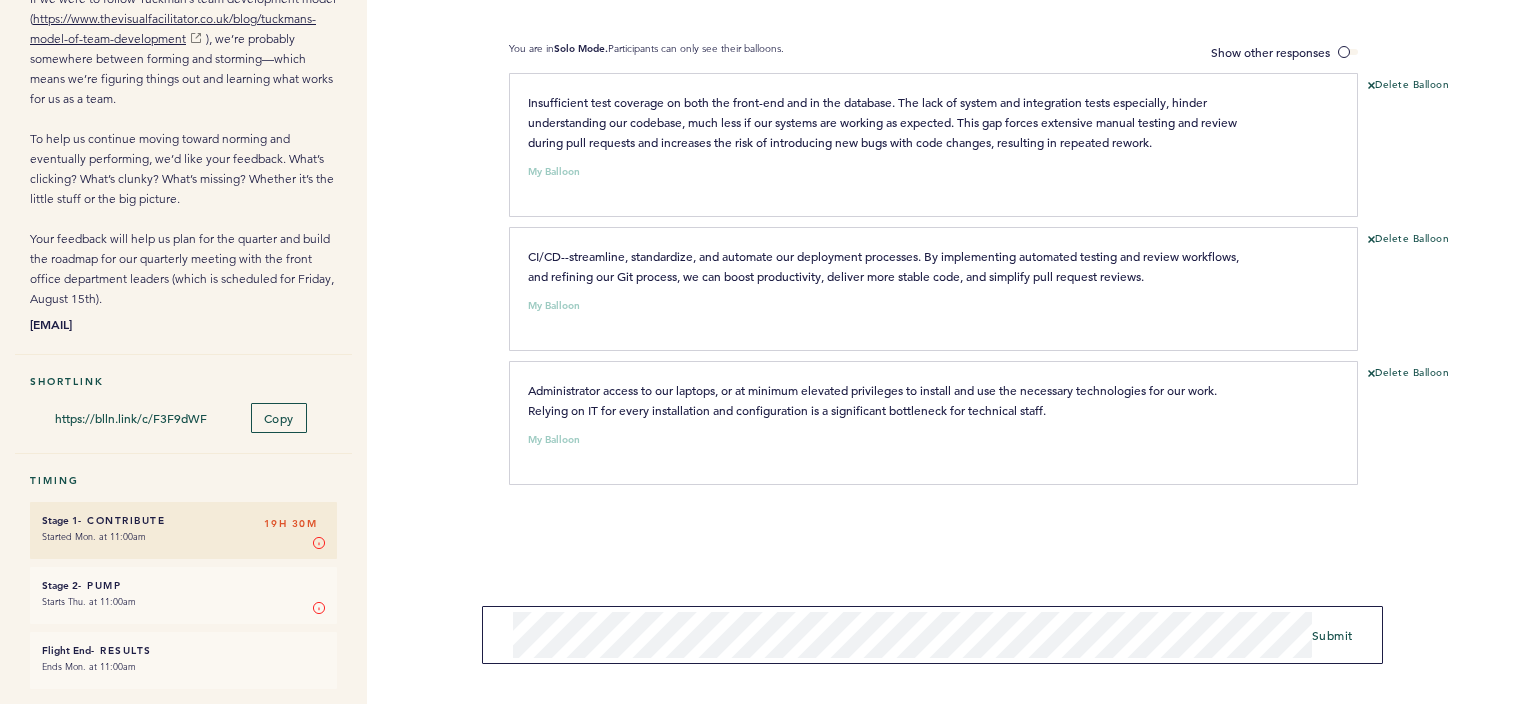 click on "Submit" at bounding box center (933, 635) 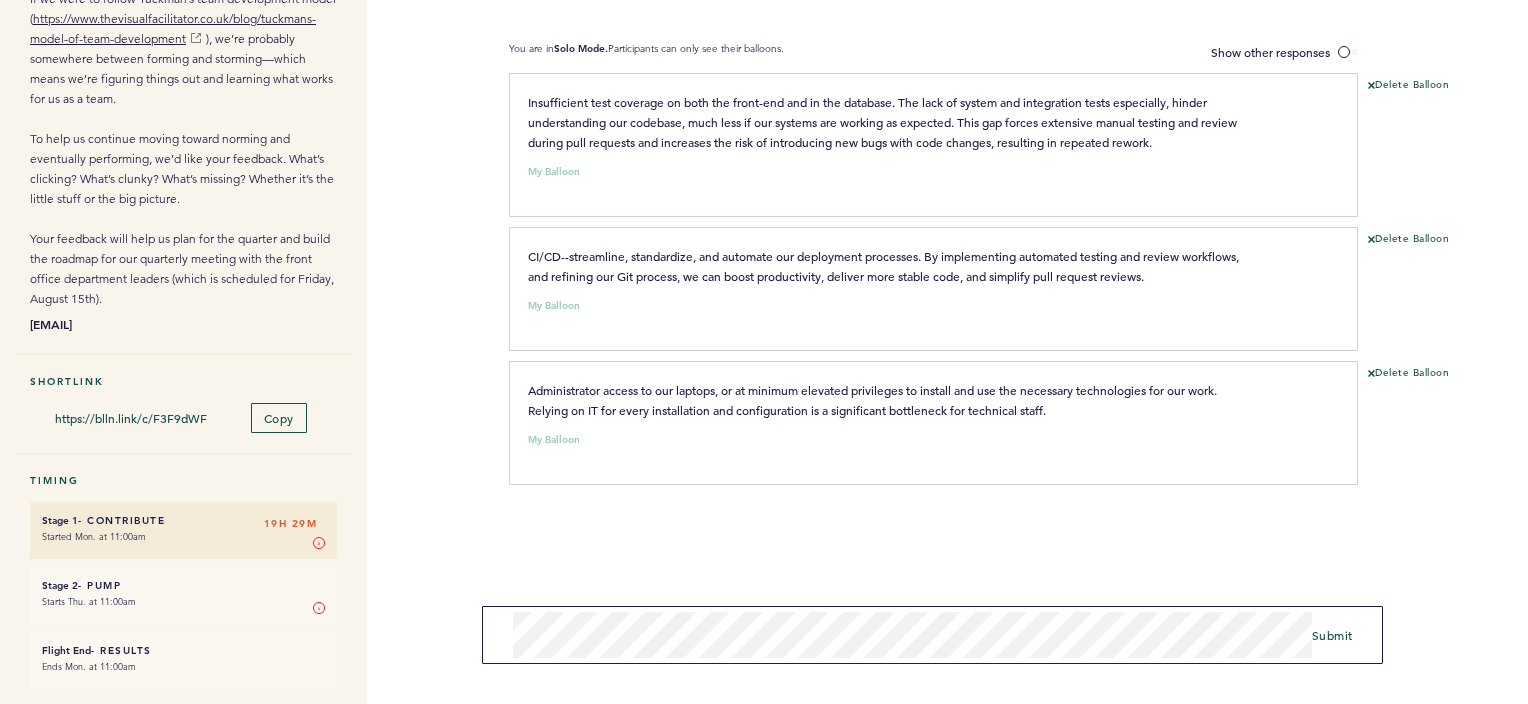click on "Submit" at bounding box center [933, 635] 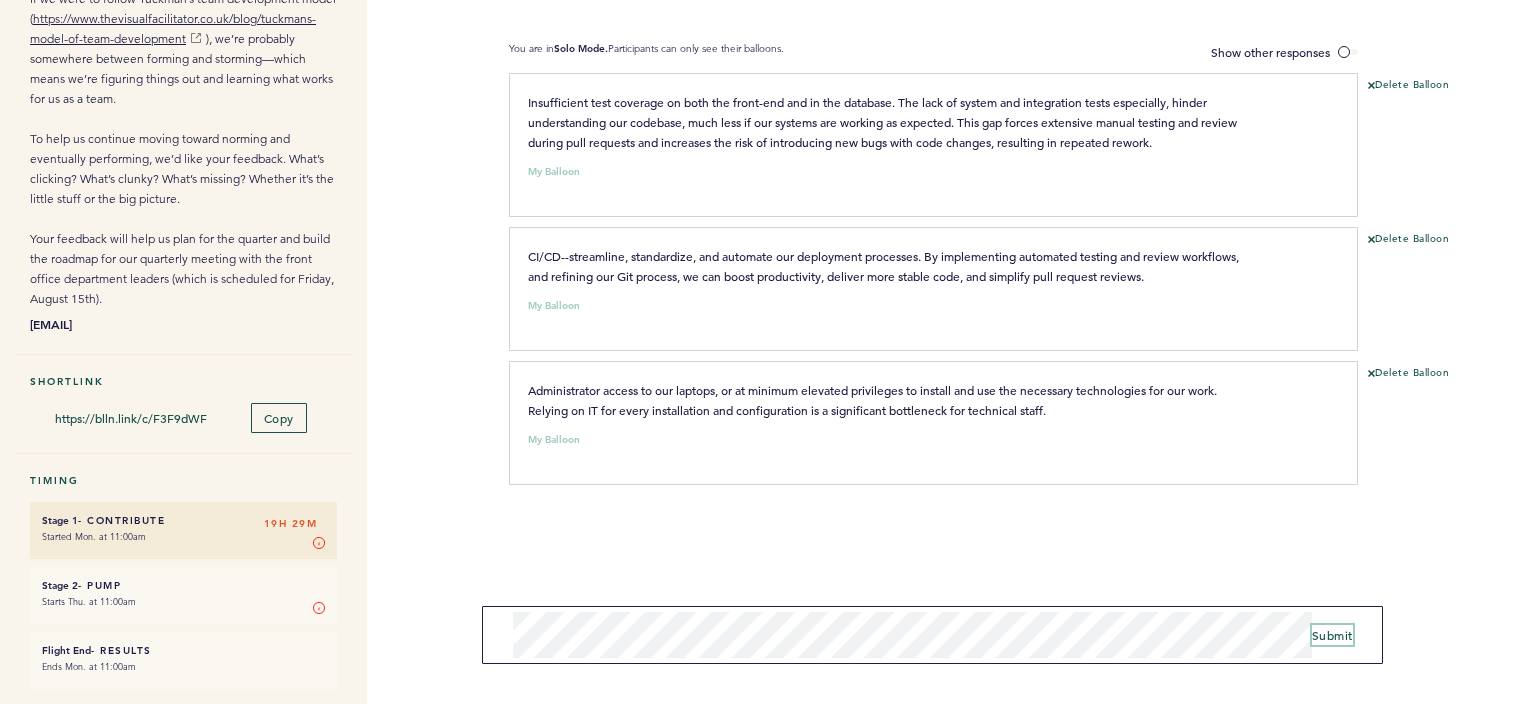 click on "Submit" at bounding box center [1332, 635] 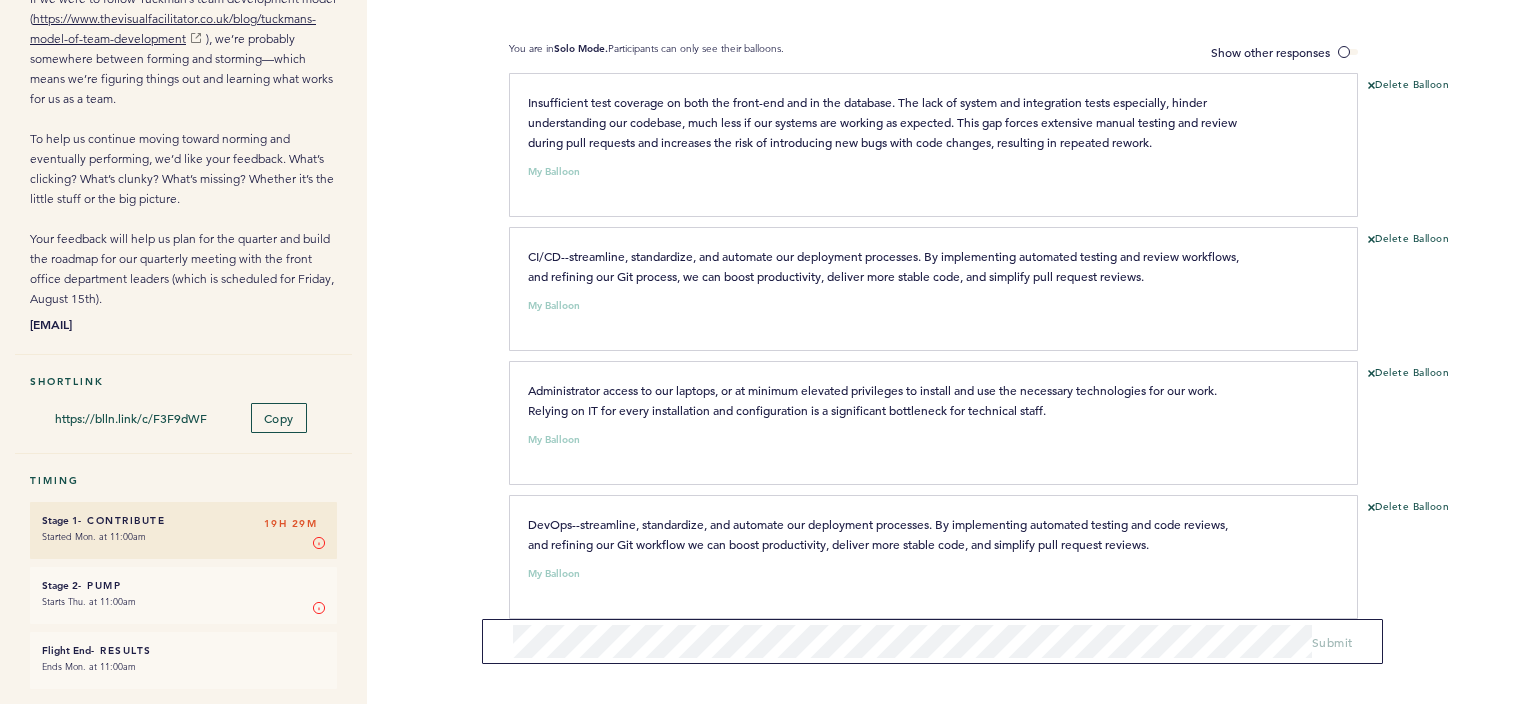 click on "CI/CD--streamline, standardize, and automate our deployment processes. By implementing automated testing and review workflows, and refining our Git process, we can boost productivity, deliver more stable code, and simplify pull request reviews.  My Balloon   clear   submit   Delete Balloon" at bounding box center (1018, 294) 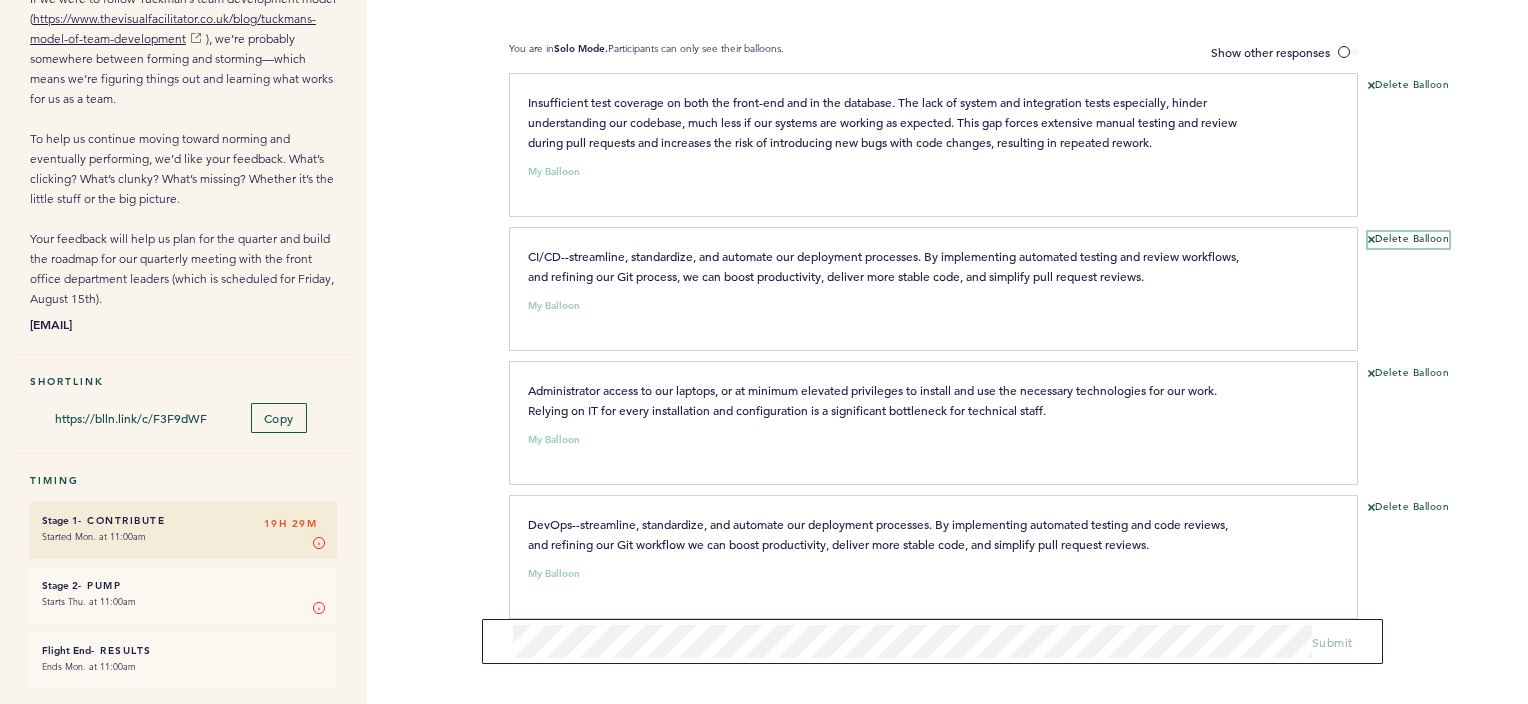 click on "Delete Balloon" at bounding box center [1408, 240] 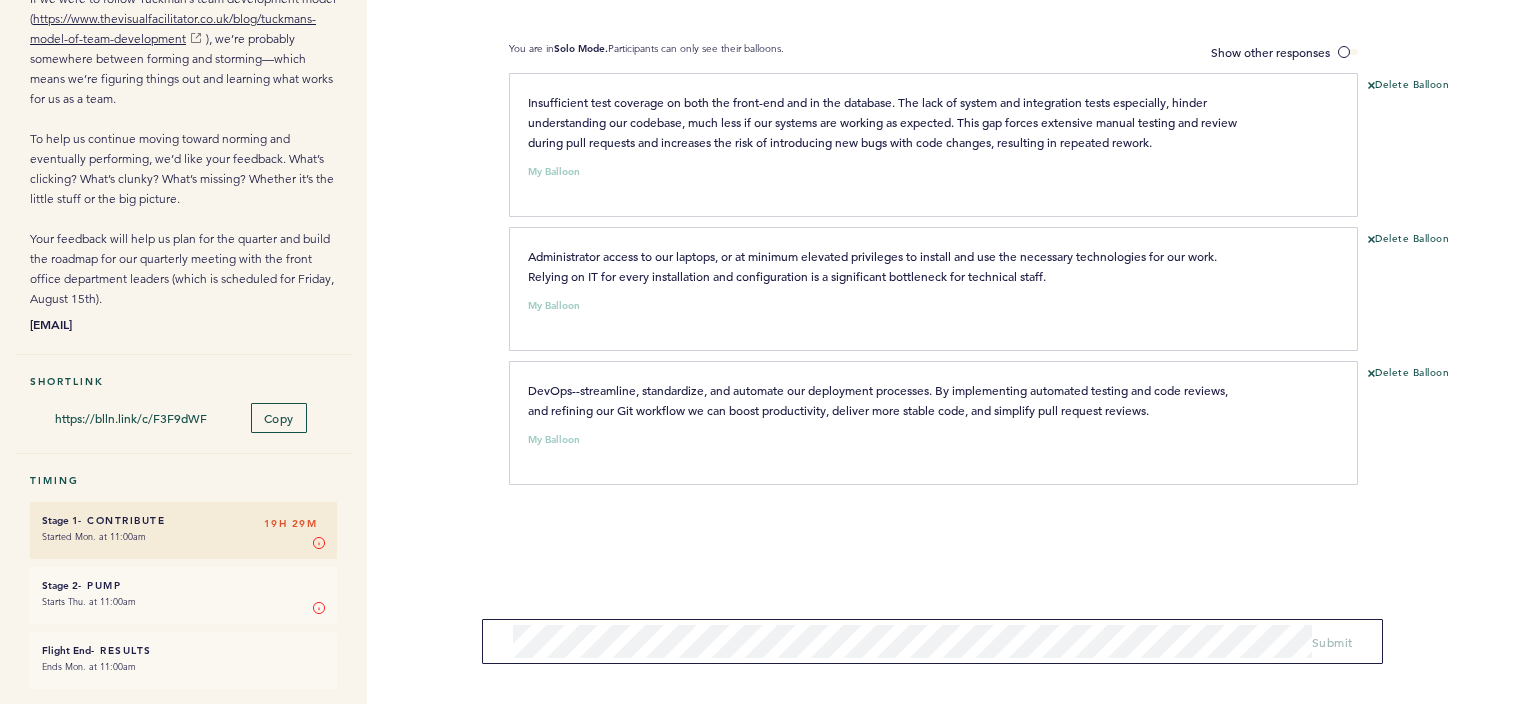 scroll, scrollTop: 0, scrollLeft: 0, axis: both 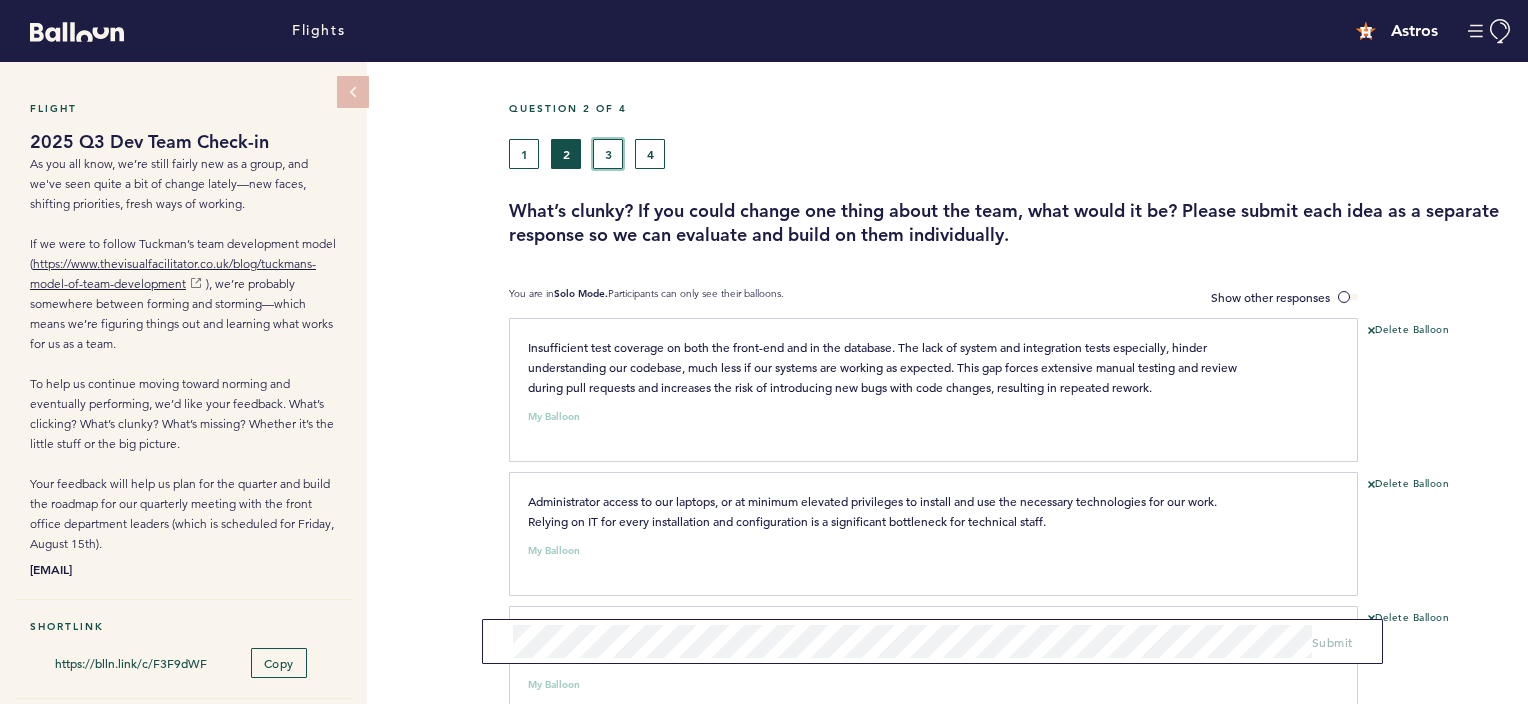 click on "3" at bounding box center [608, 154] 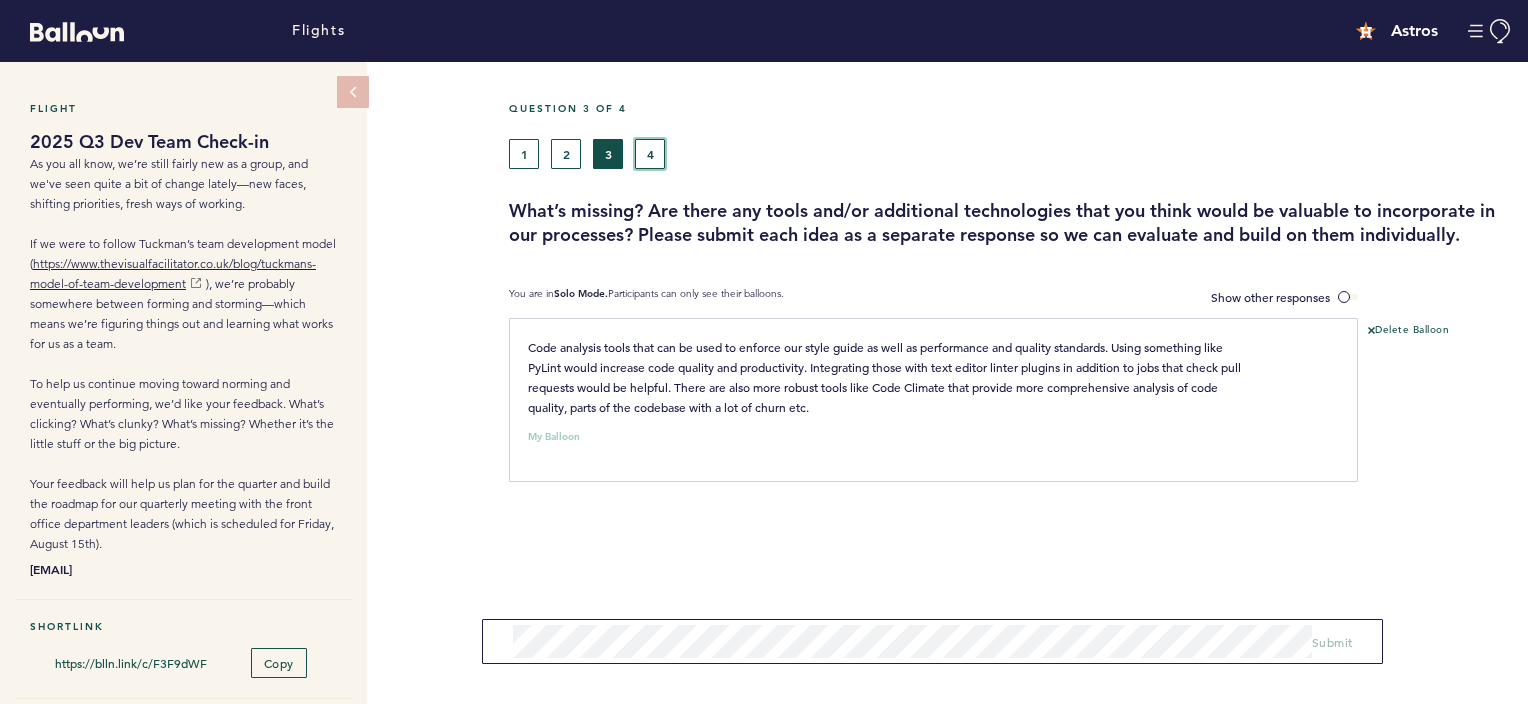 click on "4" at bounding box center (650, 154) 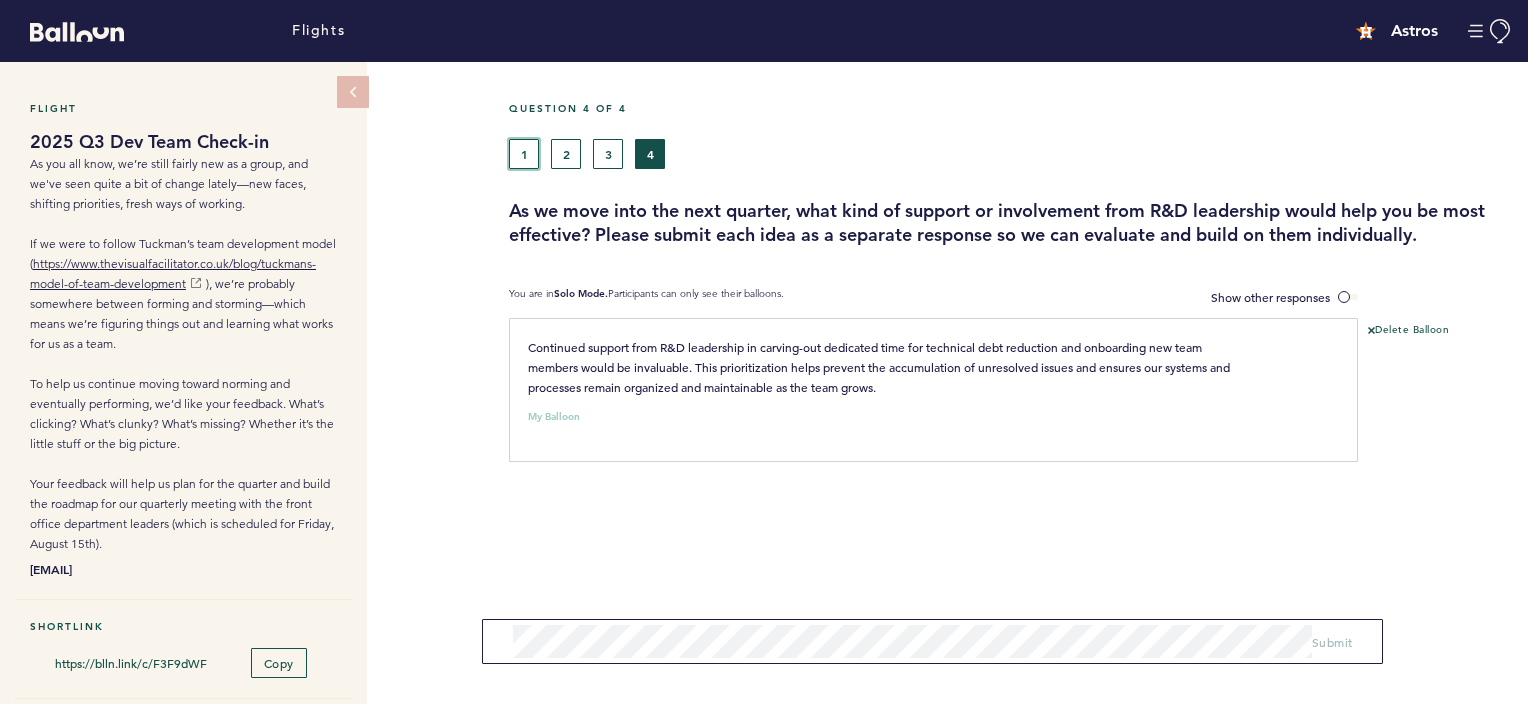 click on "1" at bounding box center (524, 154) 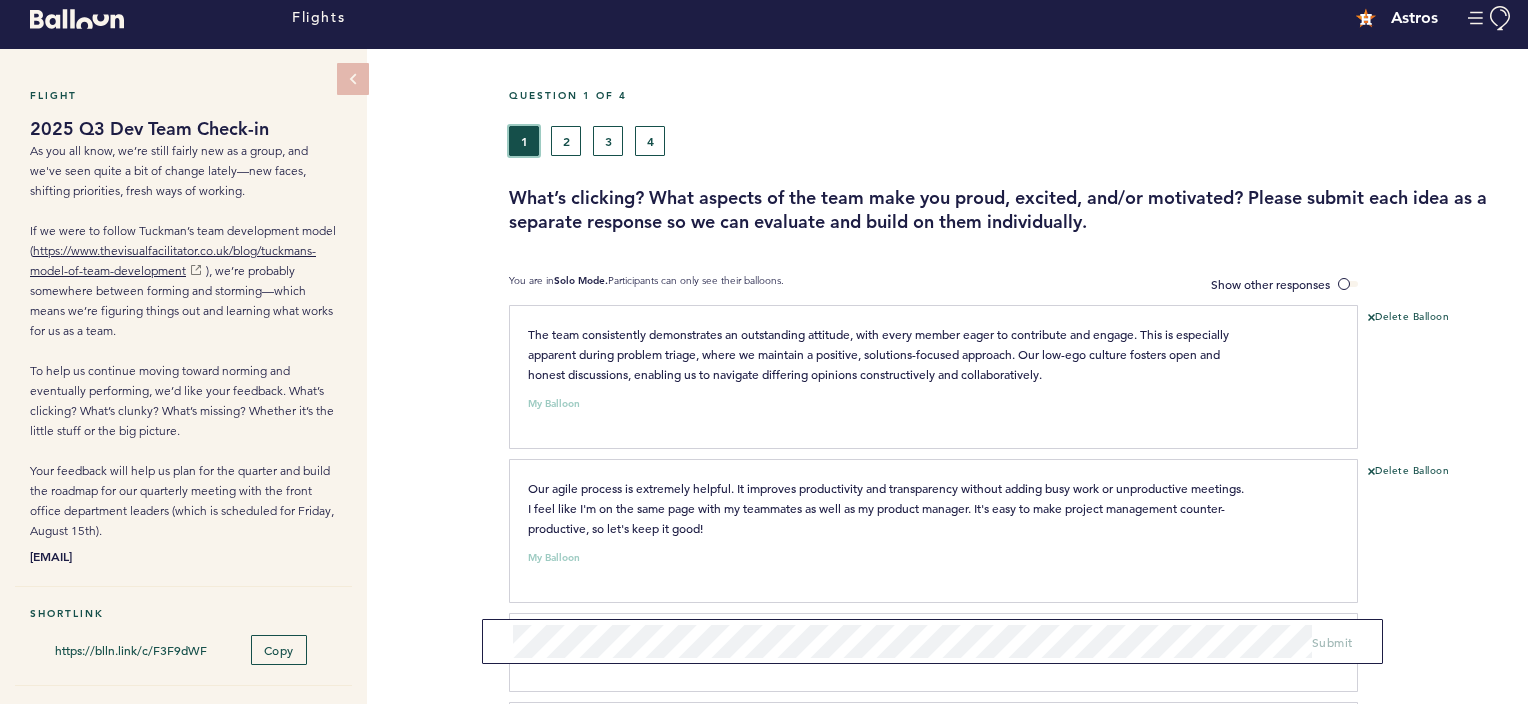 scroll, scrollTop: 0, scrollLeft: 0, axis: both 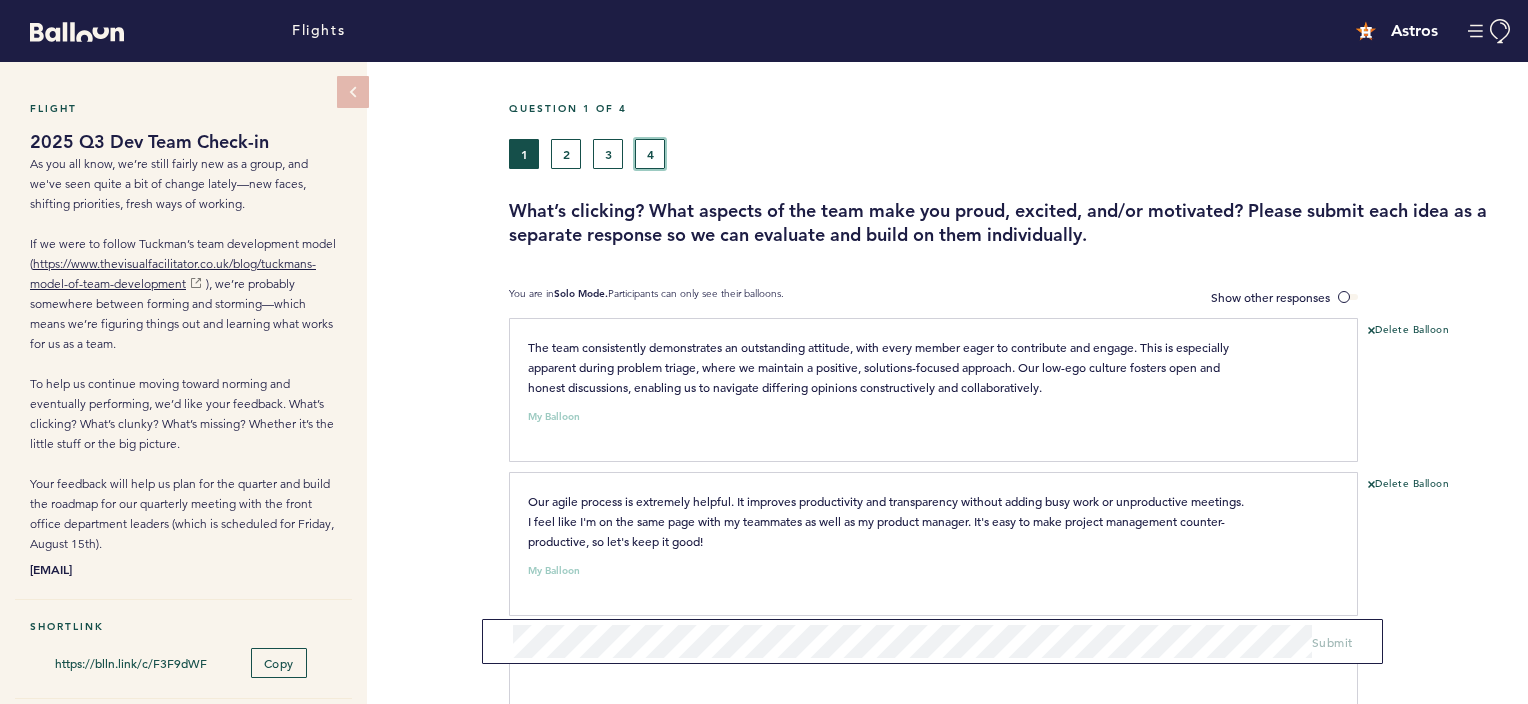 click on "4" at bounding box center [650, 154] 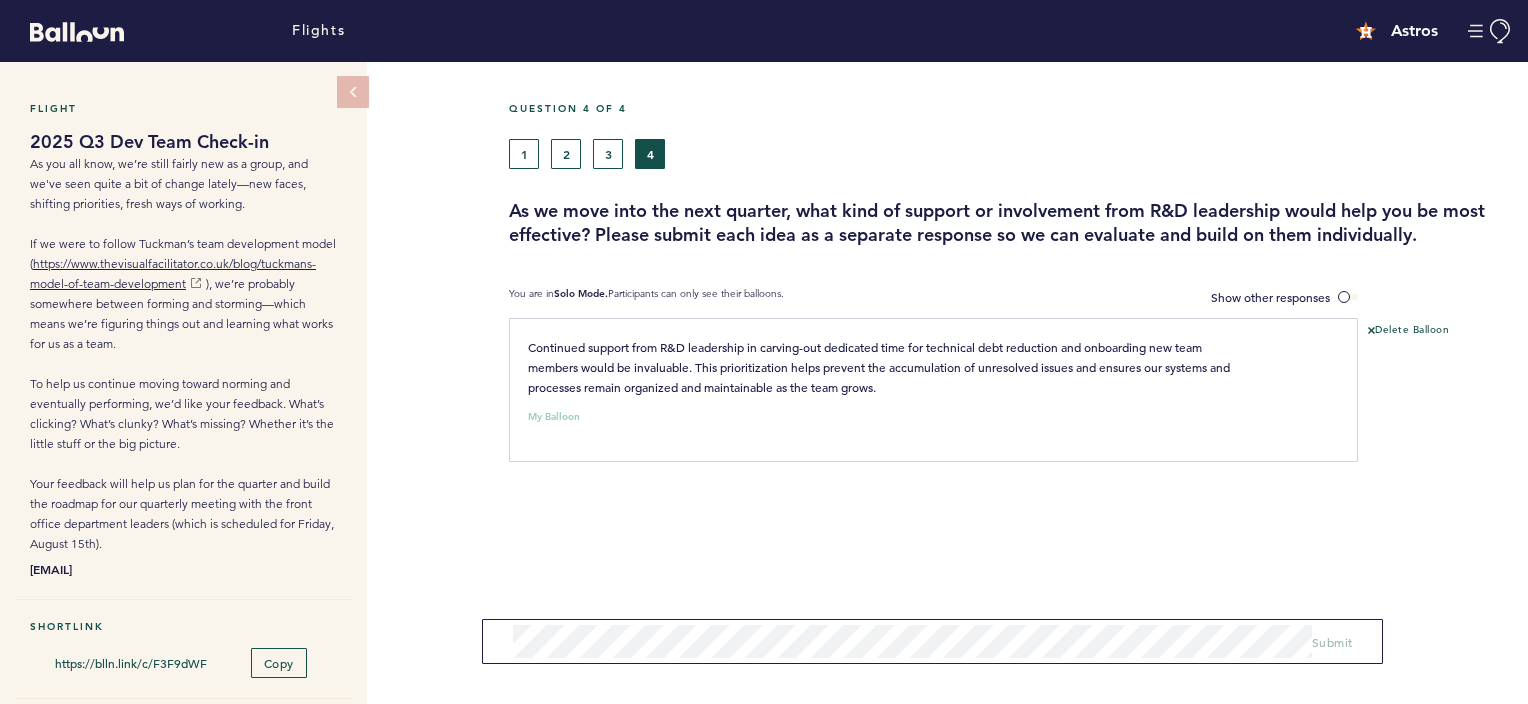 click on "1   2   3   4" at bounding box center [881, 154] 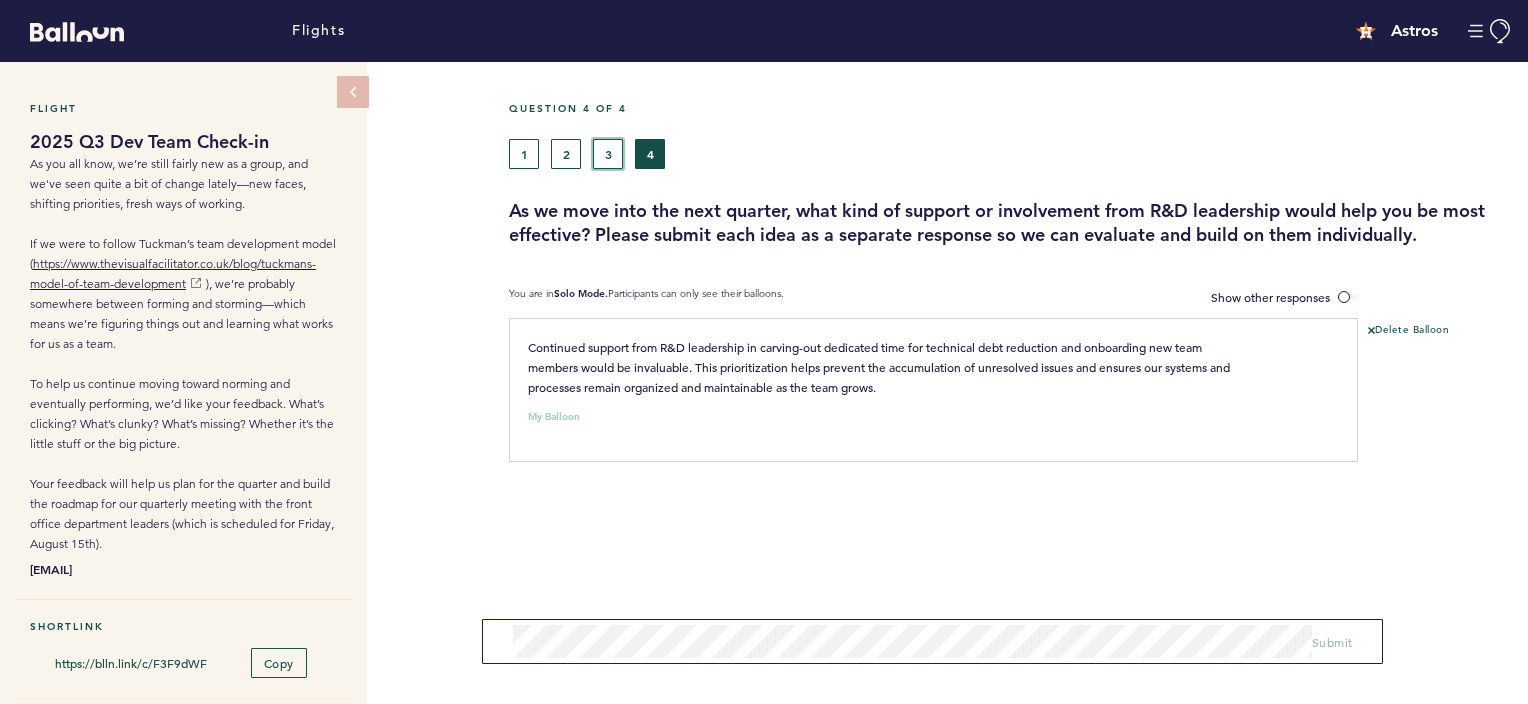 click on "3" at bounding box center [608, 154] 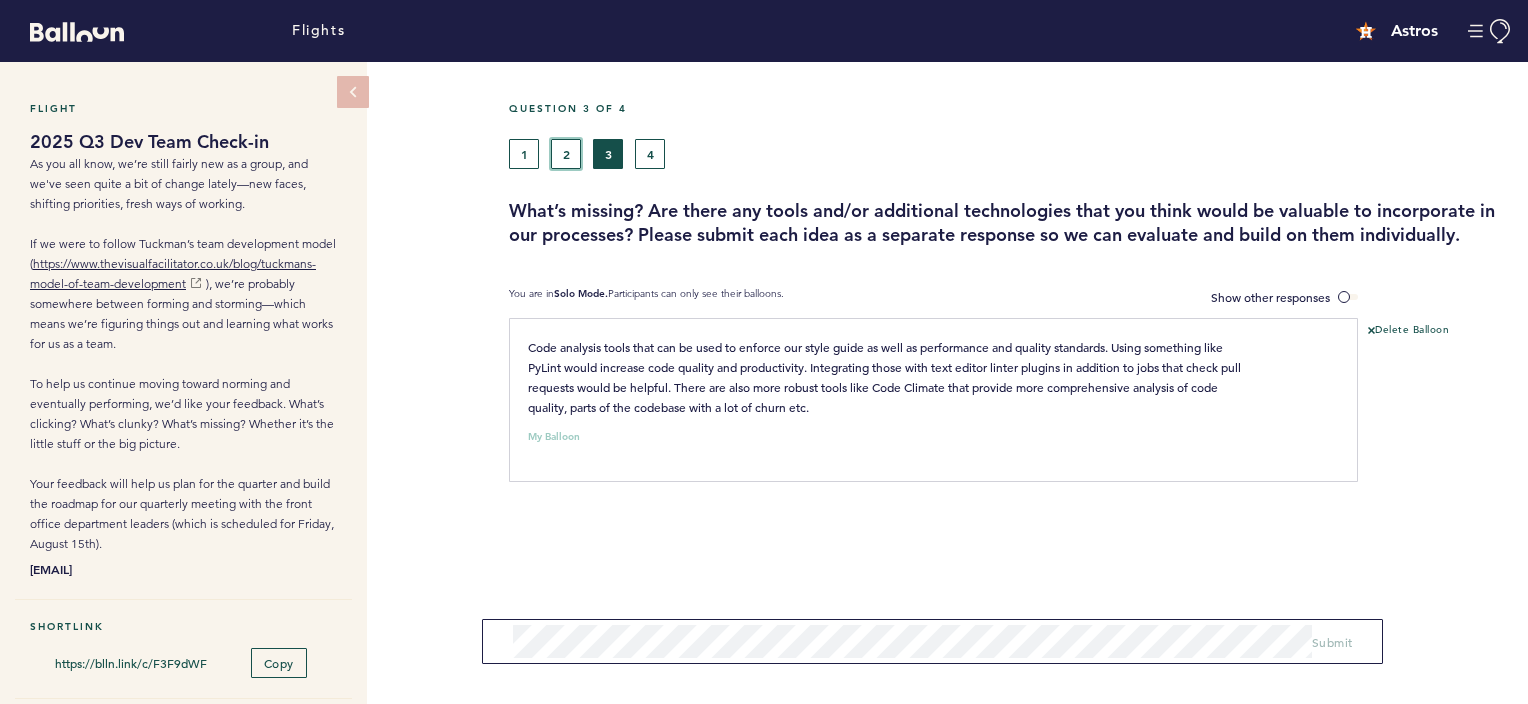 click on "2" at bounding box center [566, 154] 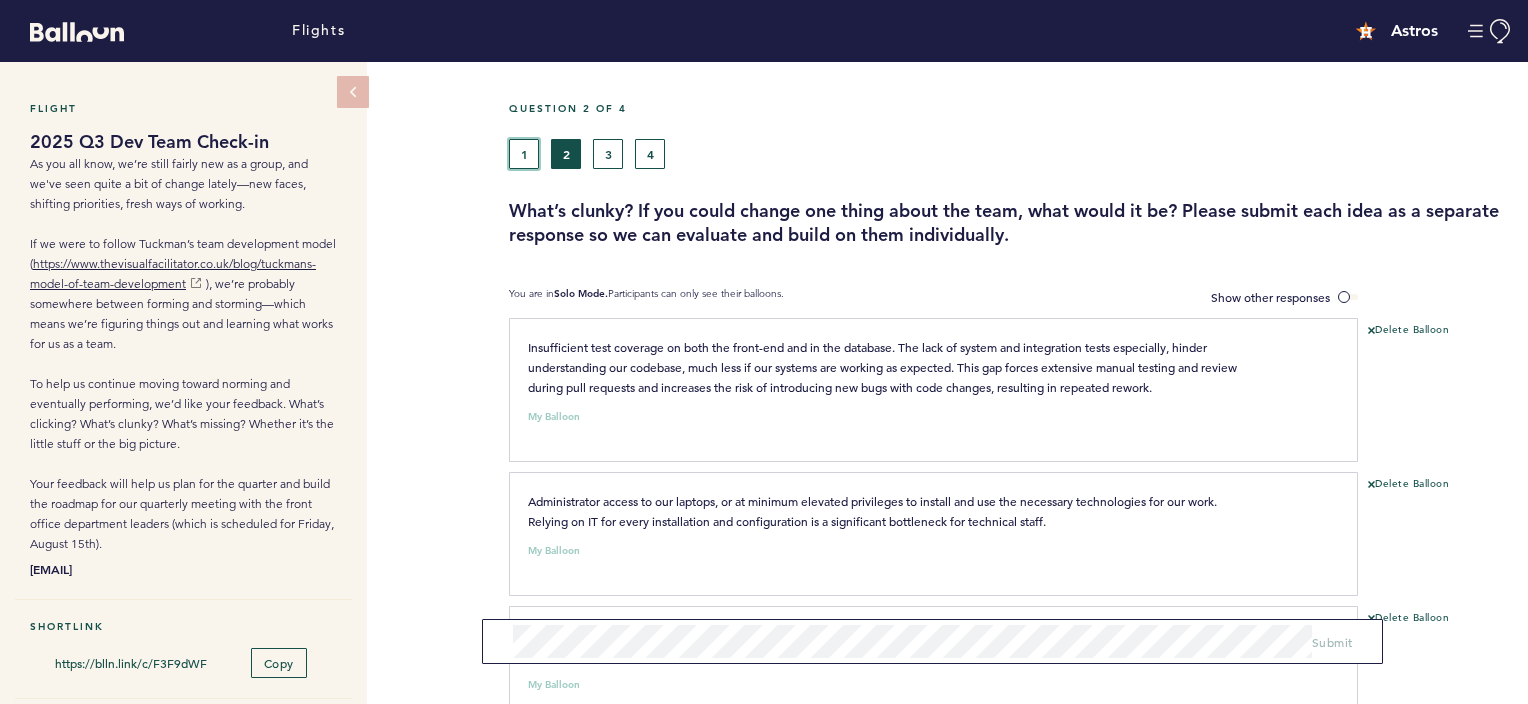 click on "1" at bounding box center (524, 154) 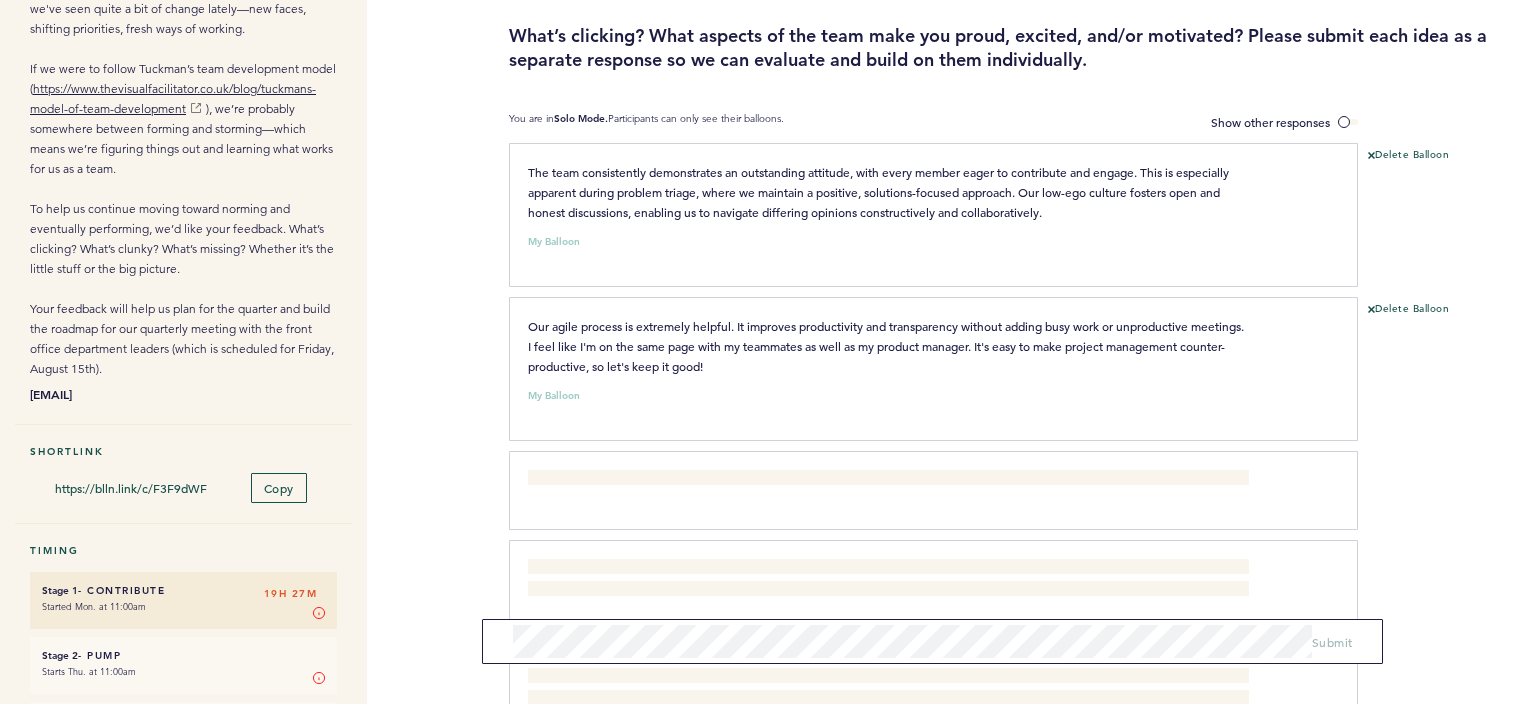 scroll, scrollTop: 0, scrollLeft: 0, axis: both 